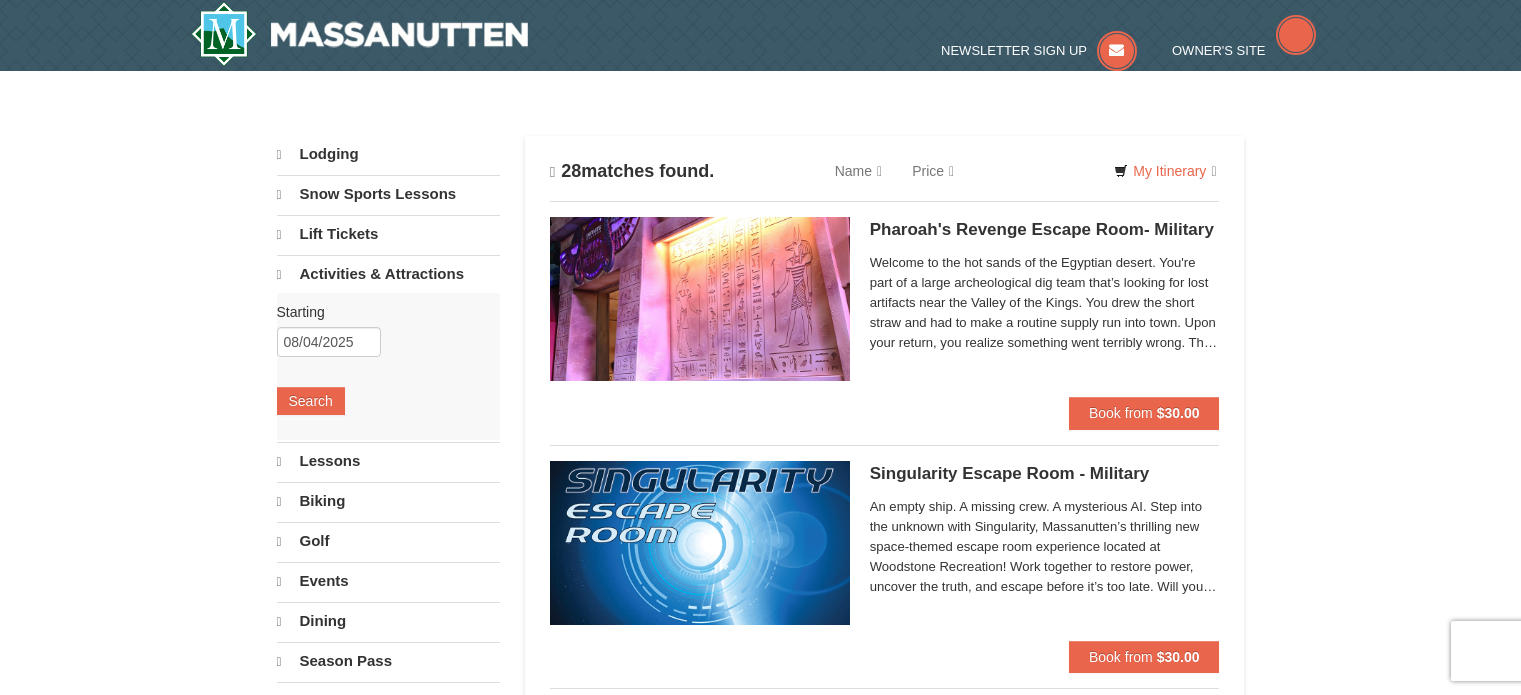 scroll, scrollTop: 0, scrollLeft: 0, axis: both 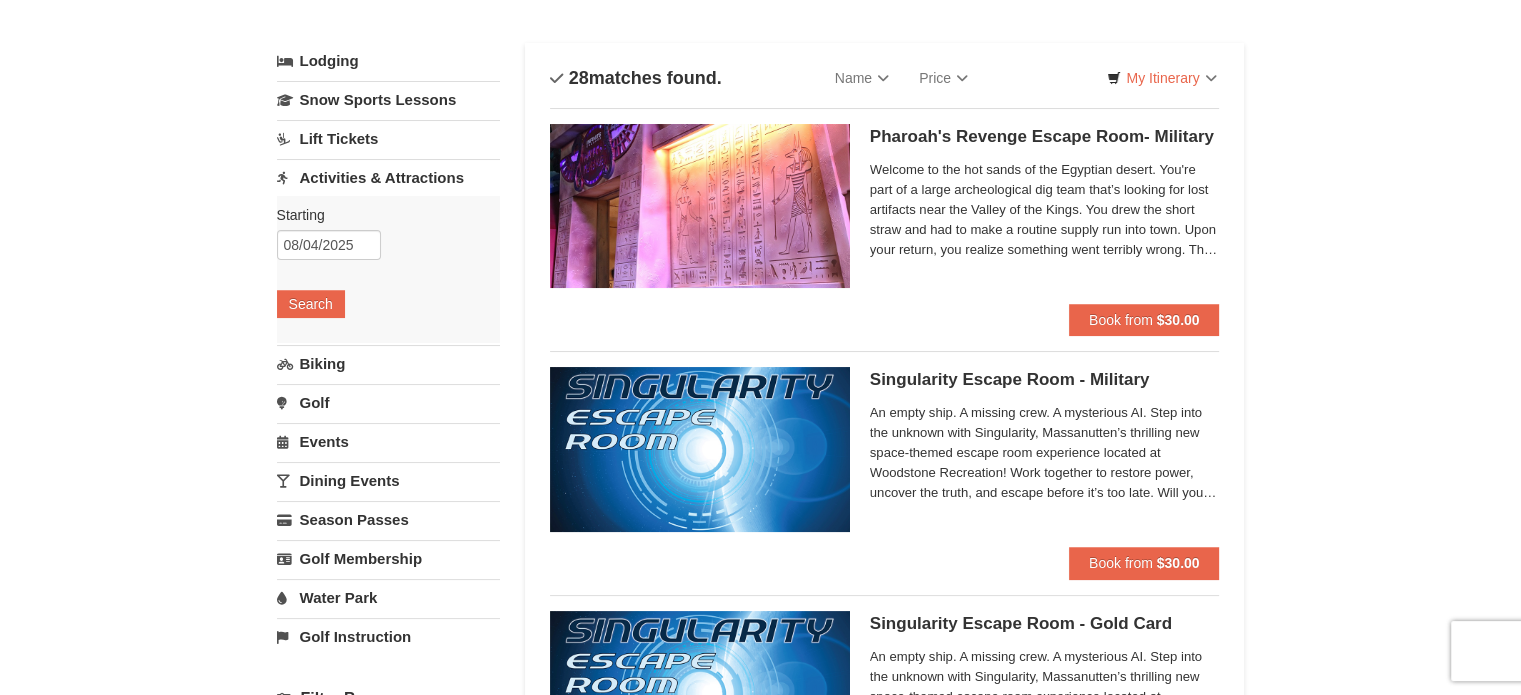 click on "Activities & Attractions" at bounding box center (388, 177) 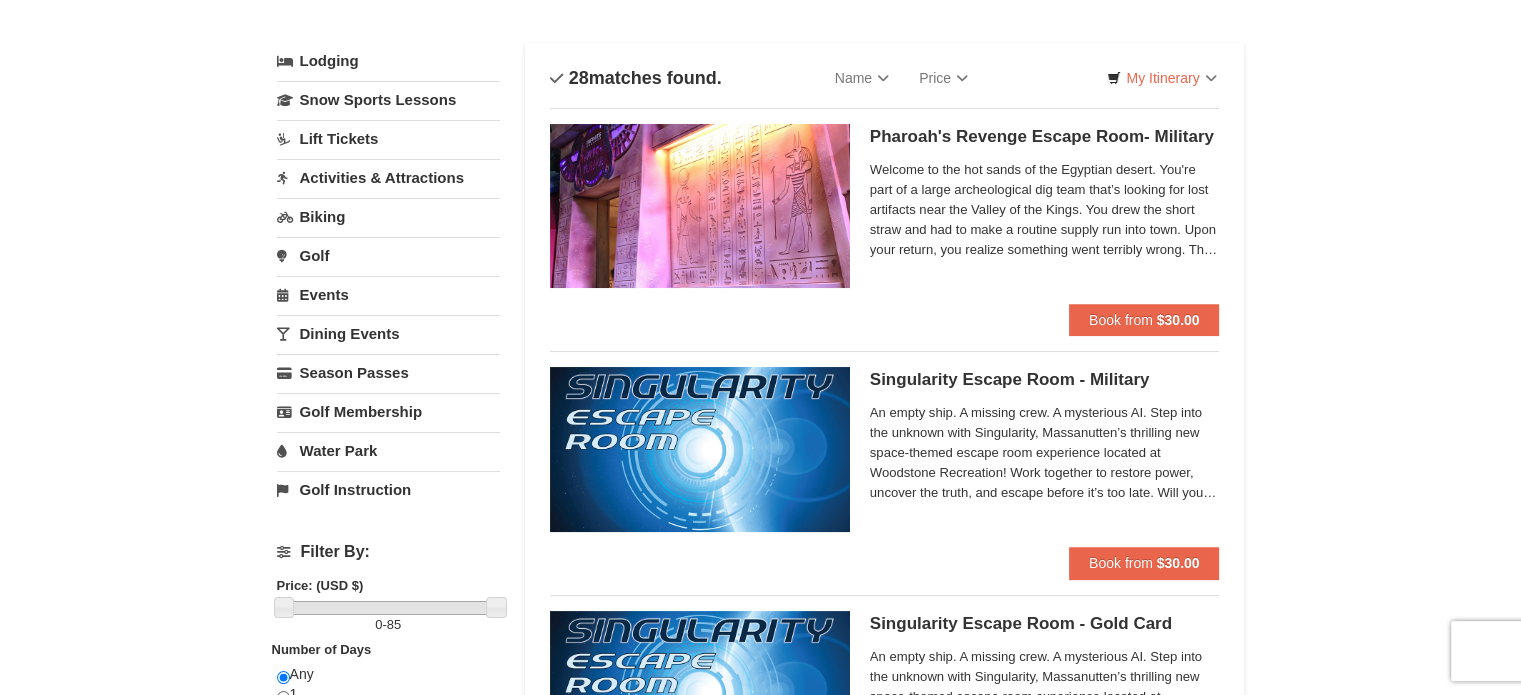 click on "Events" at bounding box center [388, 294] 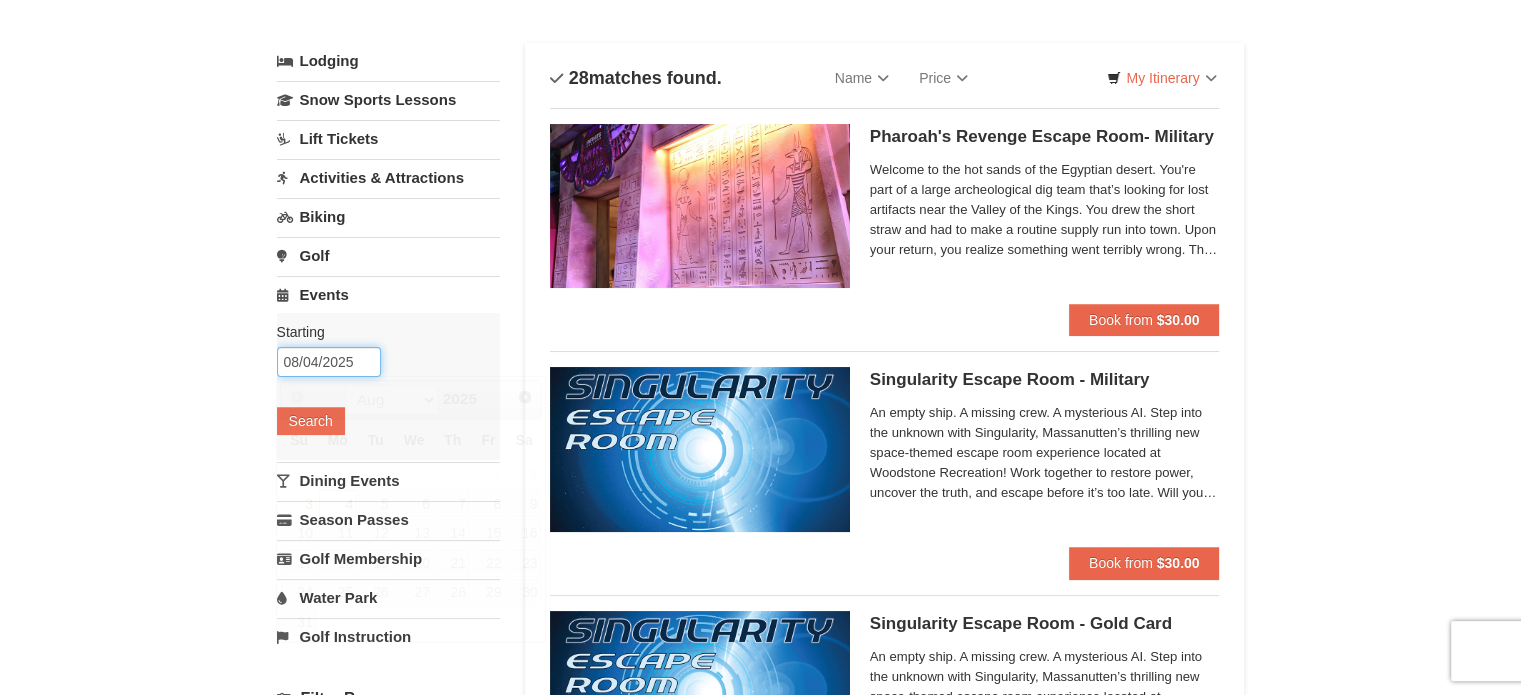 click on "08/04/2025" at bounding box center (329, 362) 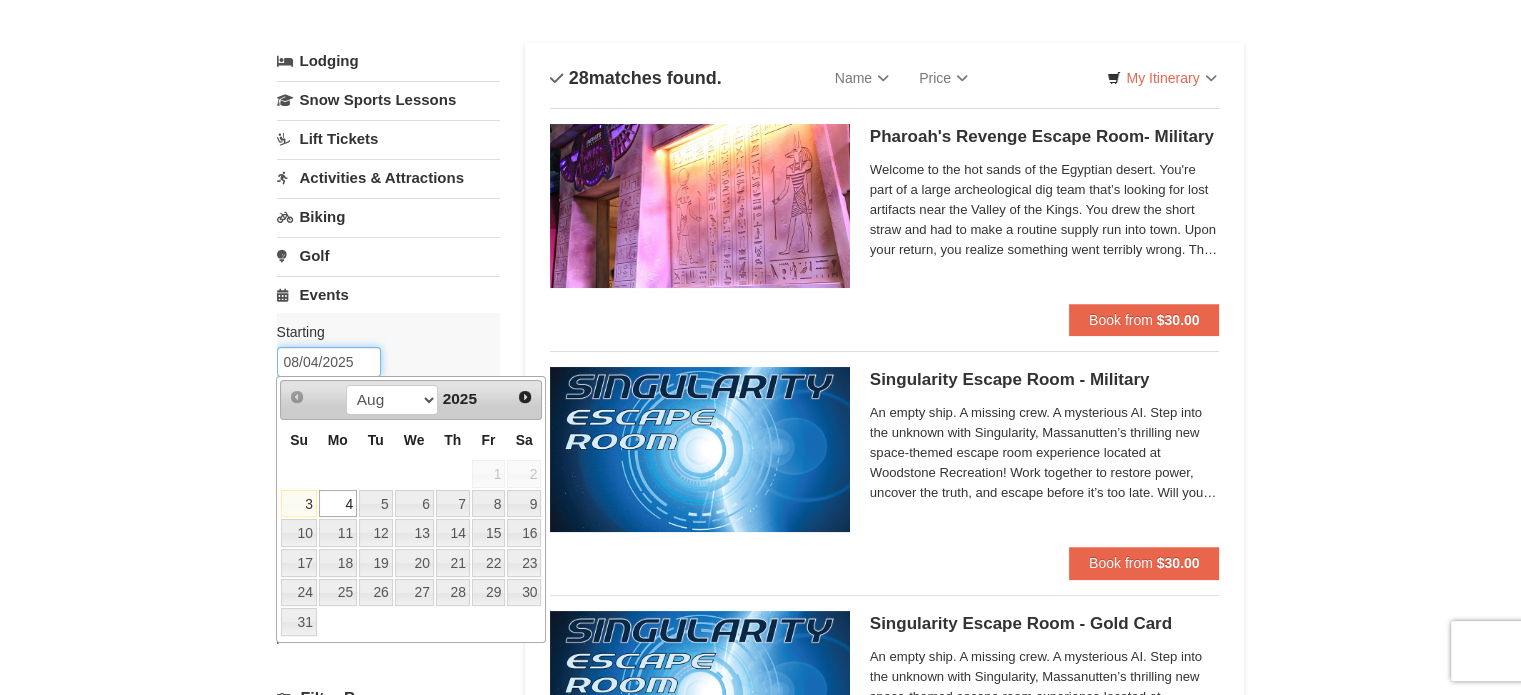 click on "08/04/2025" at bounding box center [329, 362] 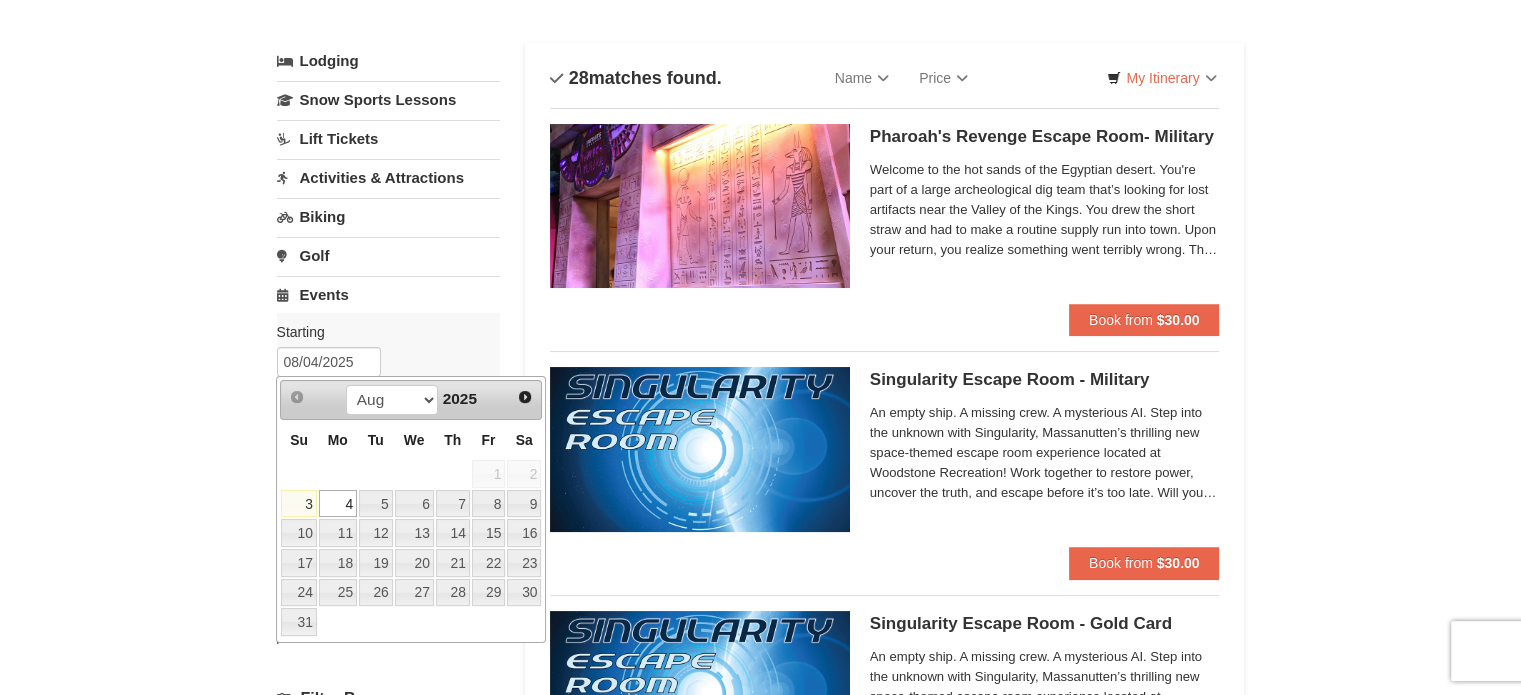 click on "3" at bounding box center (298, 504) 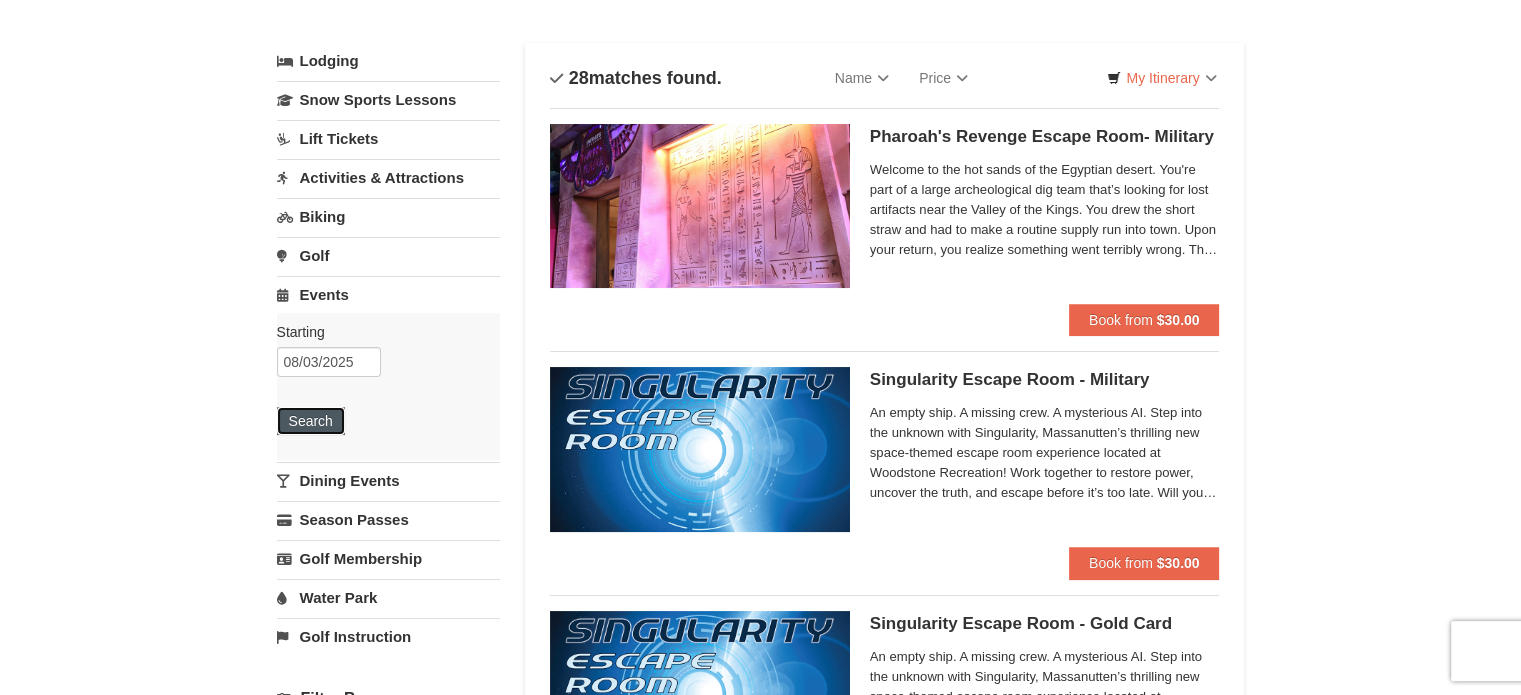 click on "Search" at bounding box center (311, 421) 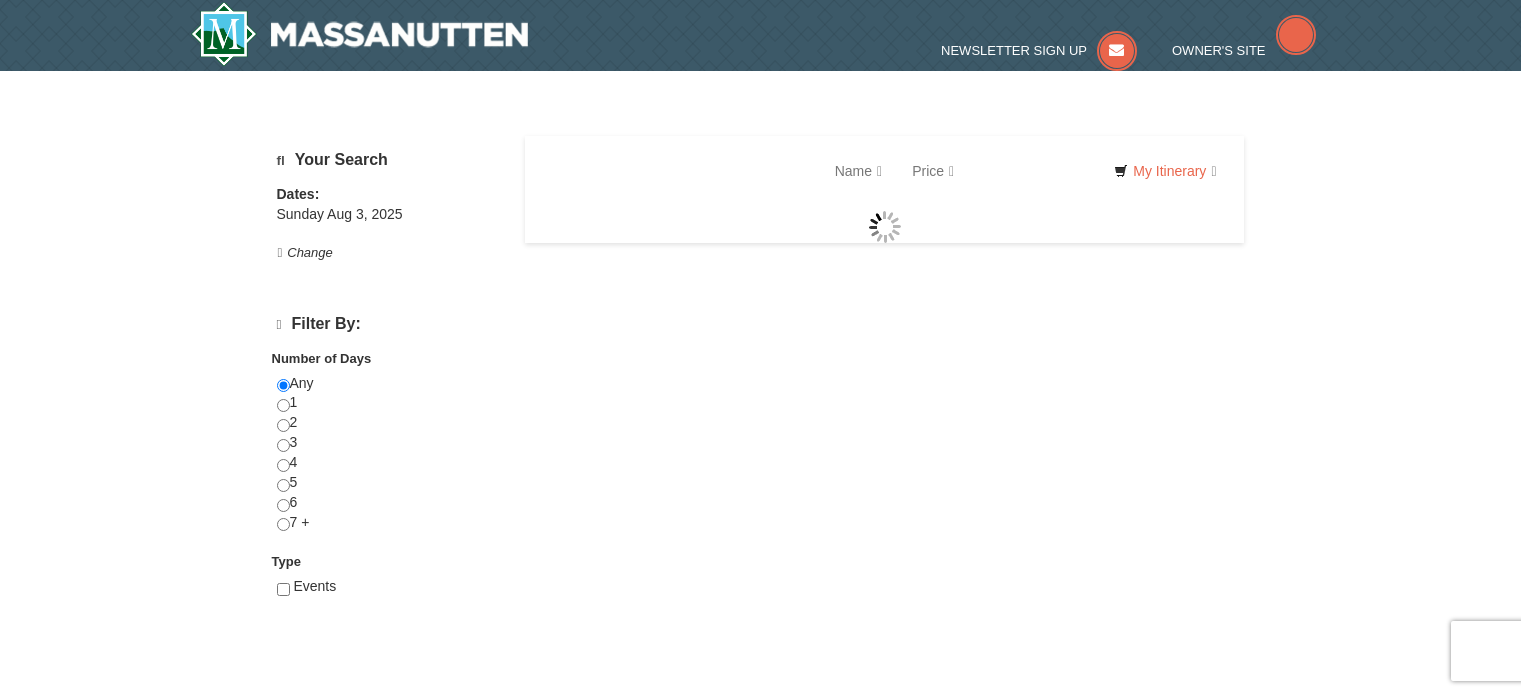 scroll, scrollTop: 0, scrollLeft: 0, axis: both 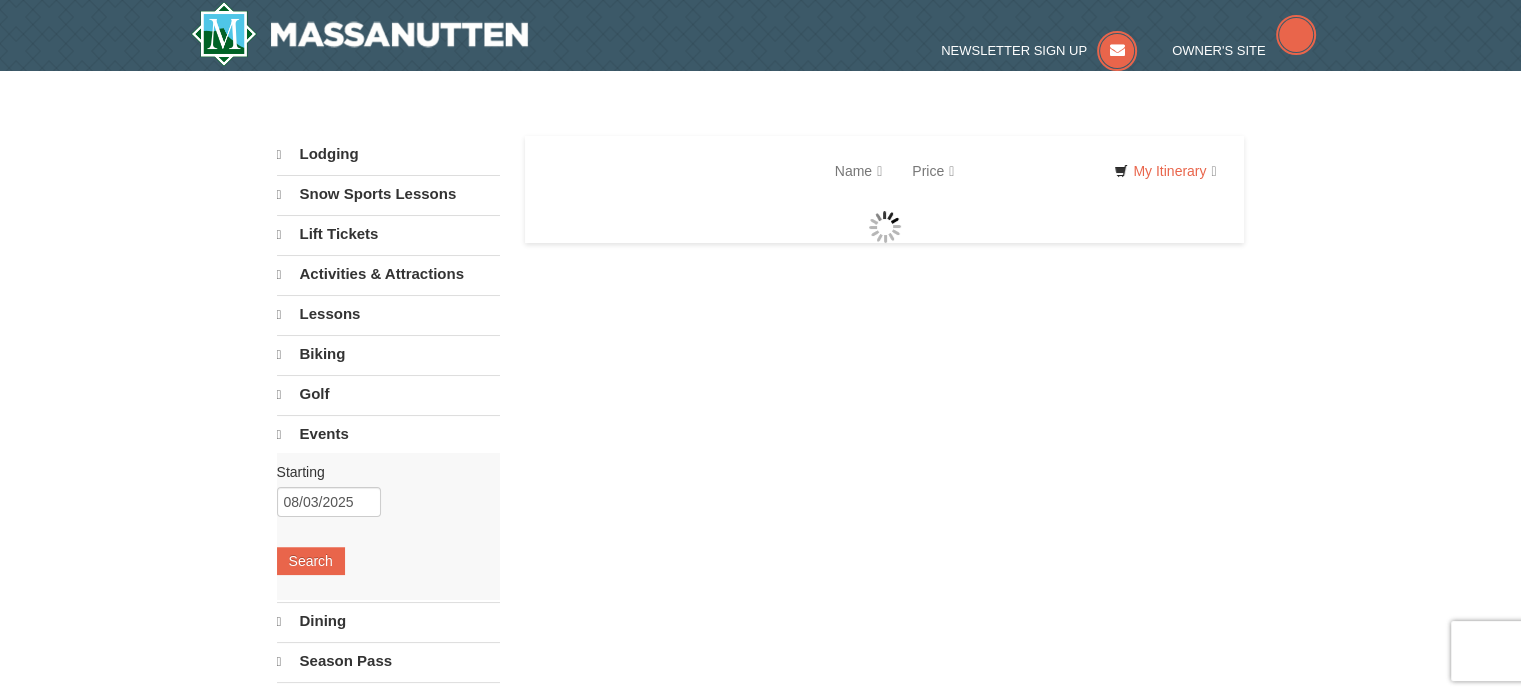 select on "8" 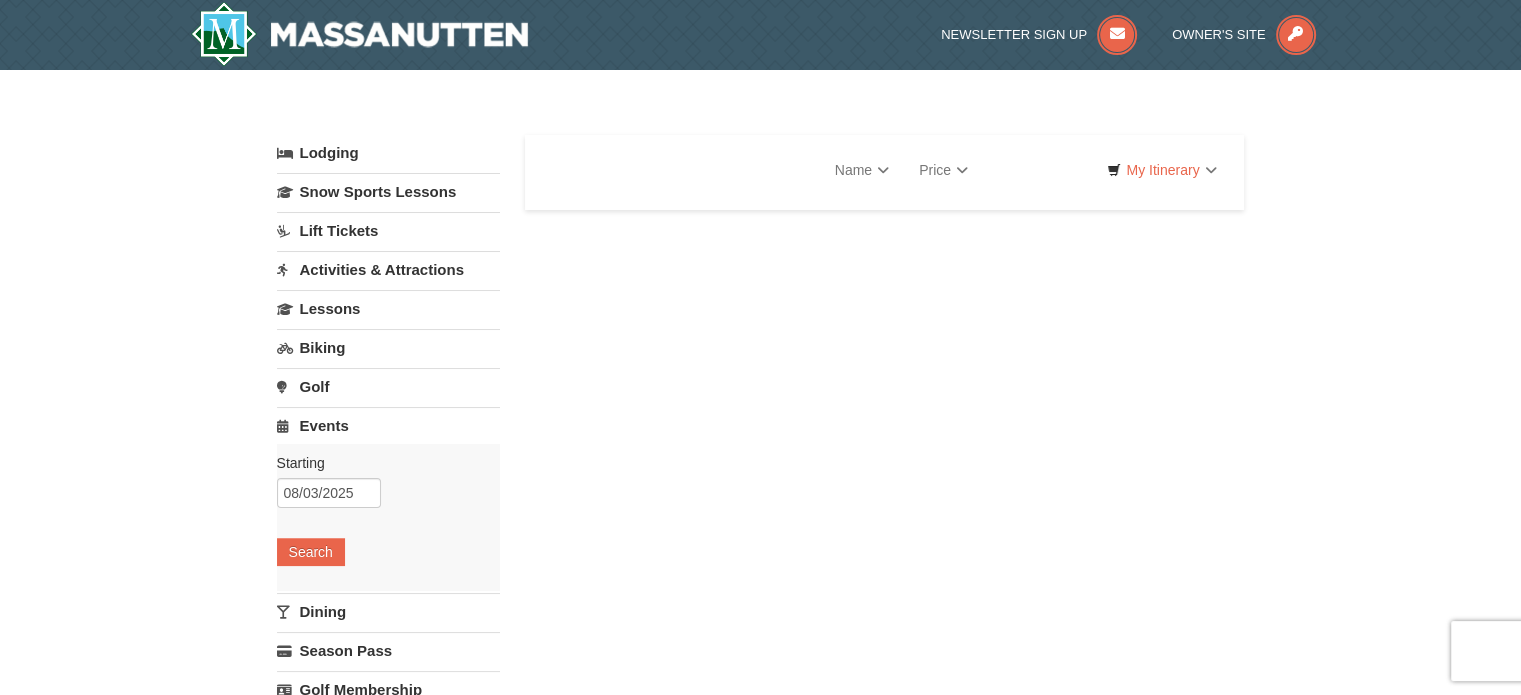 select on "8" 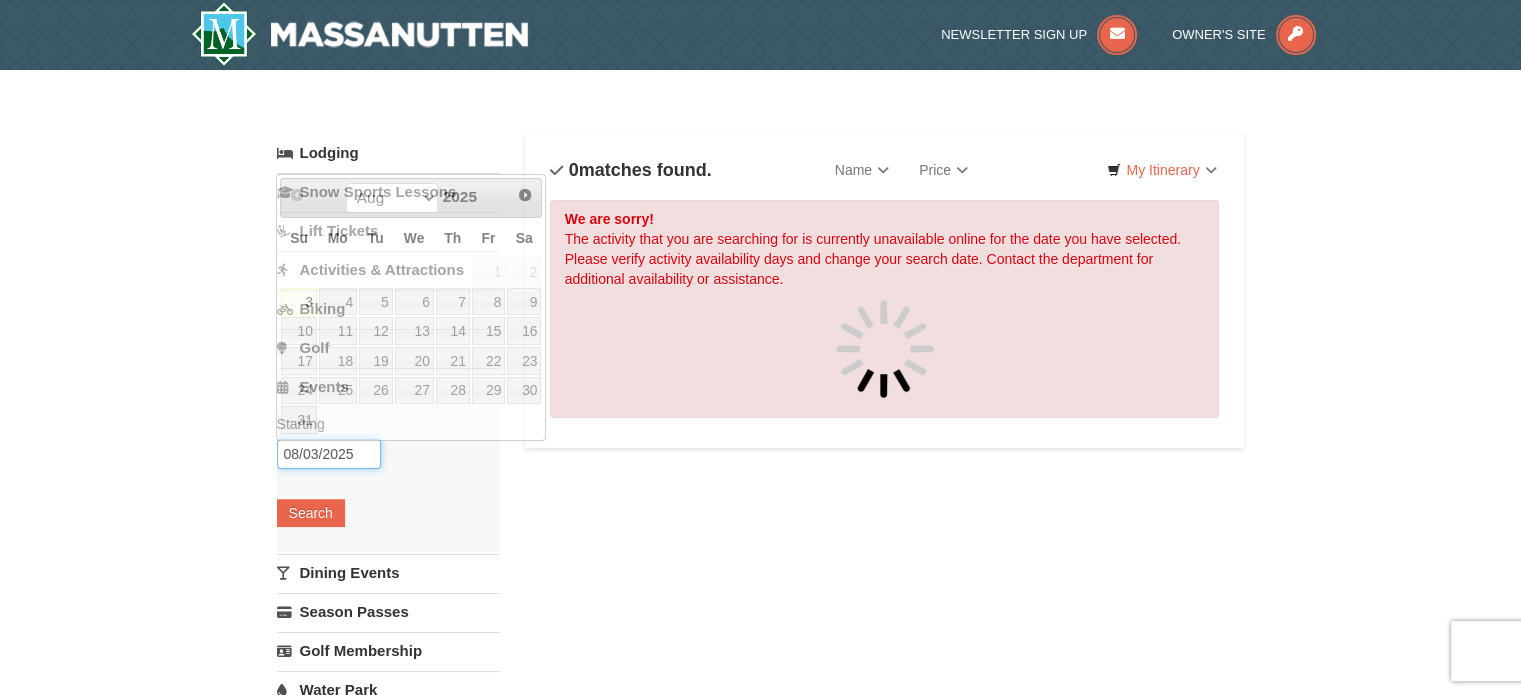 click on "08/03/2025" at bounding box center (329, 454) 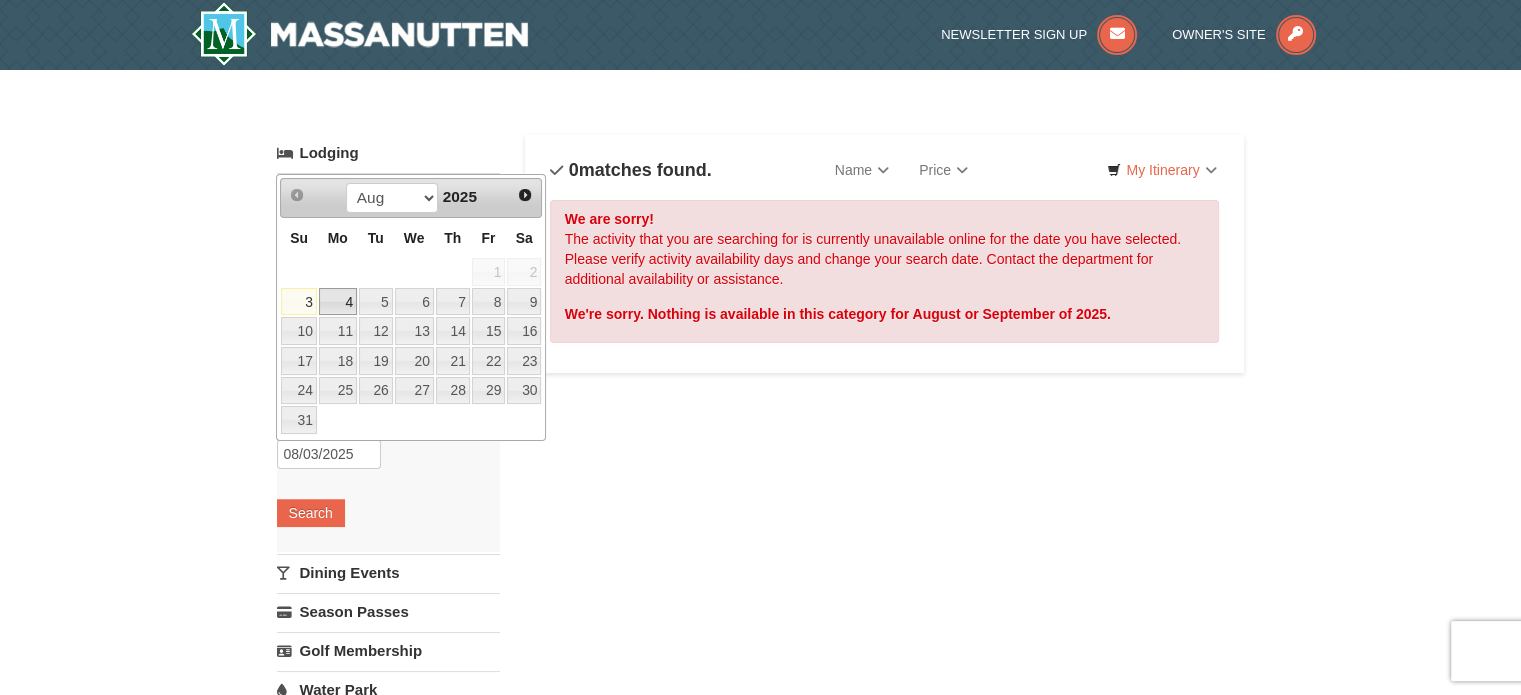 click on "4" at bounding box center [338, 302] 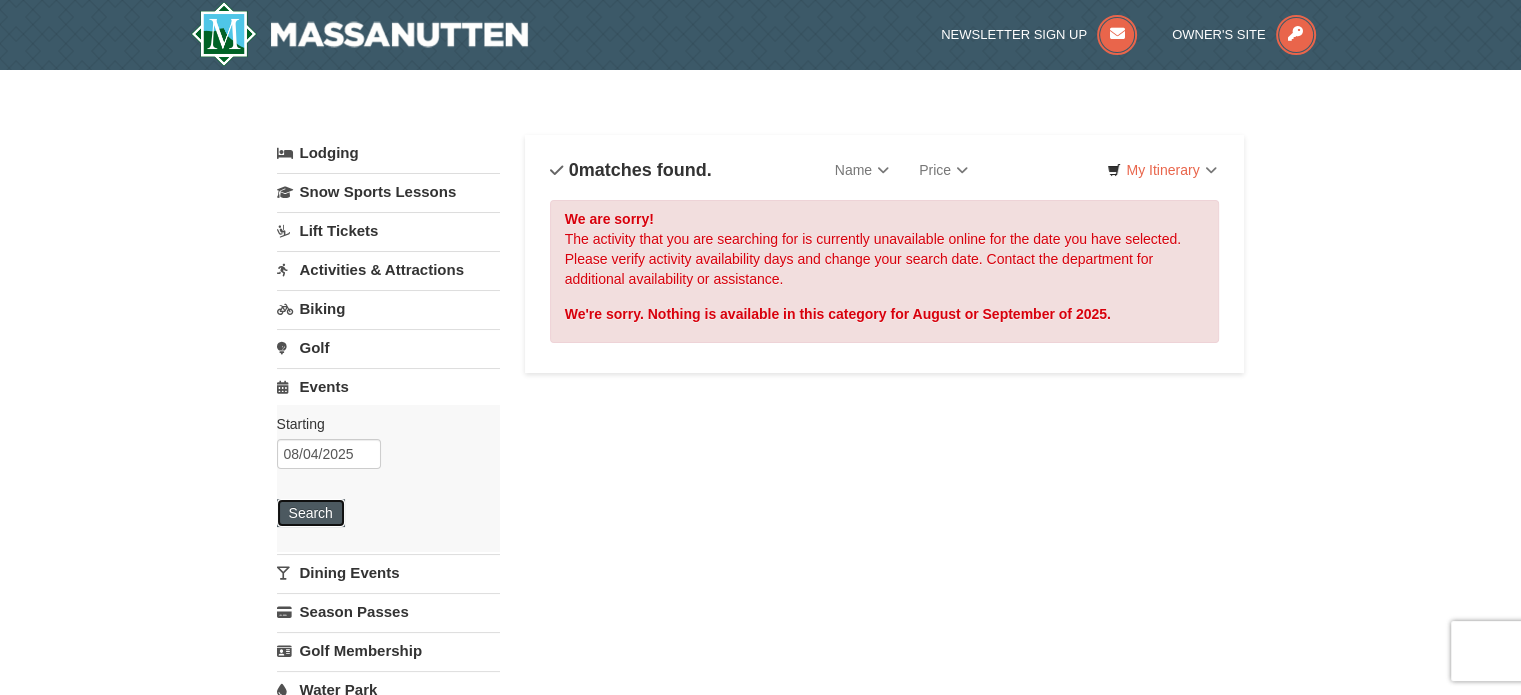 click on "Search" at bounding box center [311, 513] 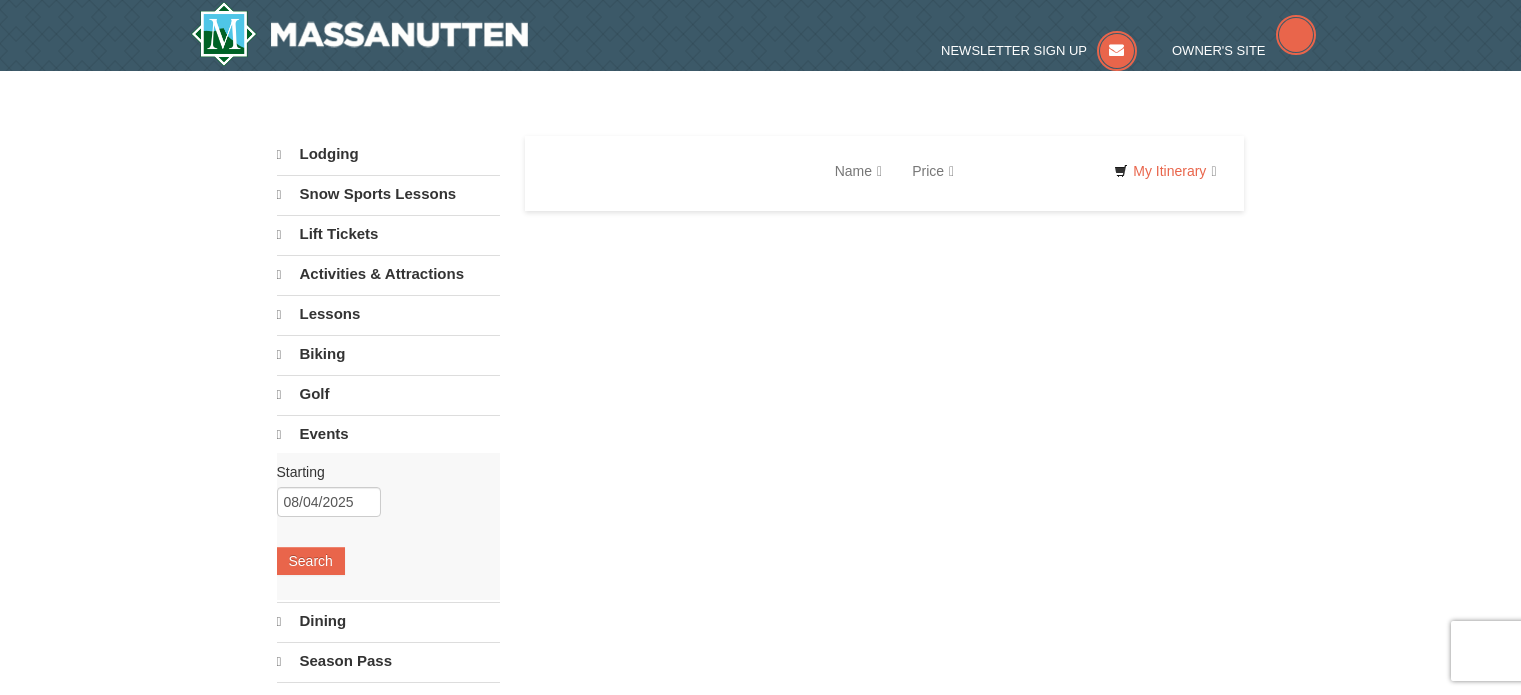 scroll, scrollTop: 0, scrollLeft: 0, axis: both 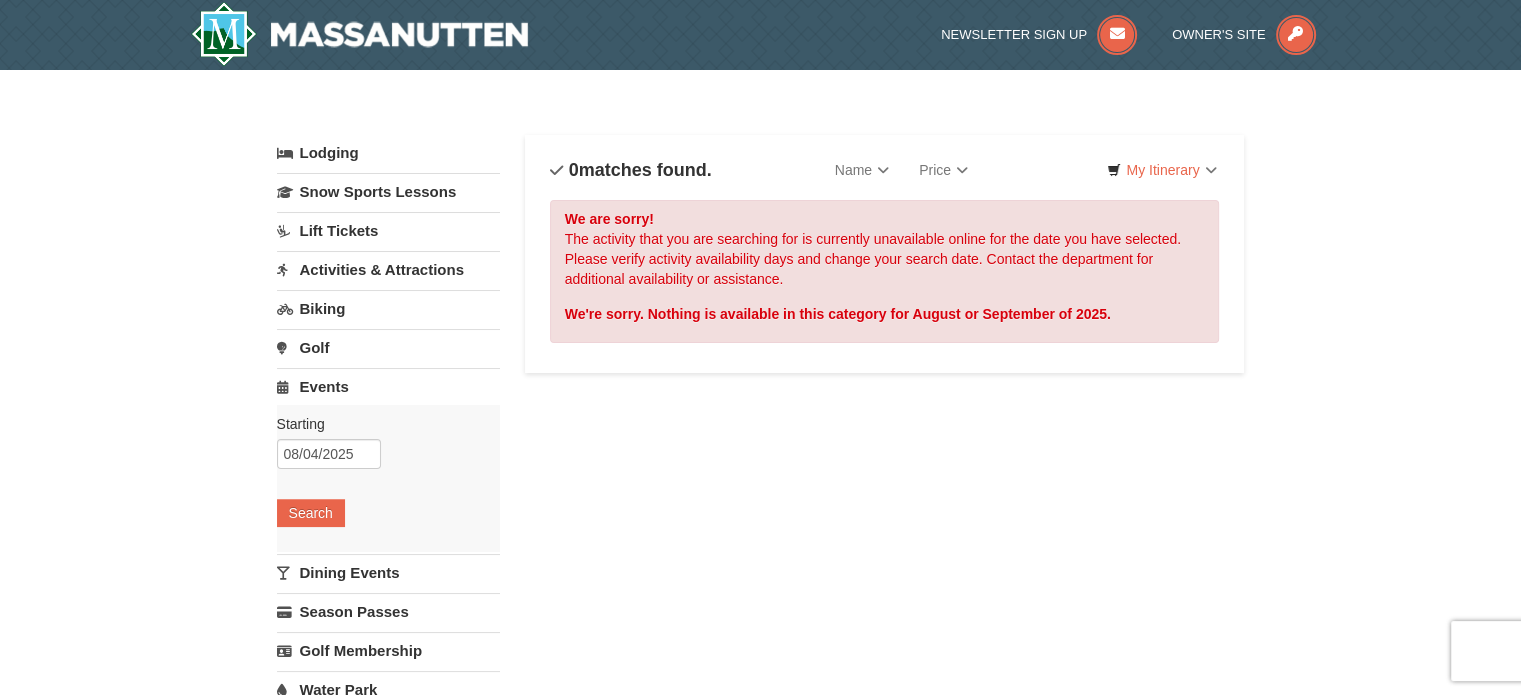 click on "Events" at bounding box center (388, 386) 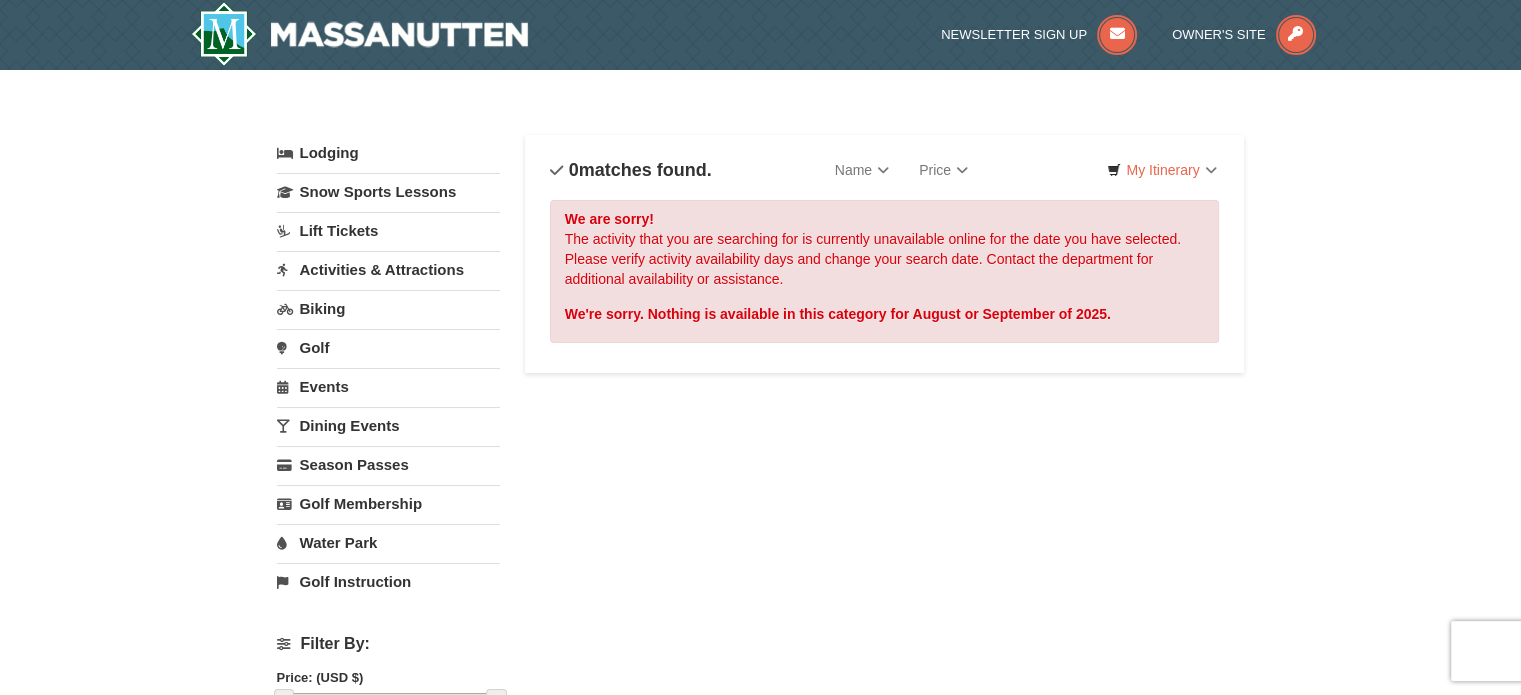 click on "Lift Tickets" at bounding box center (388, 230) 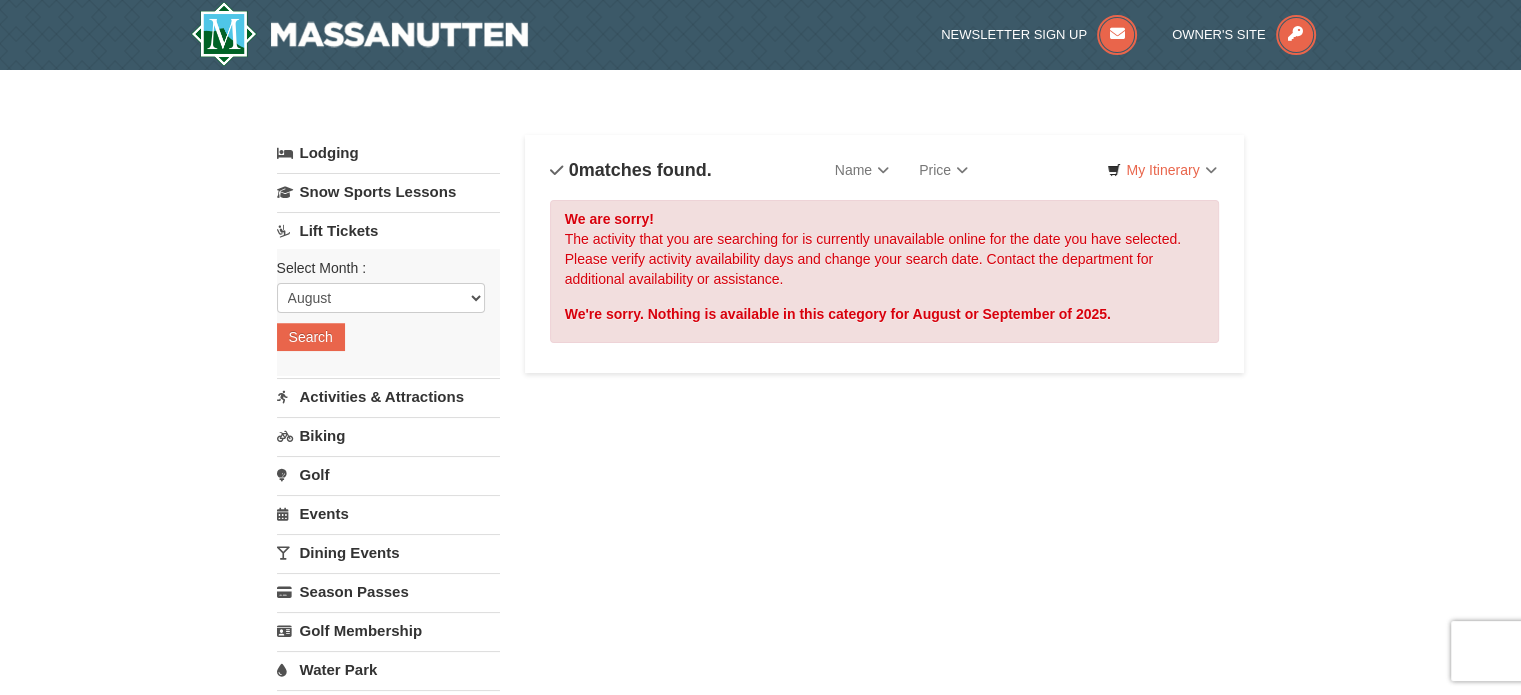 click on "Lift Tickets" at bounding box center (388, 230) 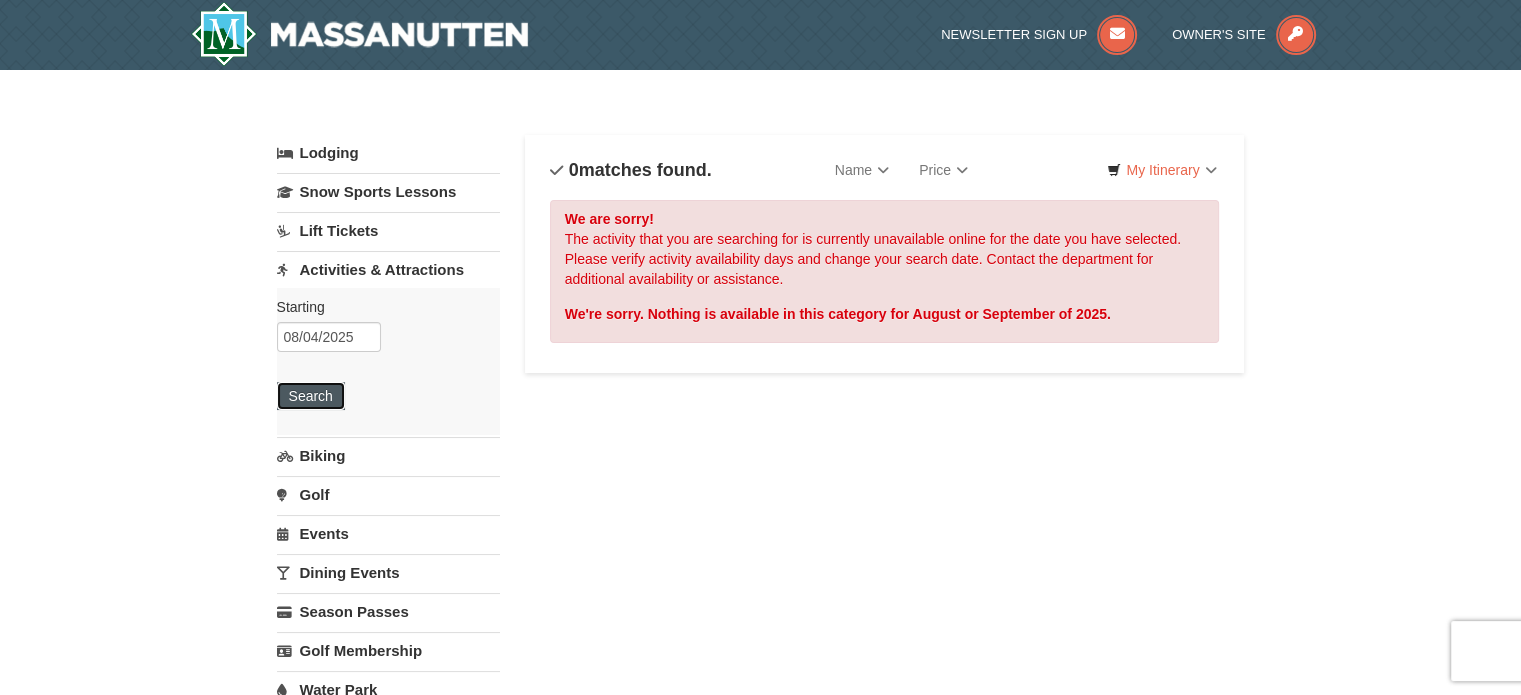 click on "Search" at bounding box center [311, 396] 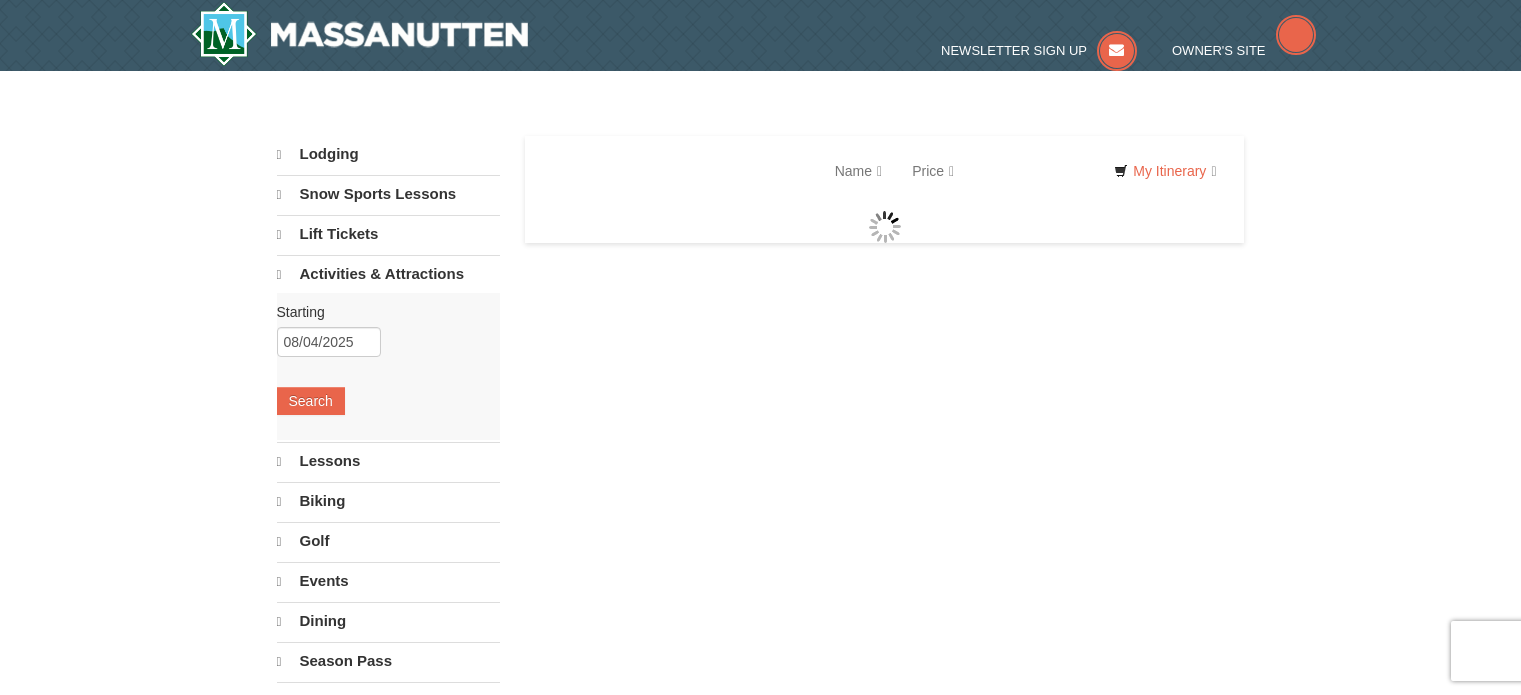 scroll, scrollTop: 0, scrollLeft: 0, axis: both 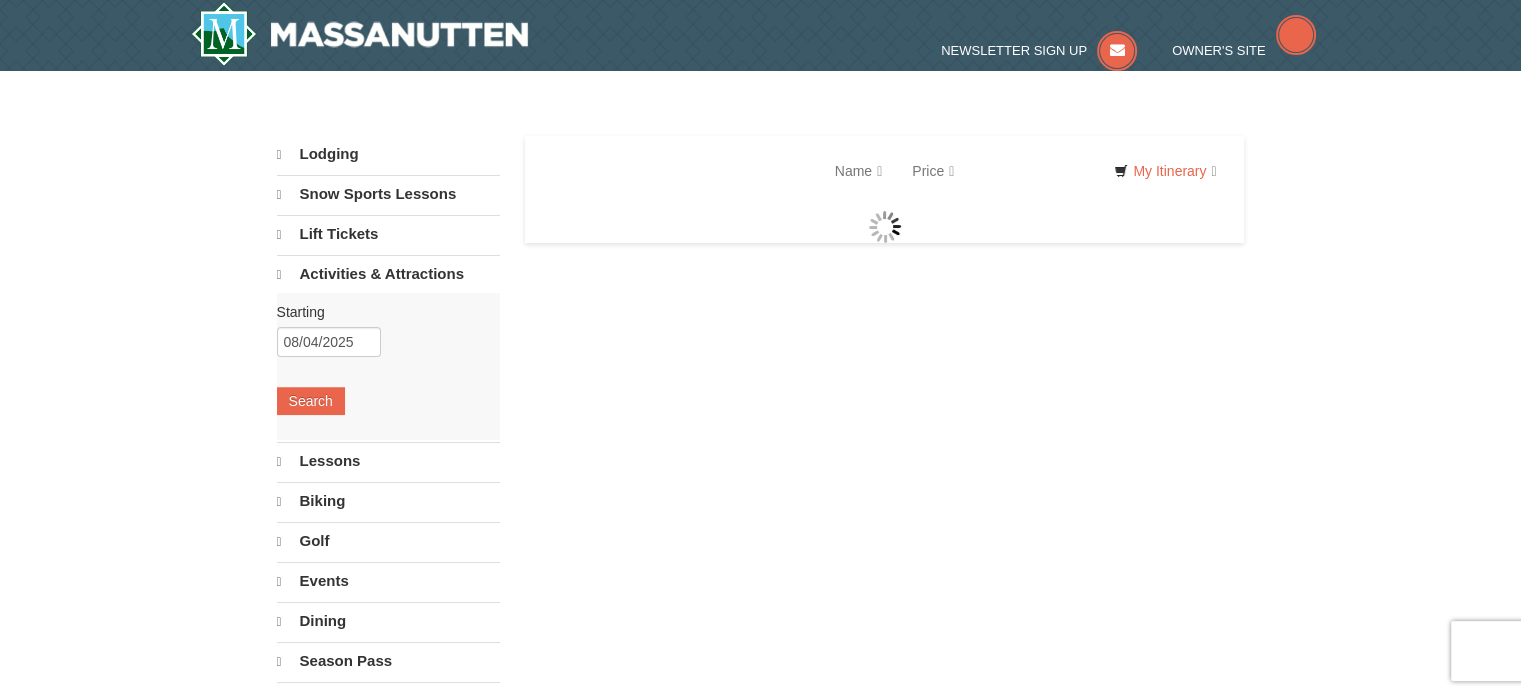 select on "8" 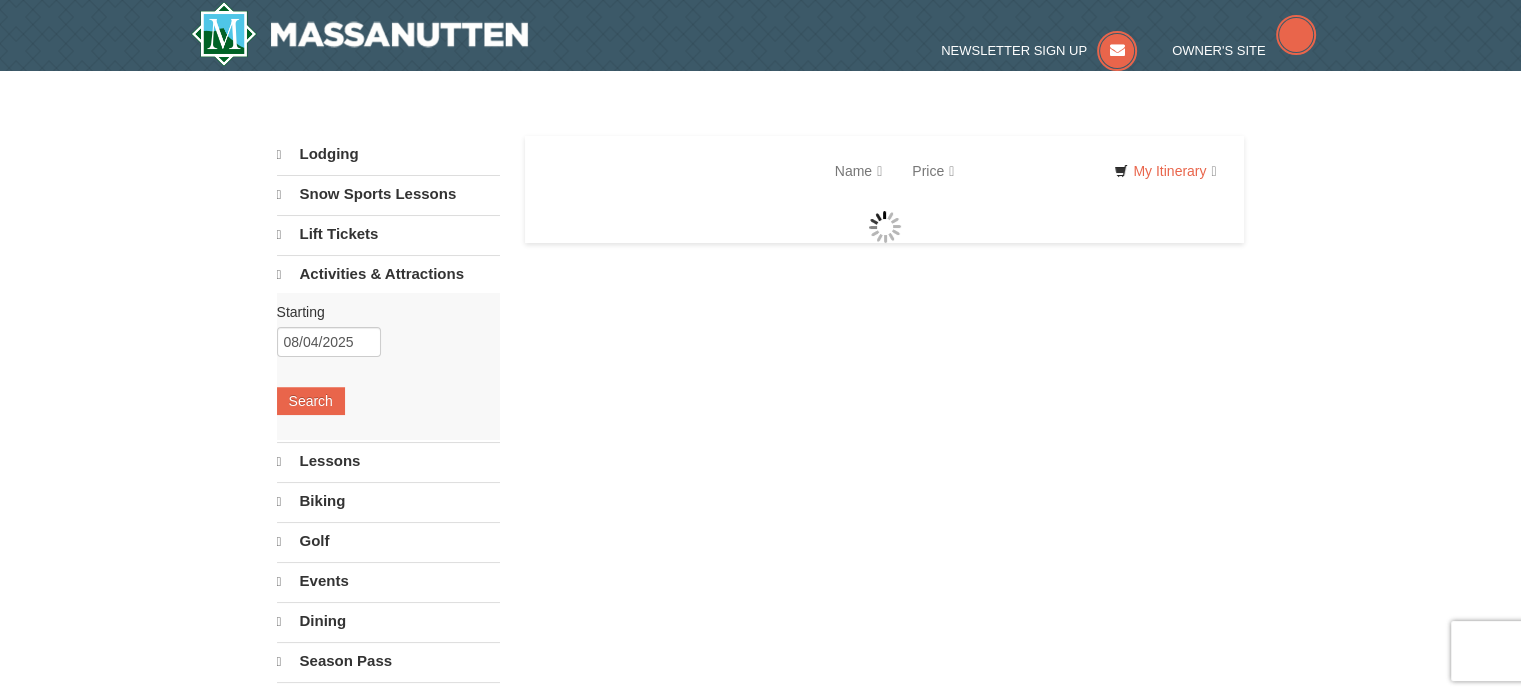 select on "8" 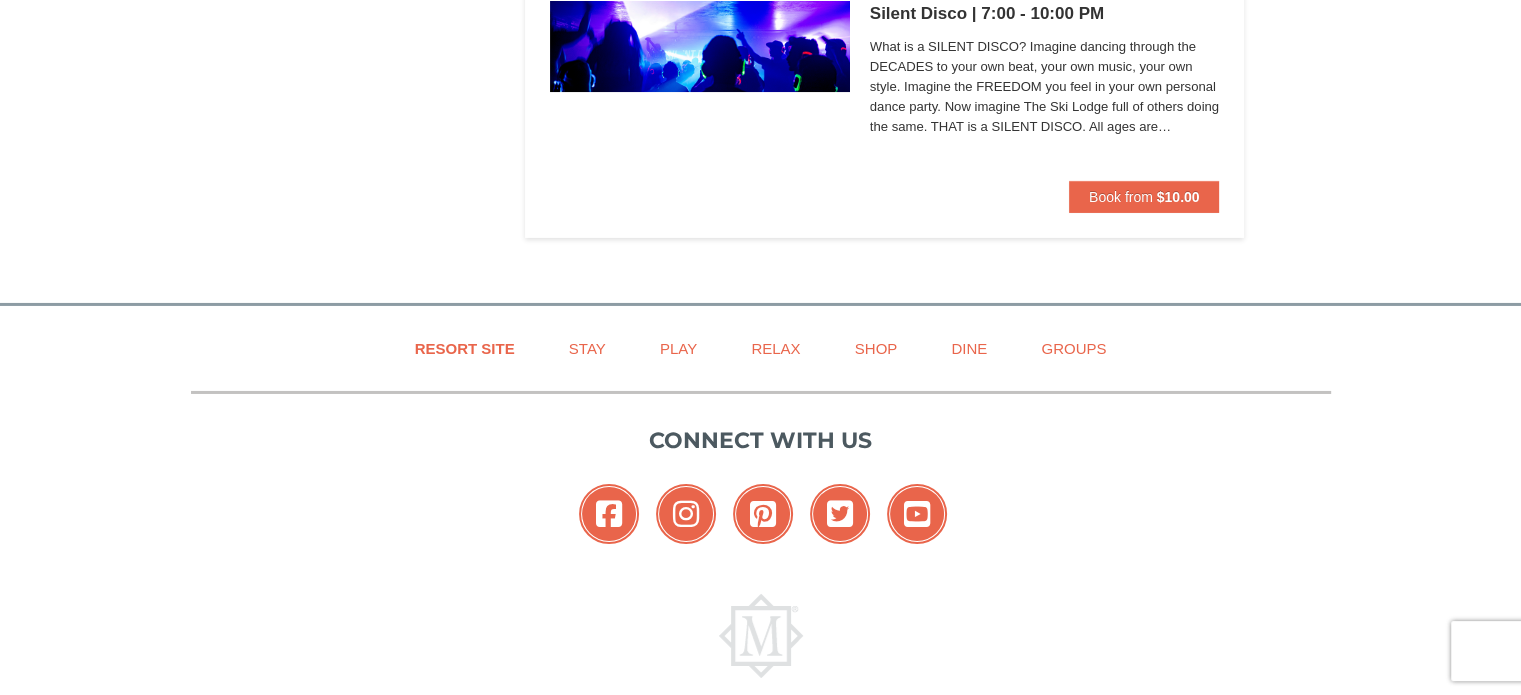 scroll, scrollTop: 6847, scrollLeft: 0, axis: vertical 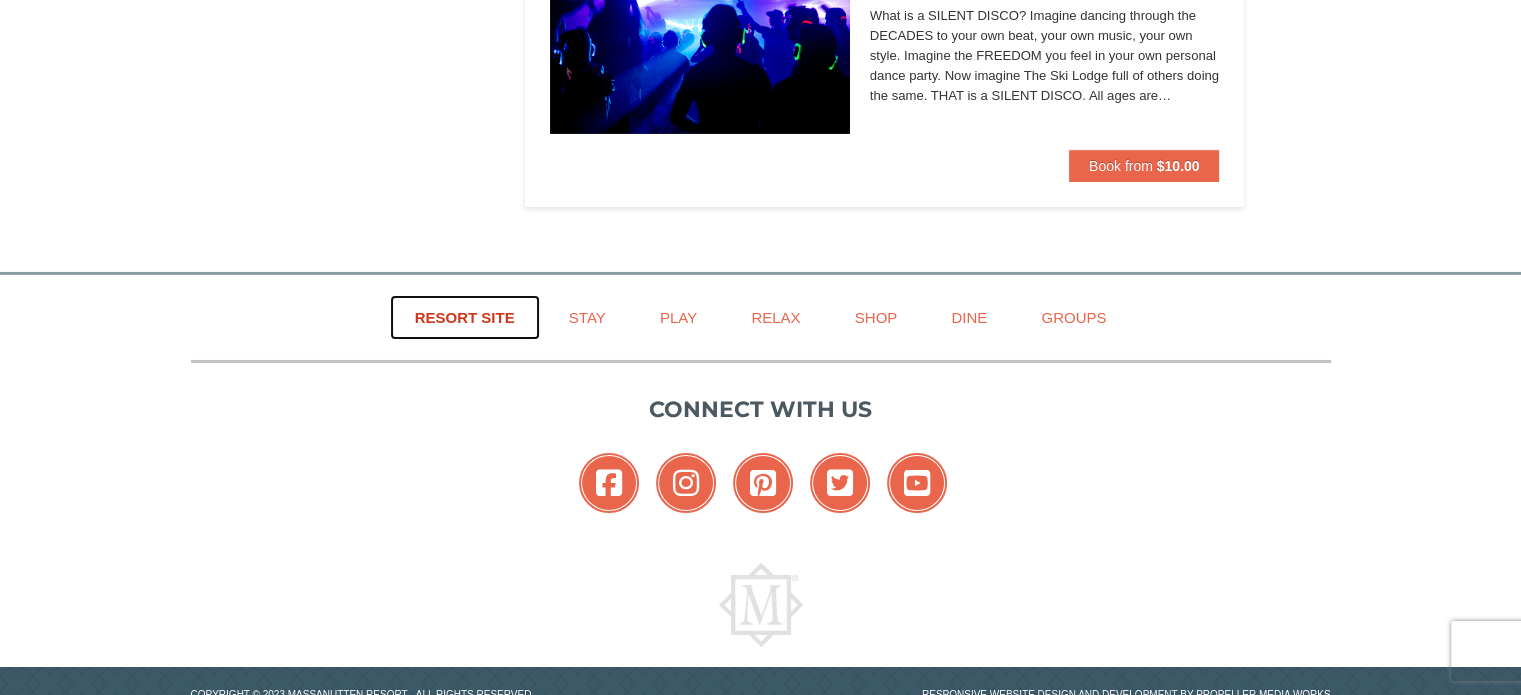 click on "Resort Site" at bounding box center (465, 317) 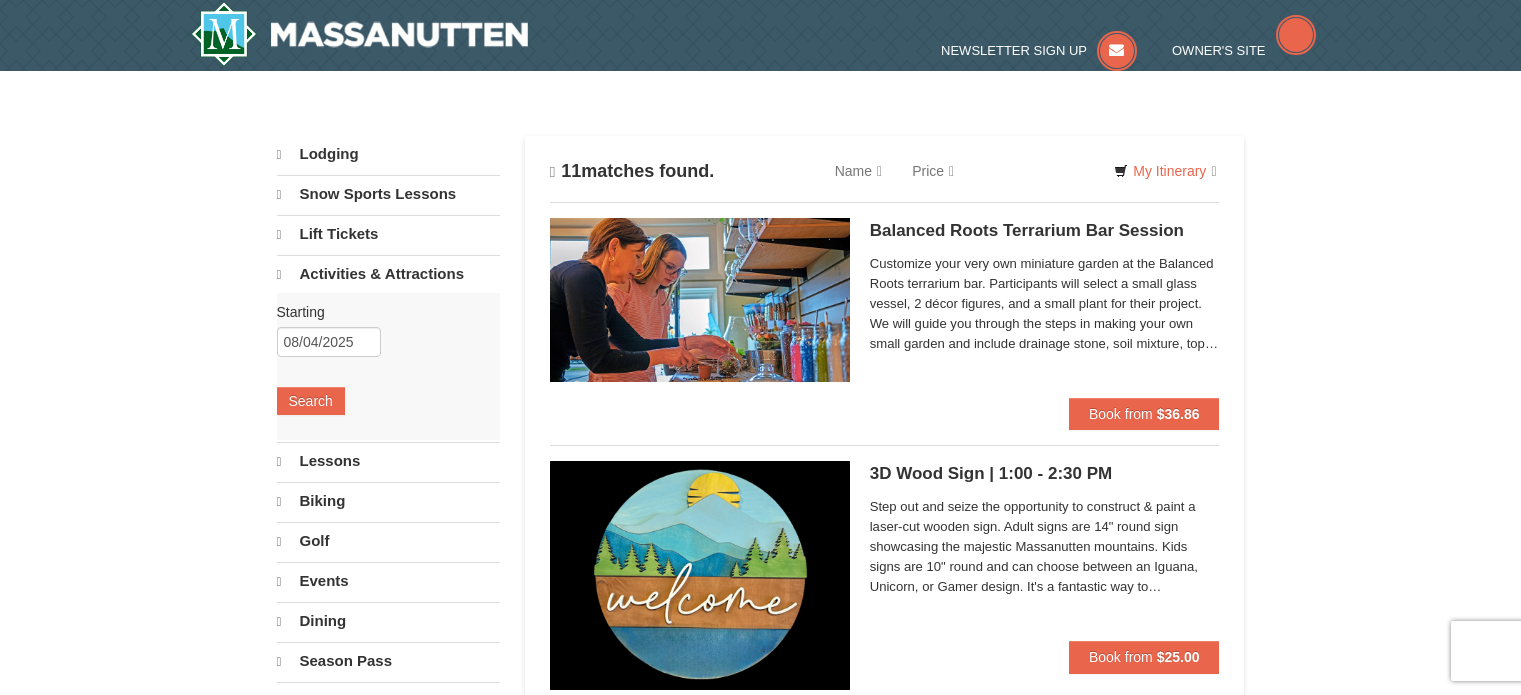 scroll, scrollTop: 0, scrollLeft: 0, axis: both 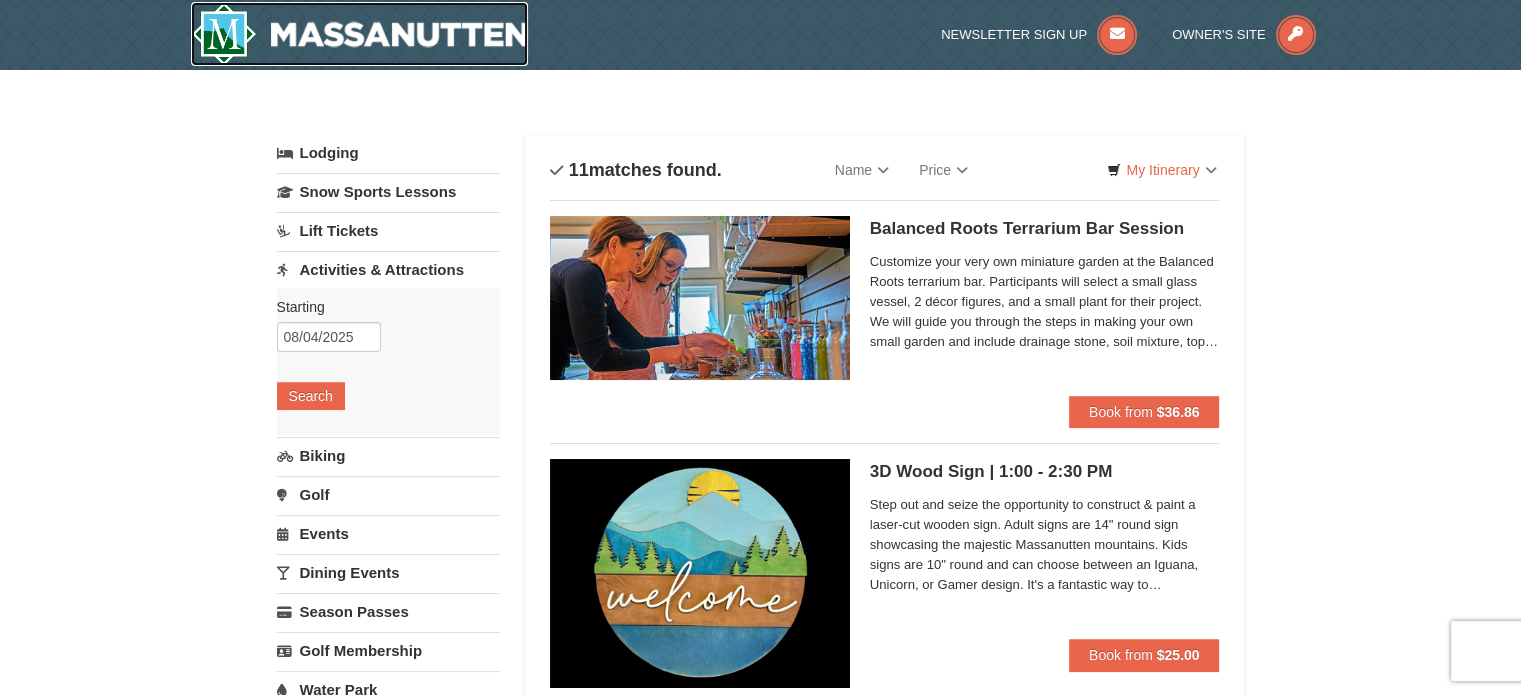 click at bounding box center [360, 34] 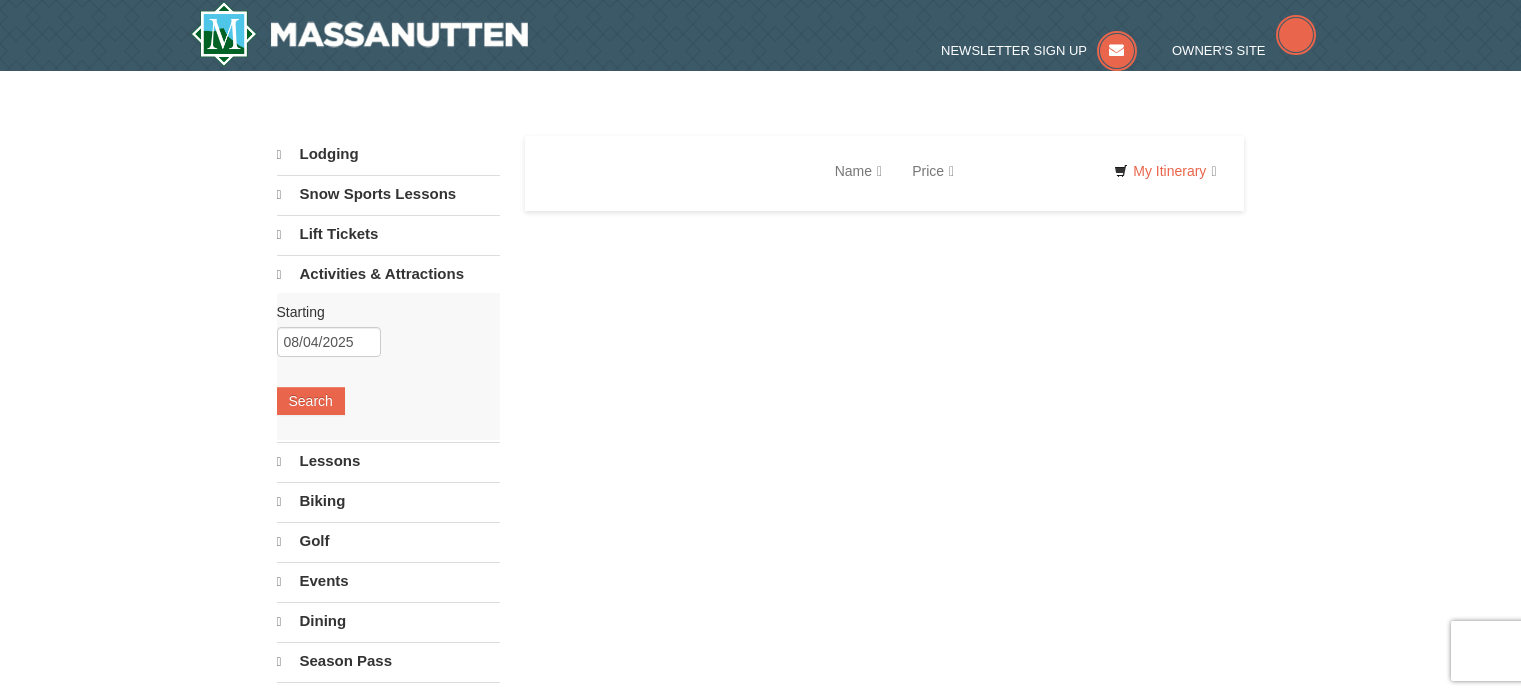 scroll, scrollTop: 0, scrollLeft: 0, axis: both 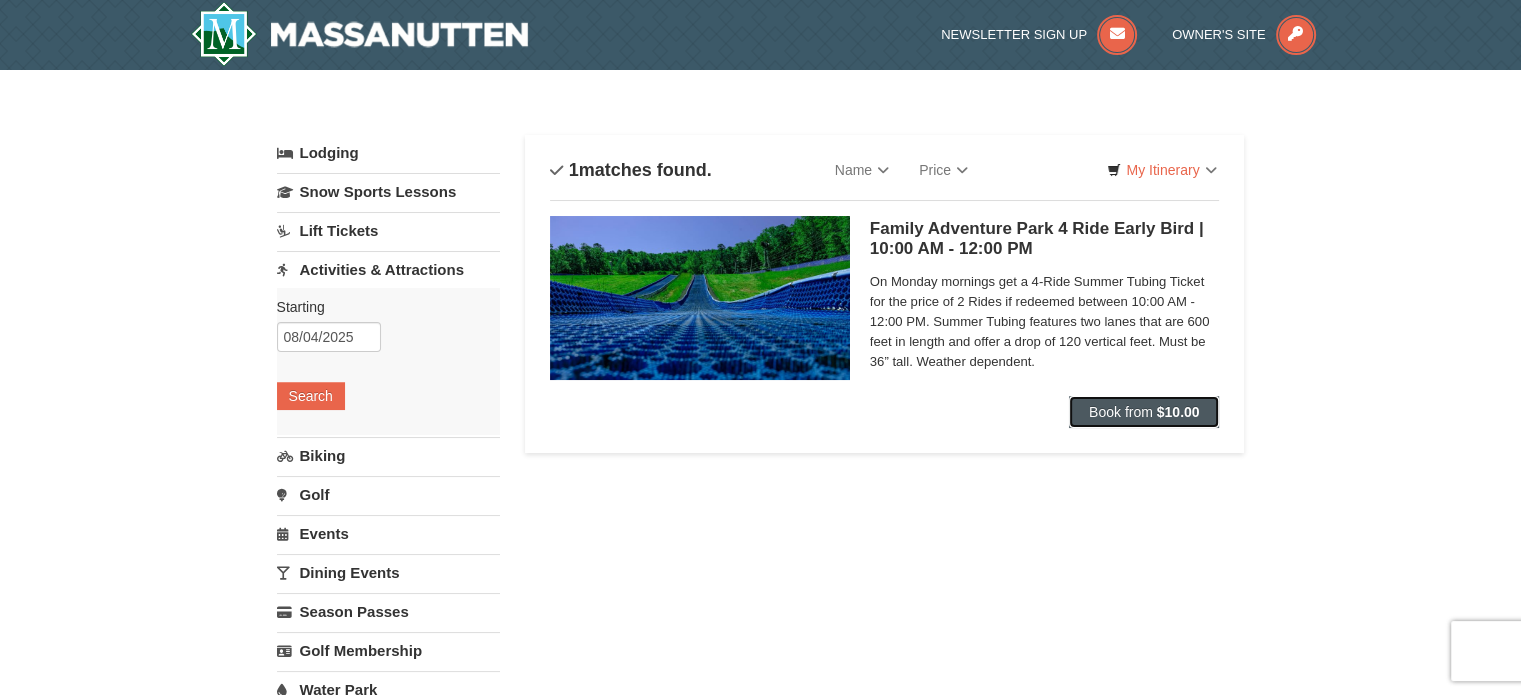 click on "Book from" at bounding box center (1121, 412) 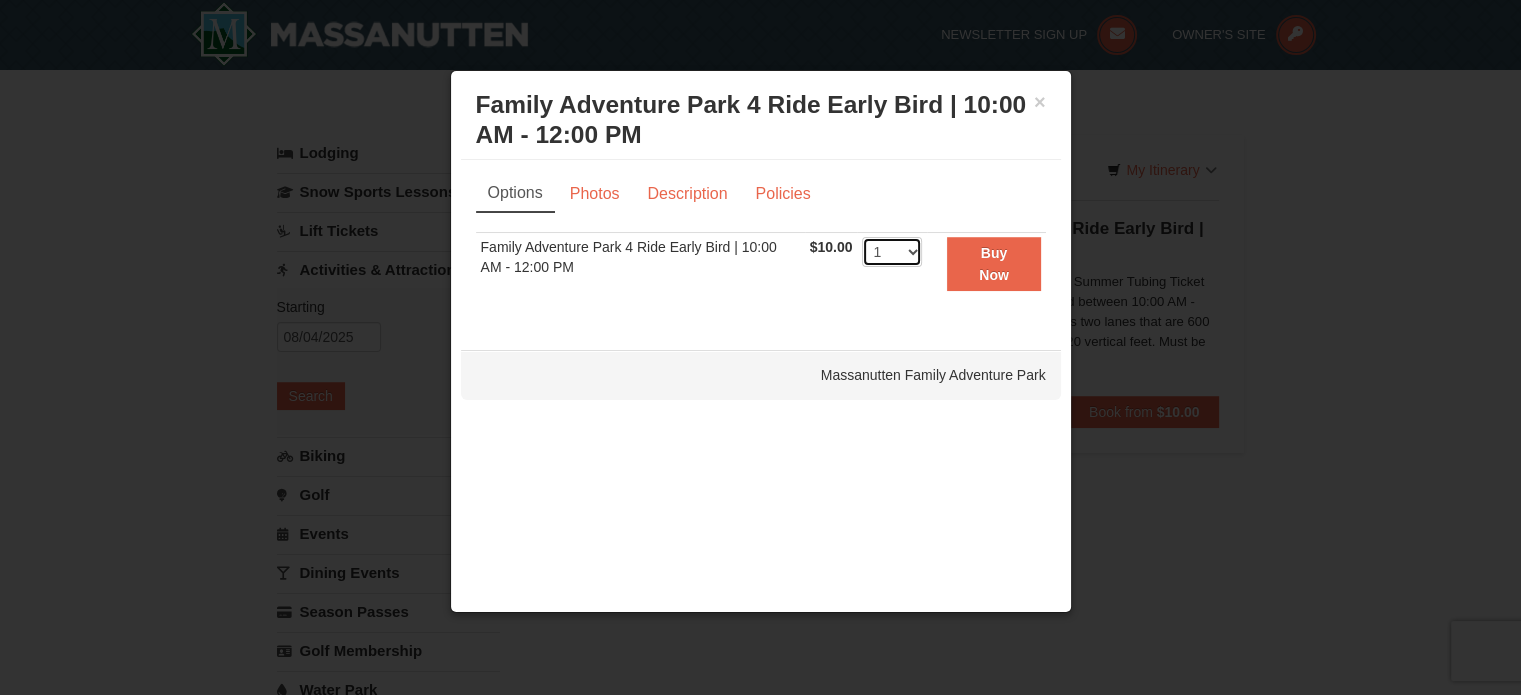click on "1 2 3 4 5 6 7 8 9 10 11 12 13 14 15 16 17 18 19 20 21 22 23 24 25 26 27 28 29 30 31 32 33 34 35 36 37 38 39 40 41 42 43 44 45 46 47 48 49 50" at bounding box center [892, 252] 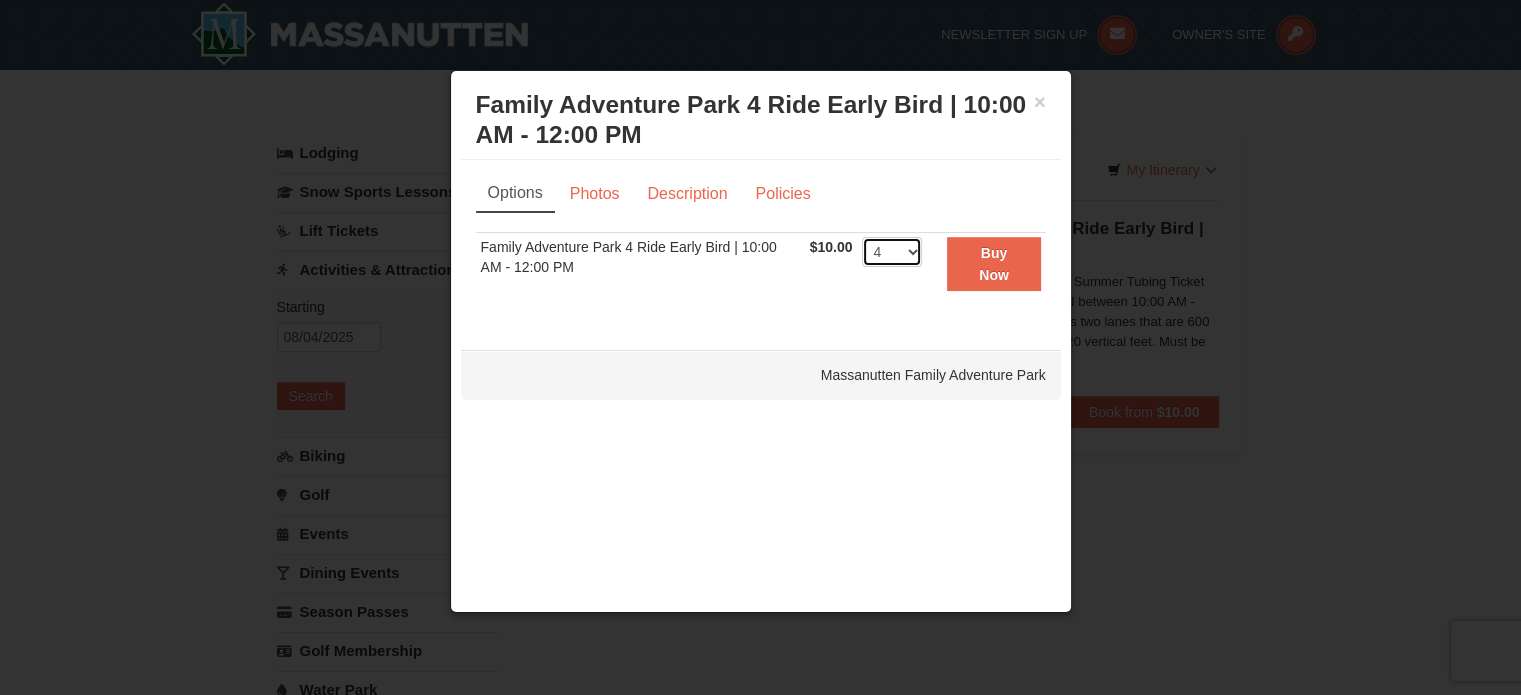 click on "1 2 3 4 5 6 7 8 9 10 11 12 13 14 15 16 17 18 19 20 21 22 23 24 25 26 27 28 29 30 31 32 33 34 35 36 37 38 39 40 41 42 43 44 45 46 47 48 49 50" at bounding box center (892, 252) 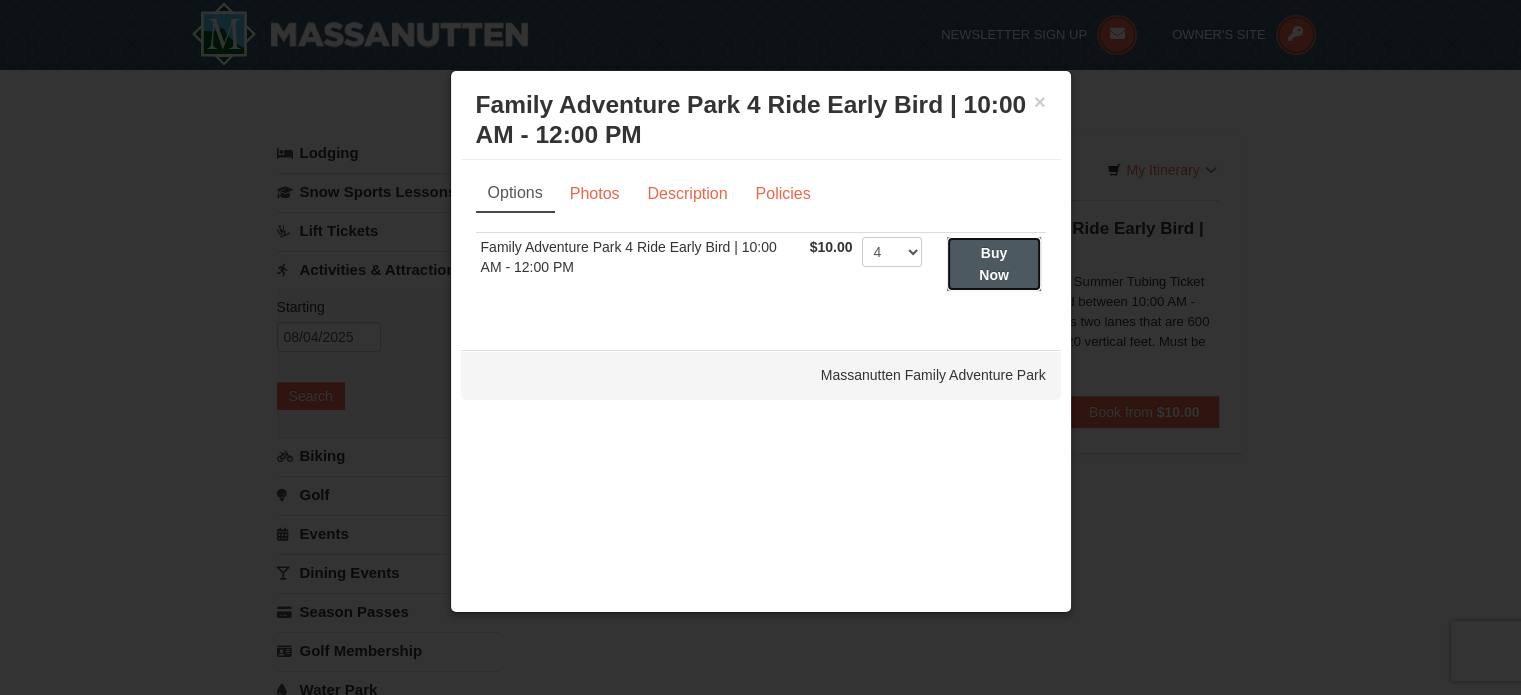click on "Buy Now" at bounding box center (994, 264) 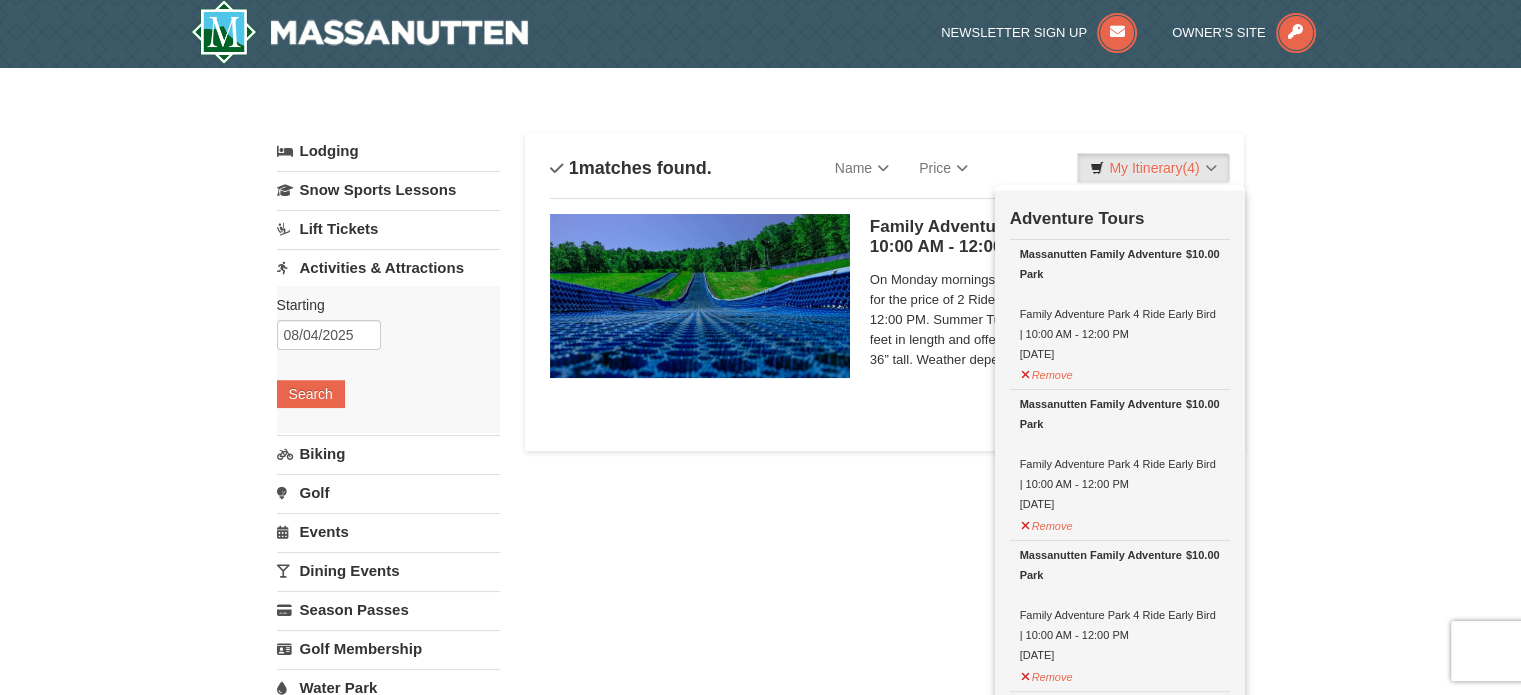 scroll, scrollTop: 6, scrollLeft: 0, axis: vertical 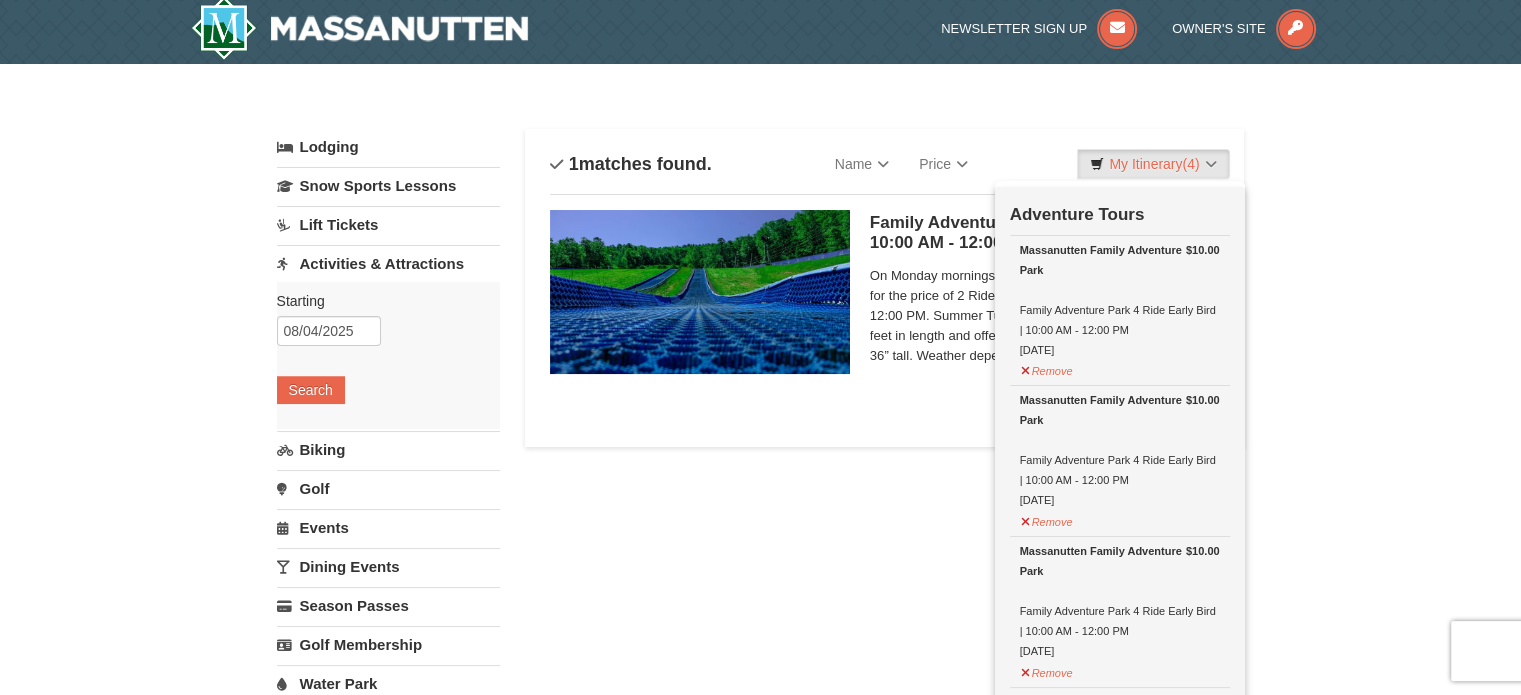 click on "×
Categories
List
Filter
My Itinerary (4)
Check Out Now
Adventure Tours
$10.00
Massanutten Family Adventure Park
Family Adventure Park 4 Ride Early Bird  | 10:00 AM - 12:00 PM
8/4/2025" at bounding box center (760, 784) 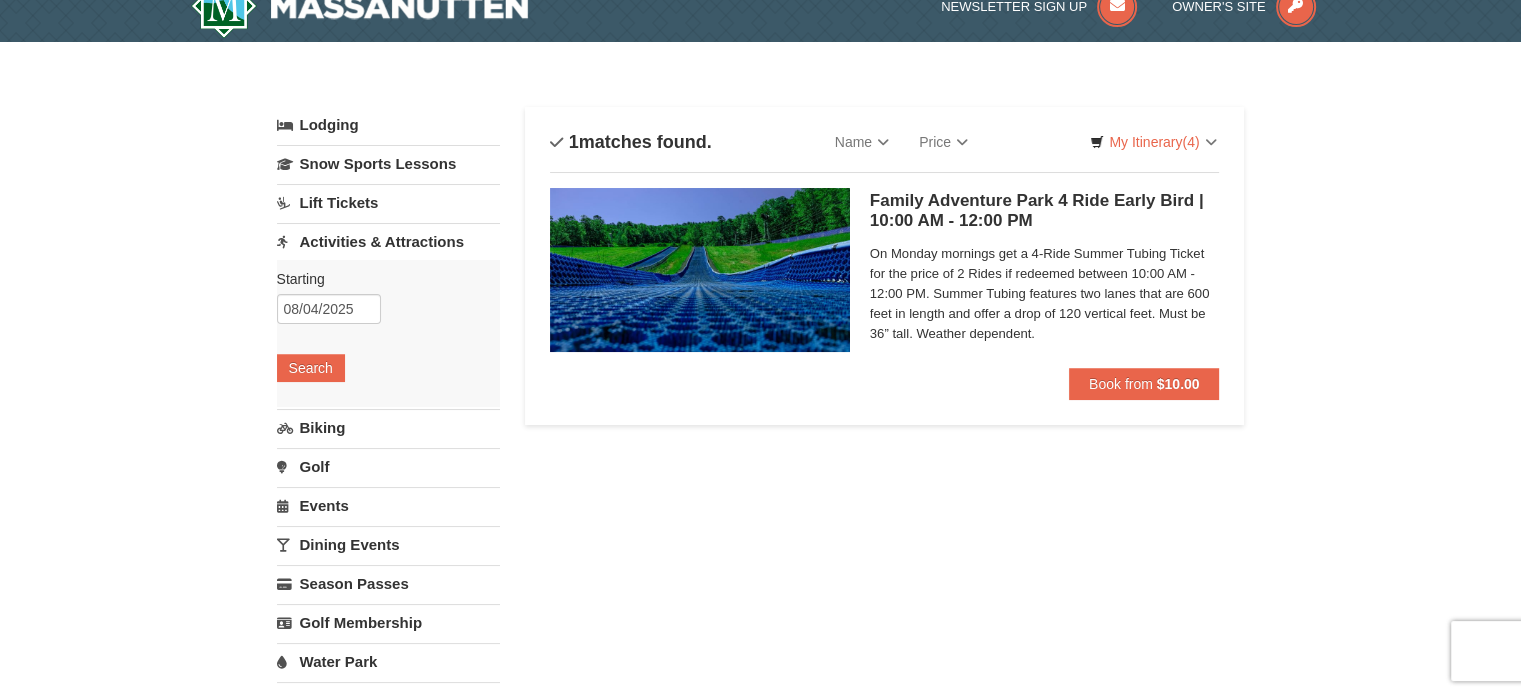scroll, scrollTop: 0, scrollLeft: 0, axis: both 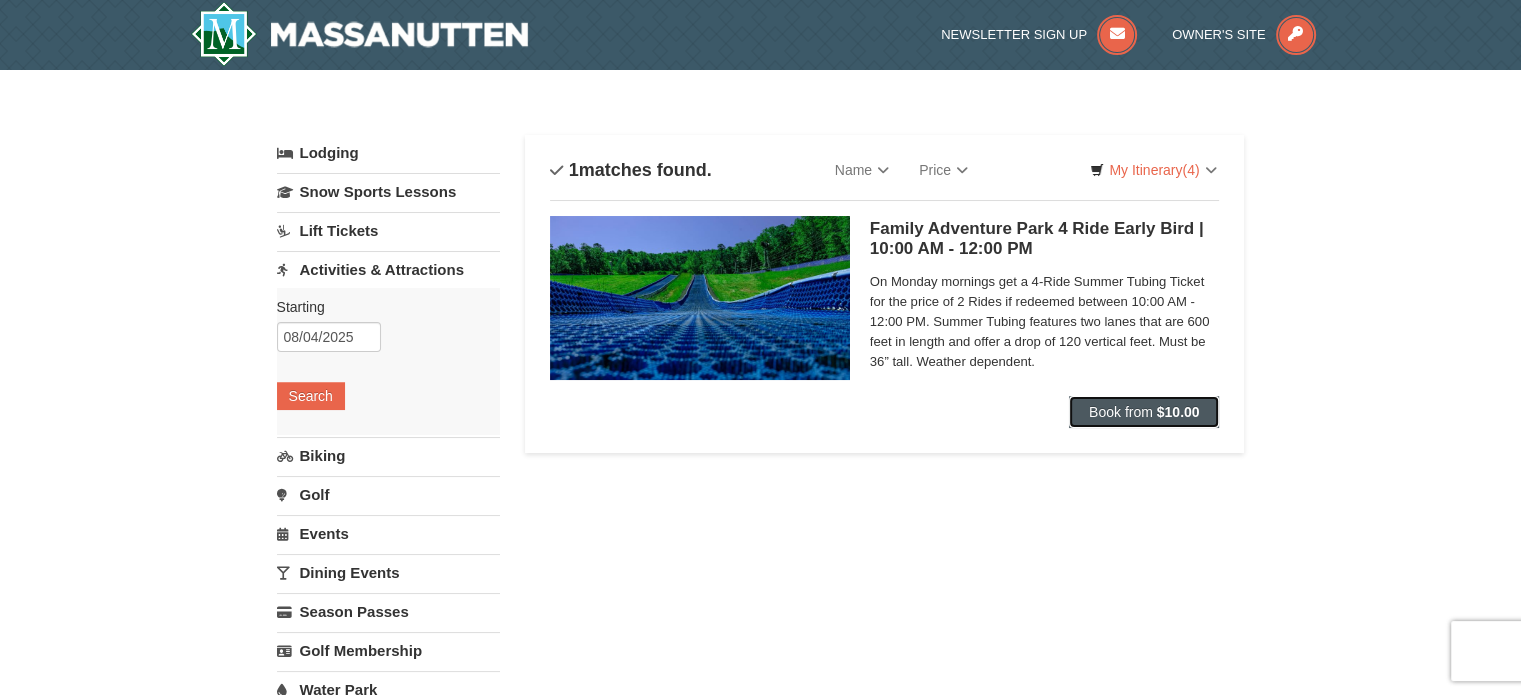 click on "Book from" at bounding box center [1121, 412] 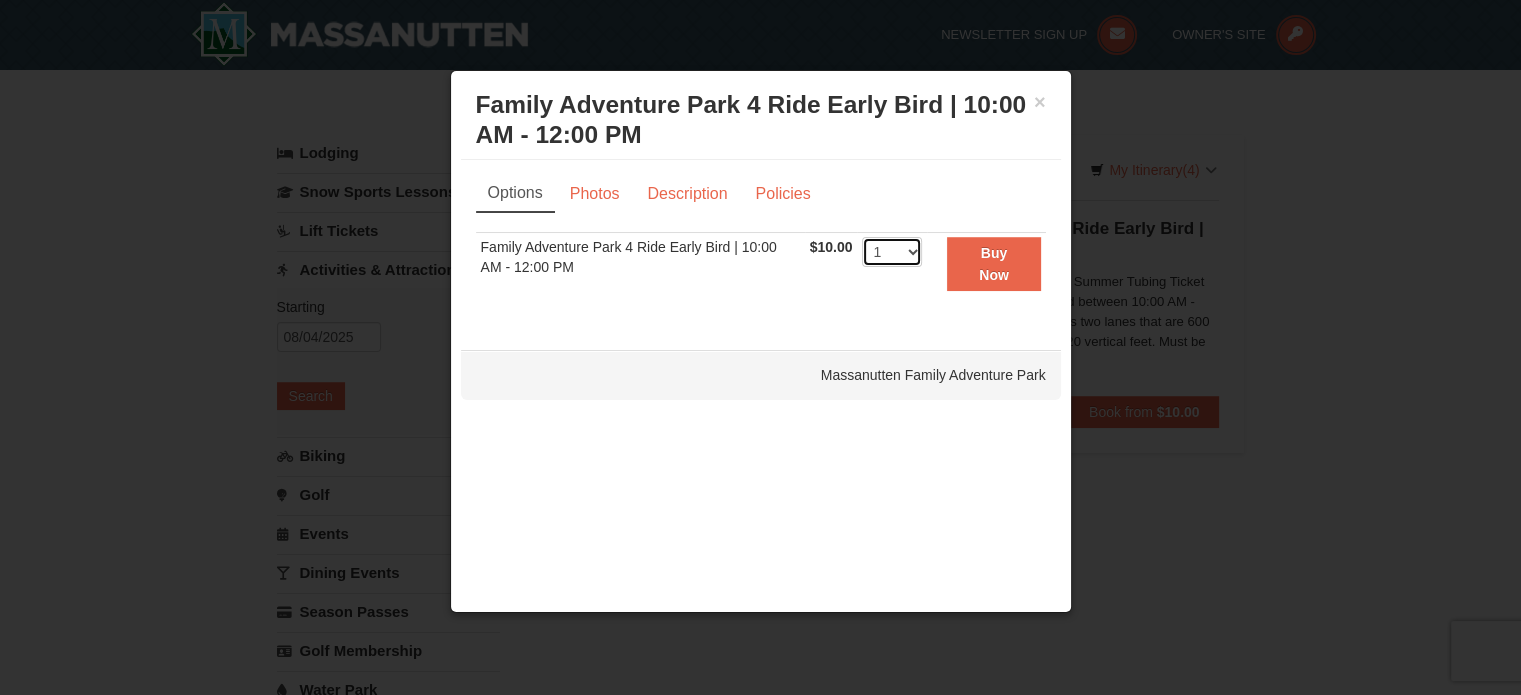 click on "1 2 3 4 5 6 7 8 9 10 11 12 13 14 15 16 17 18 19 20 21 22 23 24 25 26 27 28 29 30 31 32 33 34 35 36 37 38 39 40 41 42 43 44 45 46 47 48 49 50" at bounding box center (892, 252) 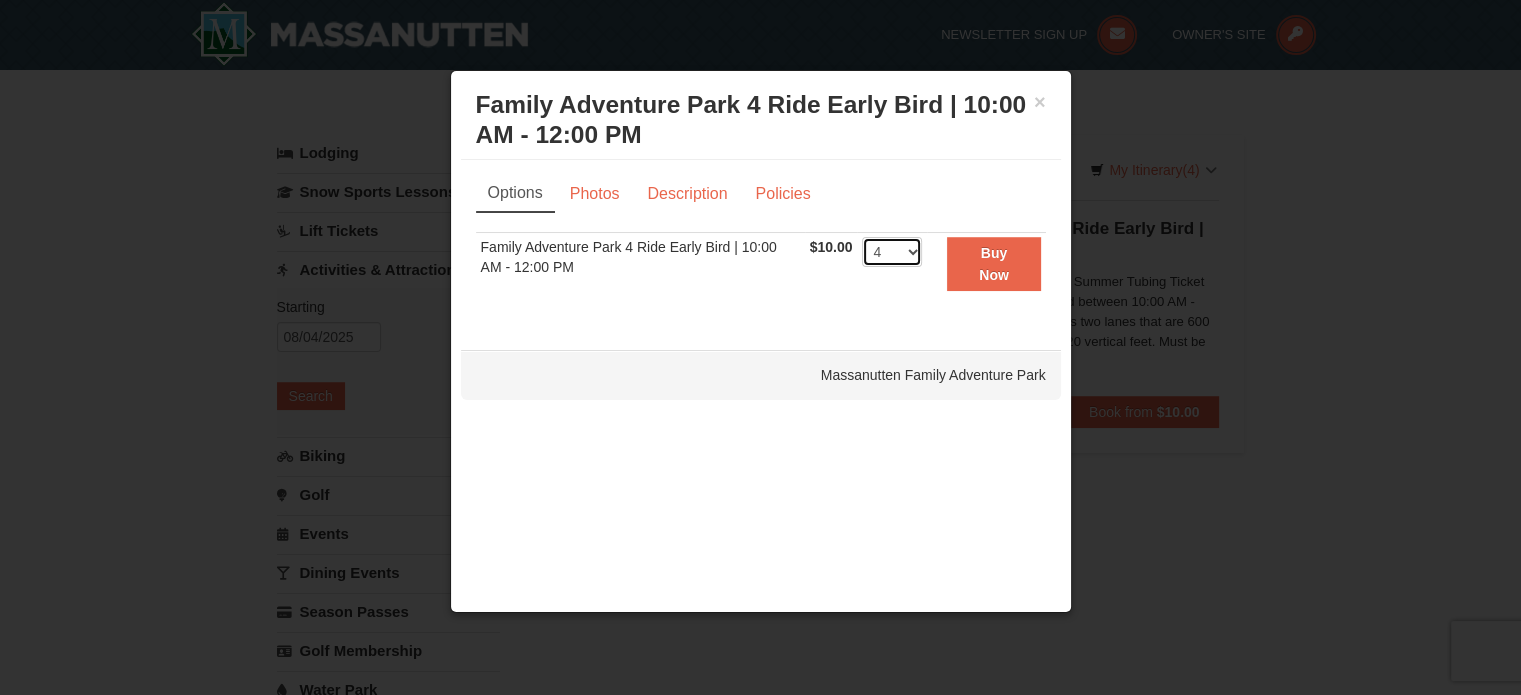 click on "1 2 3 4 5 6 7 8 9 10 11 12 13 14 15 16 17 18 19 20 21 22 23 24 25 26 27 28 29 30 31 32 33 34 35 36 37 38 39 40 41 42 43 44 45 46 47 48 49 50" at bounding box center (892, 252) 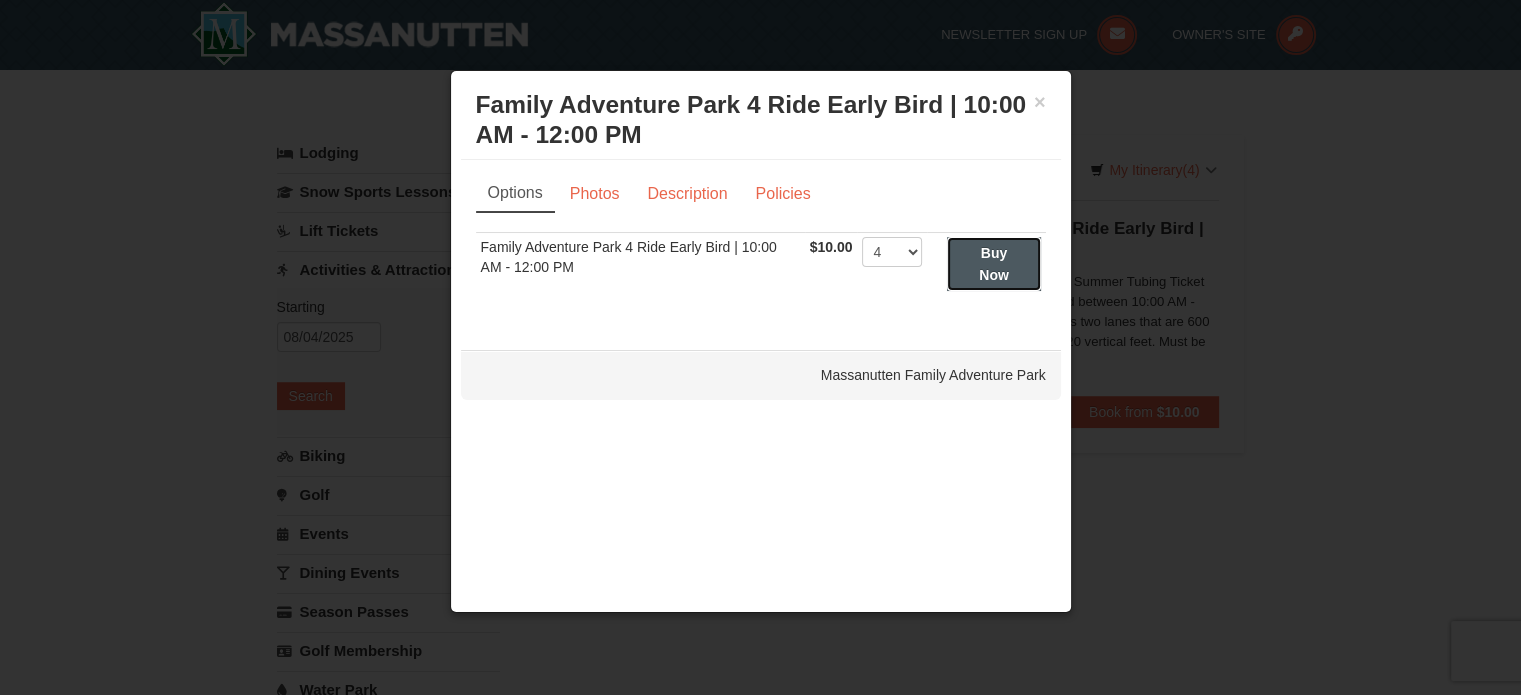 click on "Buy Now" at bounding box center (993, 264) 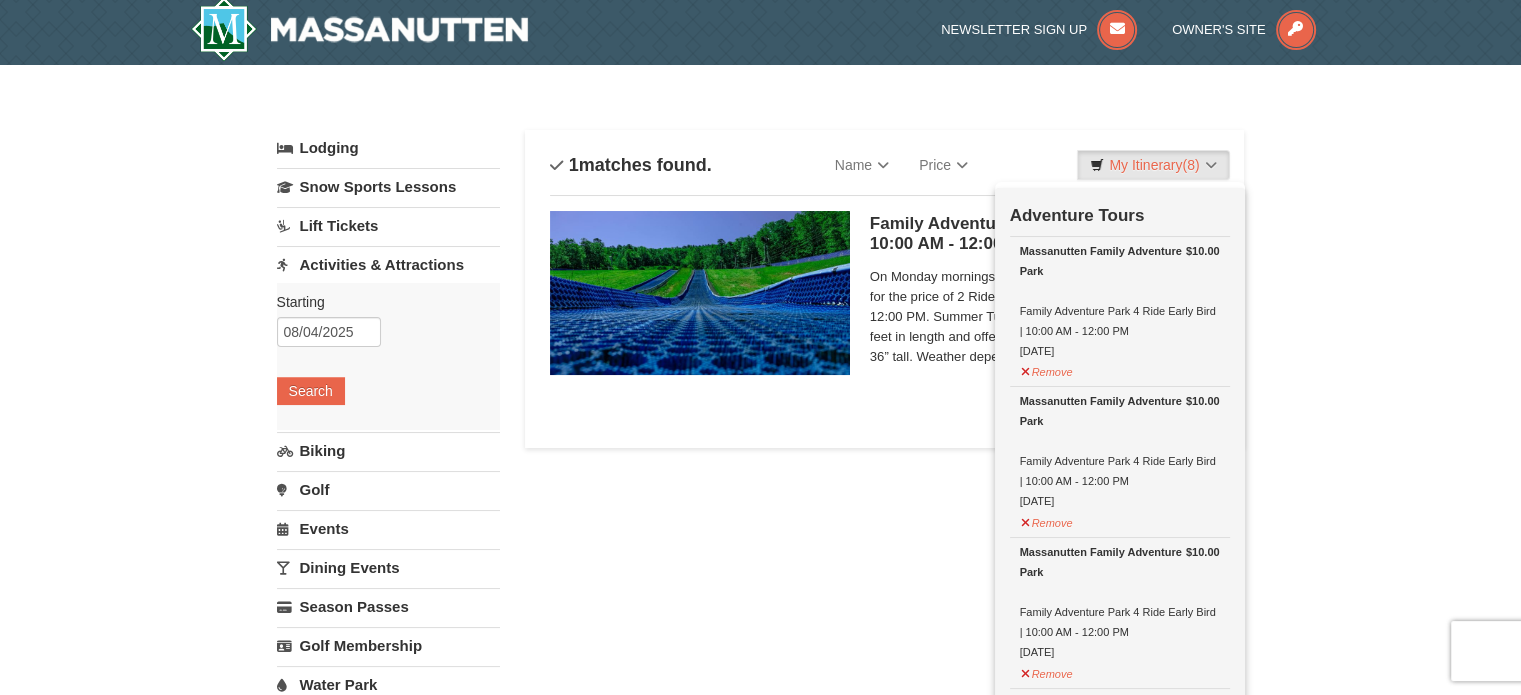 scroll, scrollTop: 6, scrollLeft: 0, axis: vertical 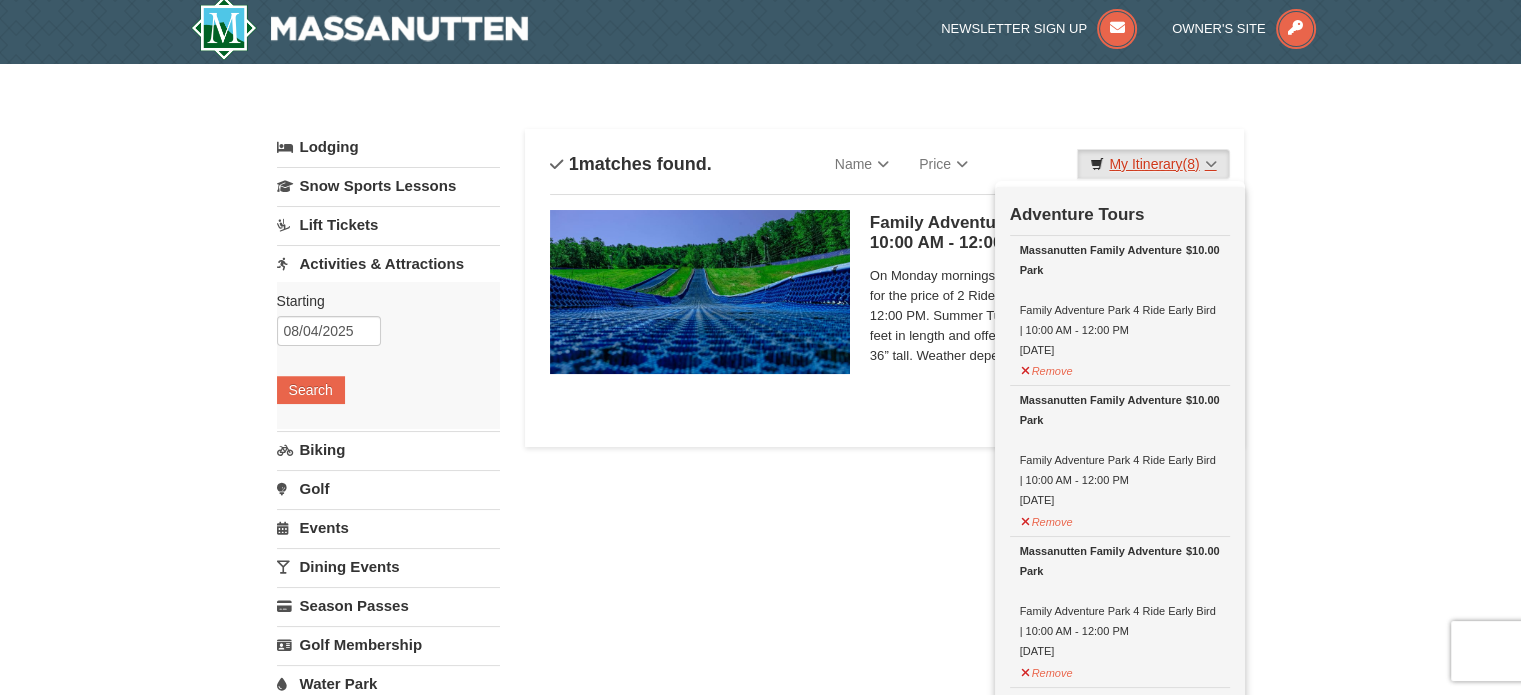 click on "My Itinerary (8)" at bounding box center [1153, 164] 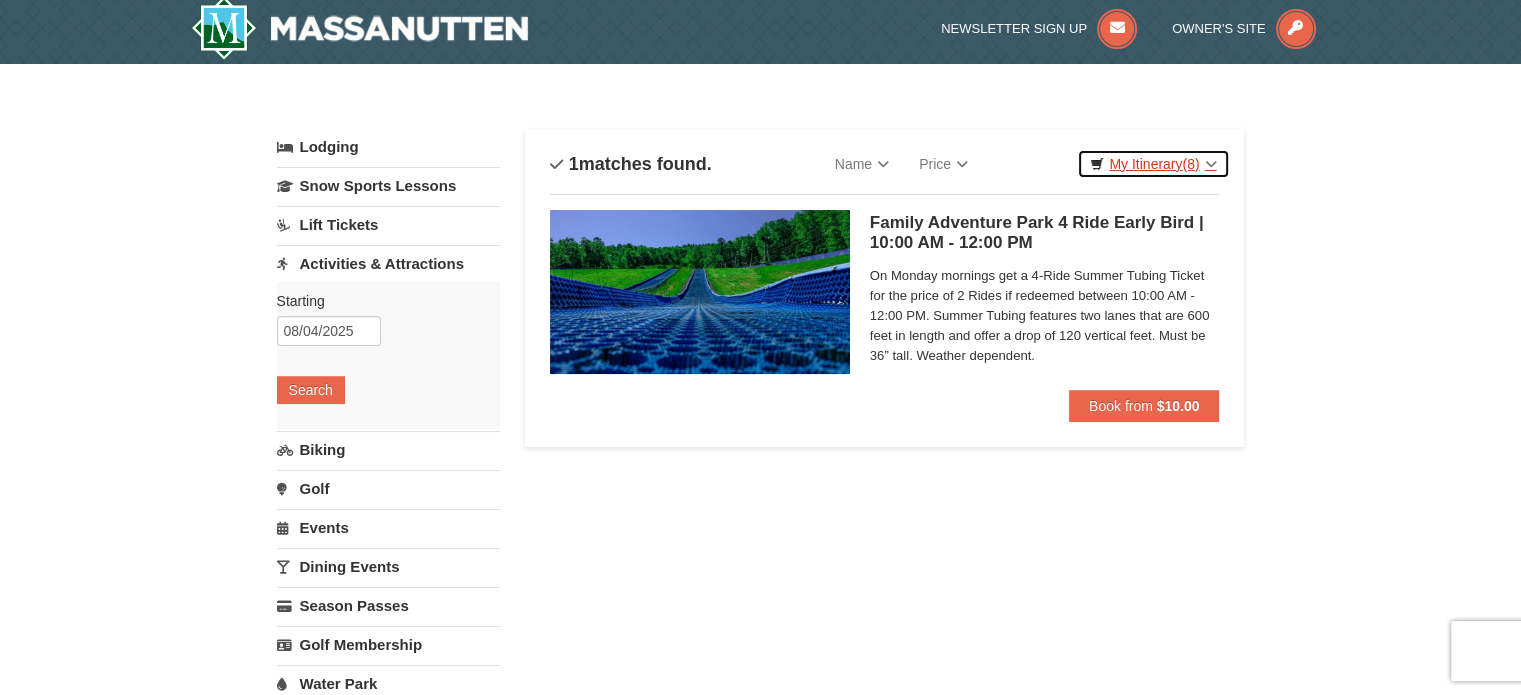 click on "My Itinerary (8)" at bounding box center [1153, 164] 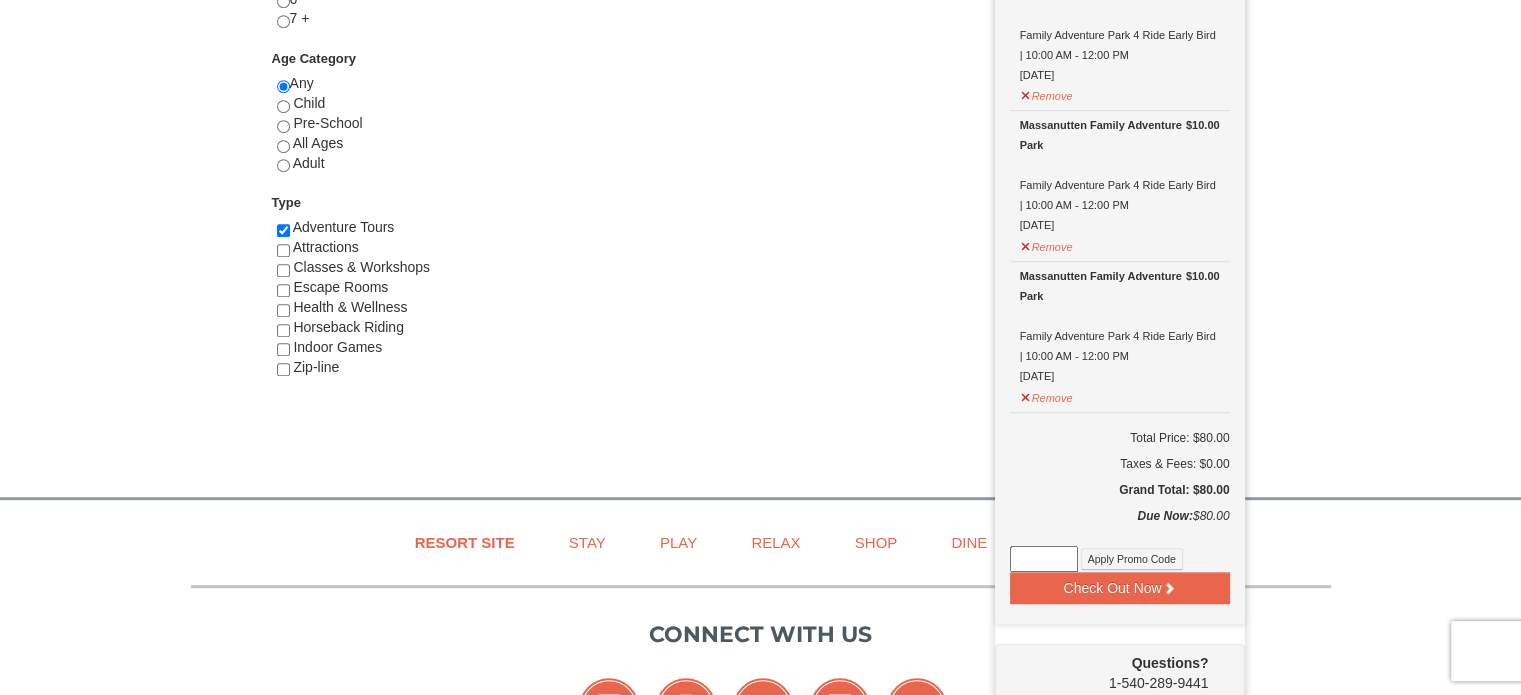 scroll, scrollTop: 1032, scrollLeft: 0, axis: vertical 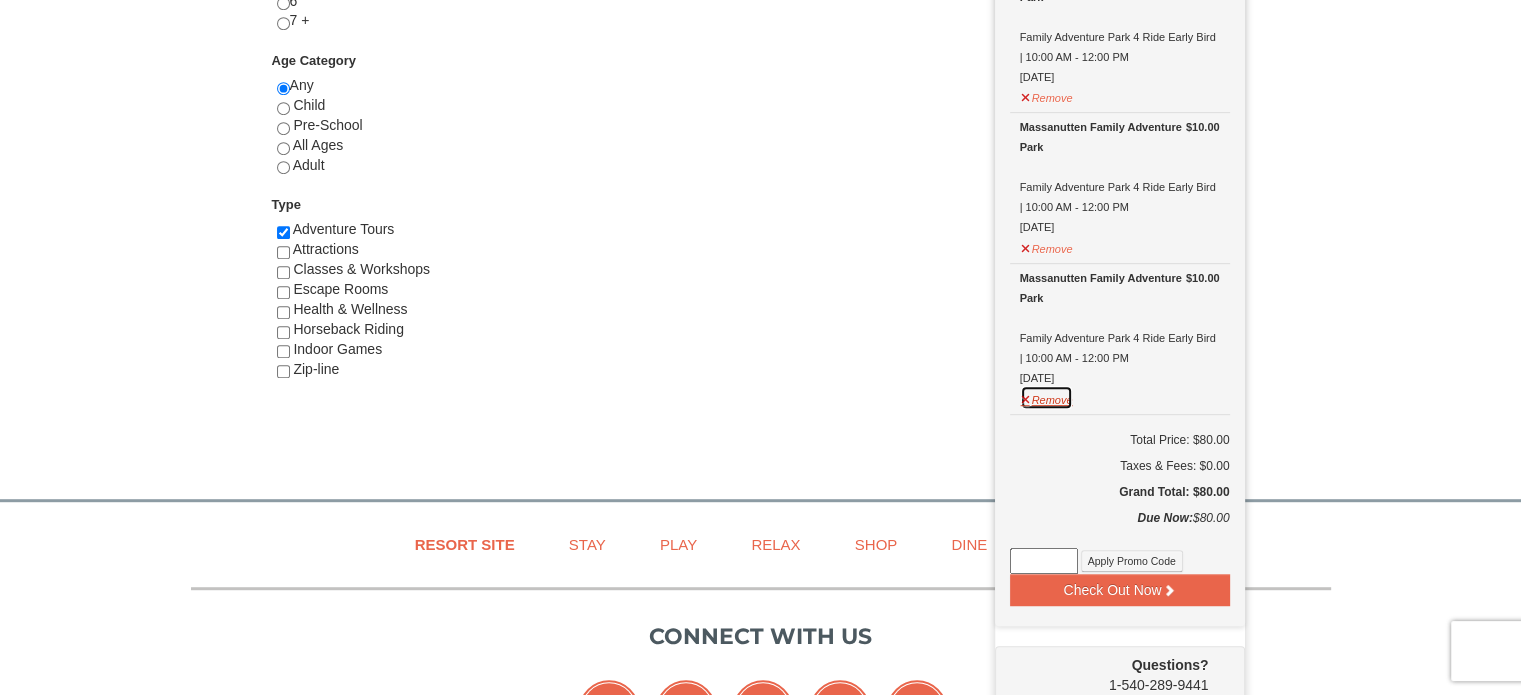 click on "Remove" at bounding box center (1047, 397) 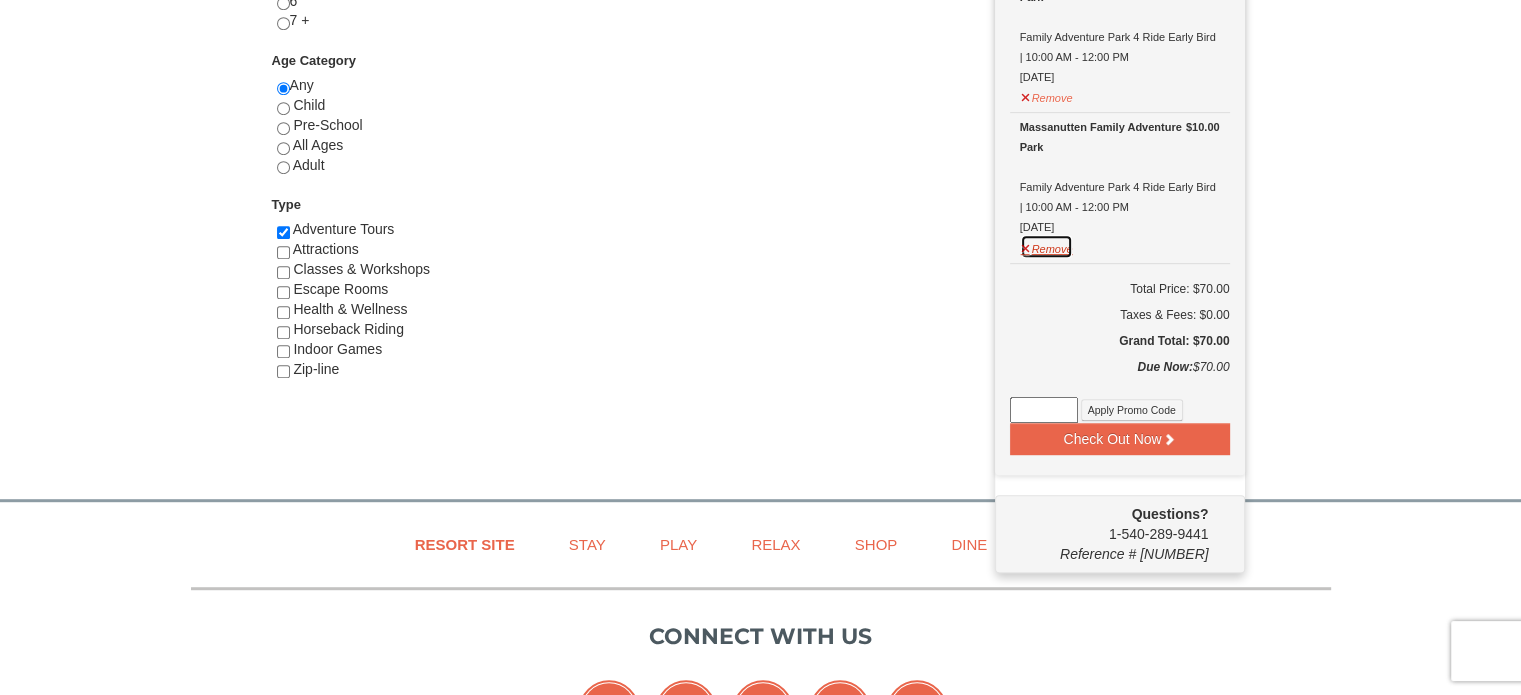 click on "Remove" at bounding box center [1047, 246] 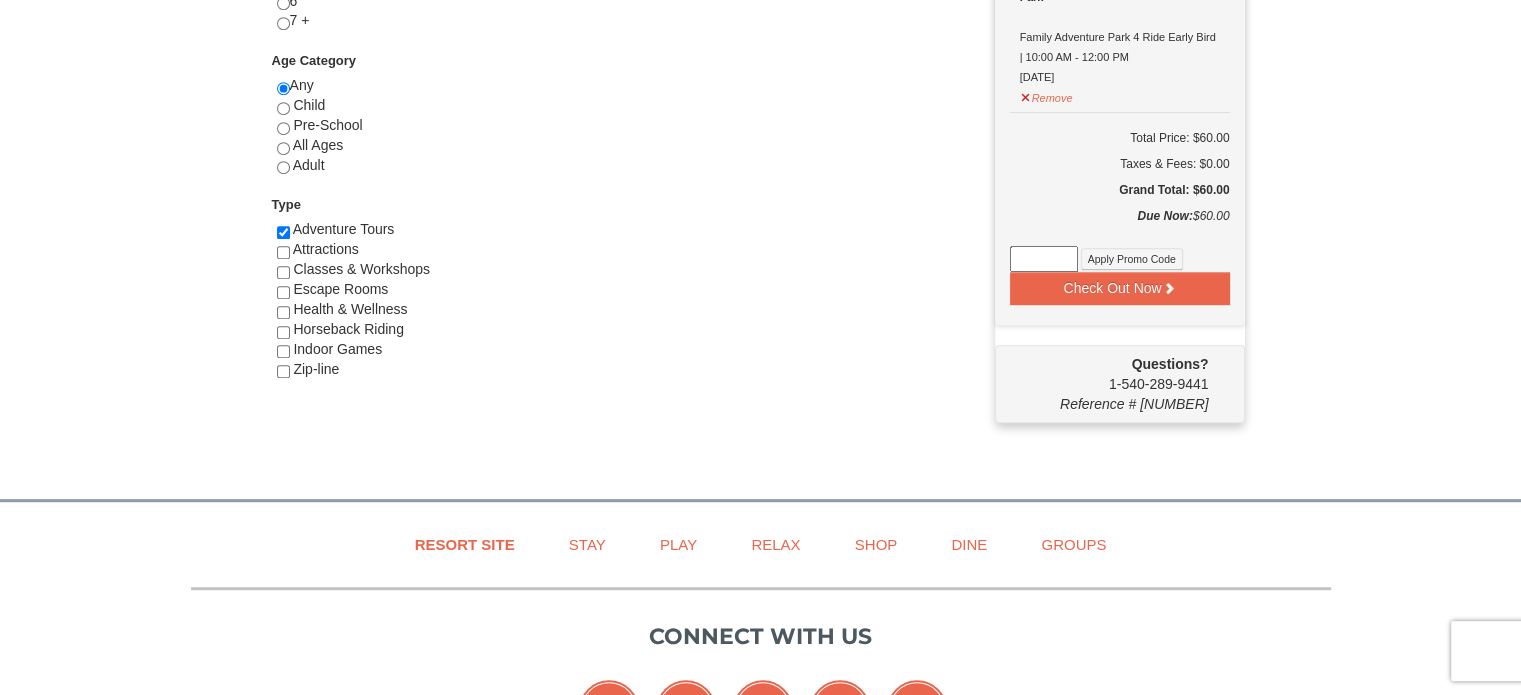 scroll, scrollTop: 772, scrollLeft: 0, axis: vertical 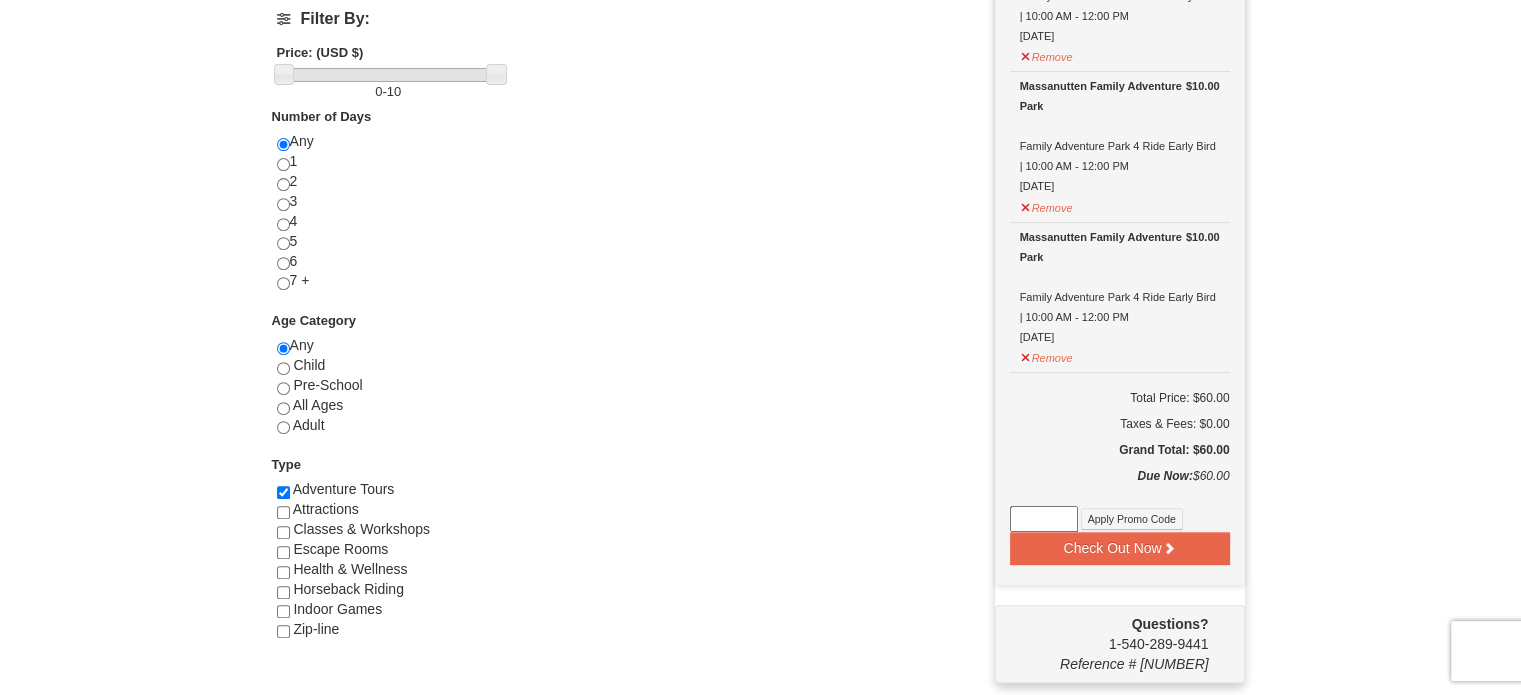 click on "$10.00
Massanutten Family Adventure Park
Family Adventure Park 4 Ride Early Bird  | 10:00 AM - 12:00 PM
8/4/2025
Remove" at bounding box center (1120, 297) 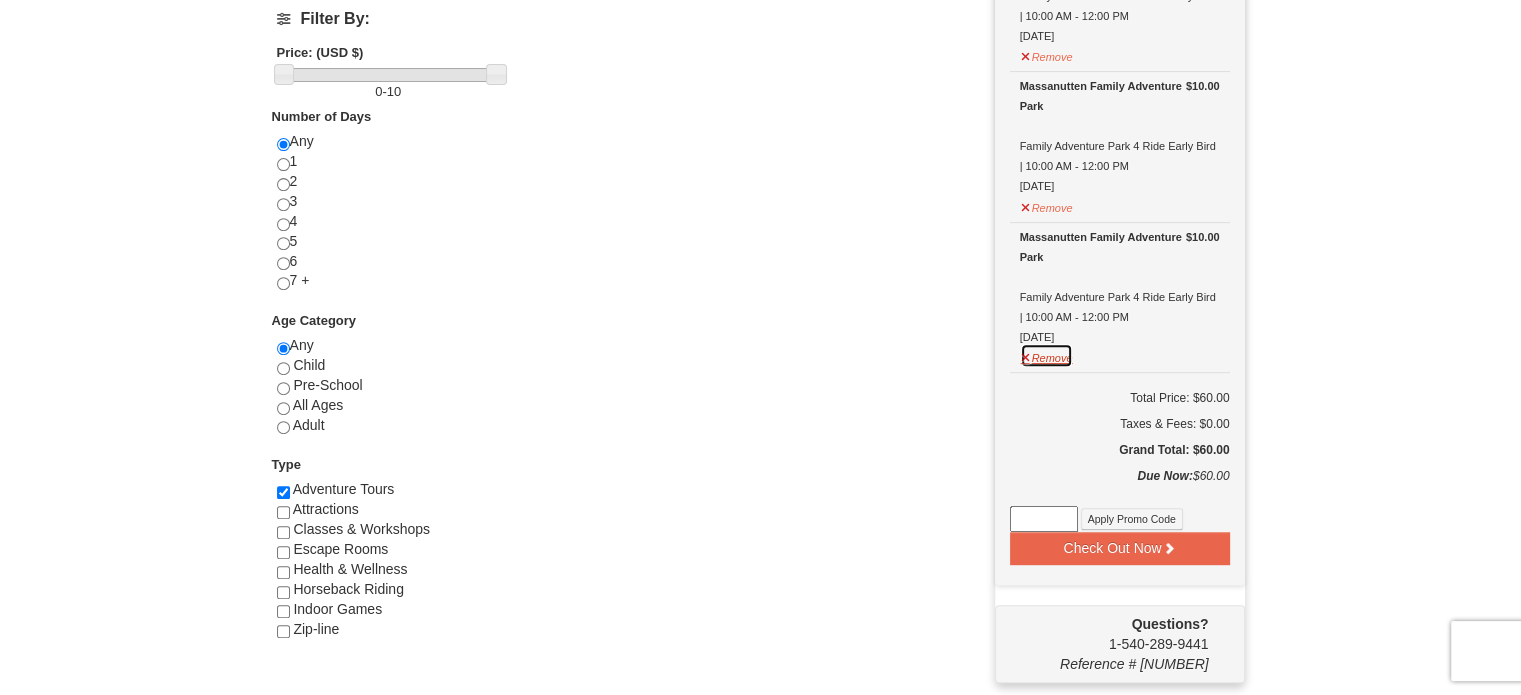 click on "Remove" at bounding box center [1047, 355] 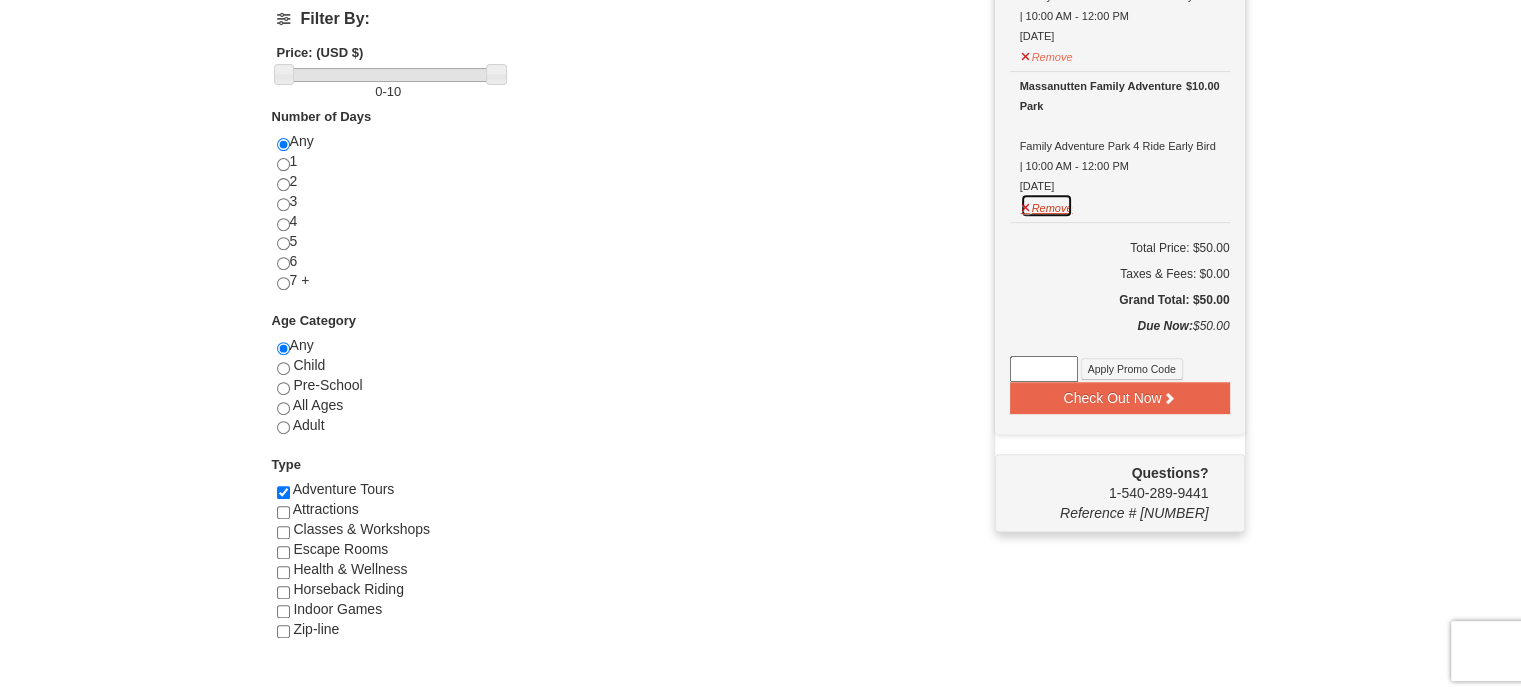 click on "Remove" at bounding box center (1047, 205) 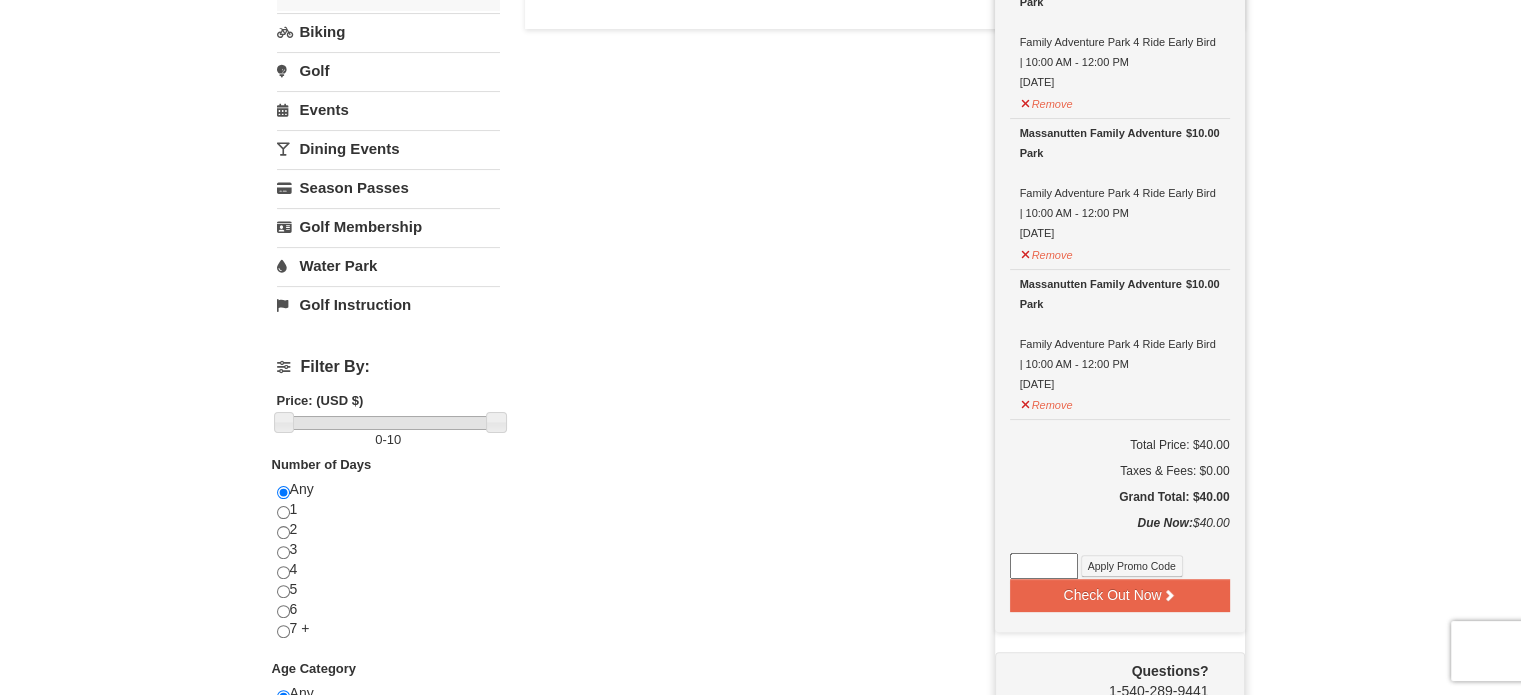 scroll, scrollTop: 426, scrollLeft: 0, axis: vertical 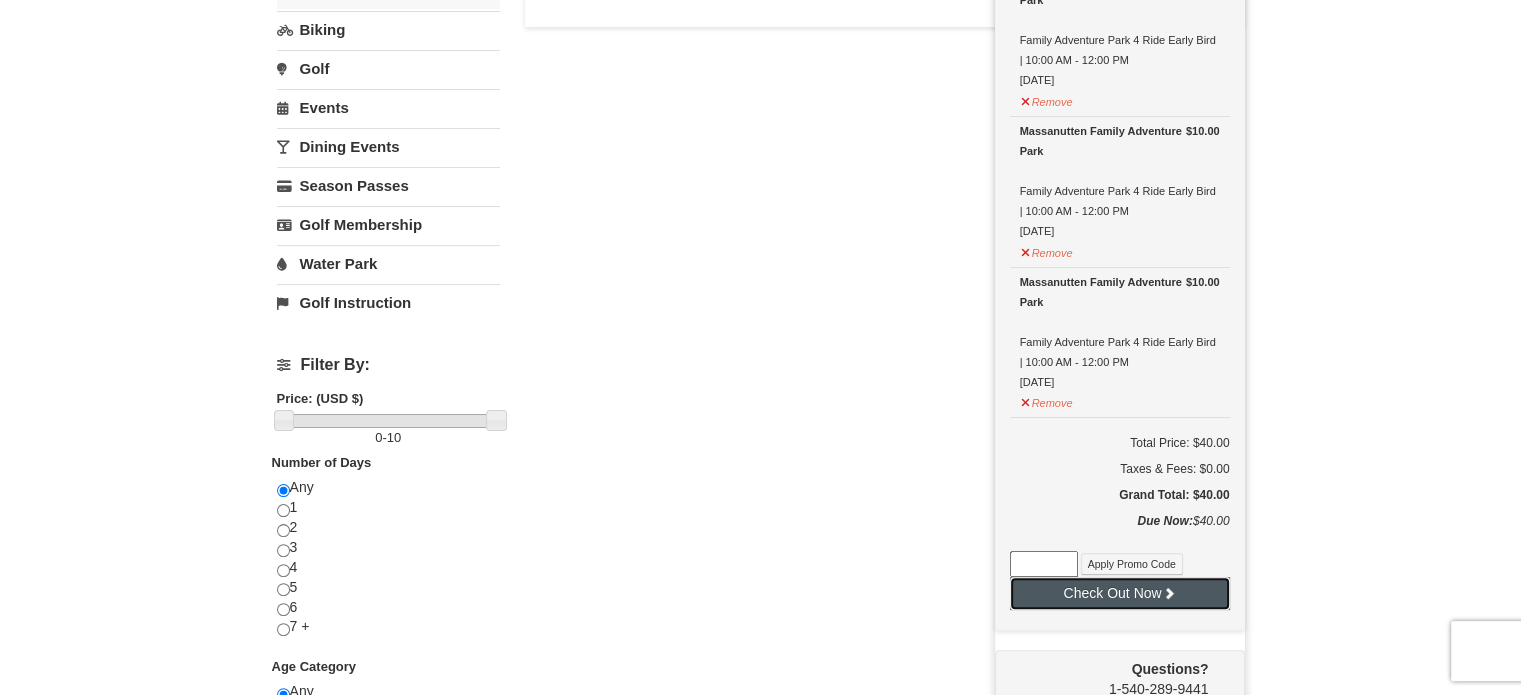click on "Check Out Now" at bounding box center (1120, 593) 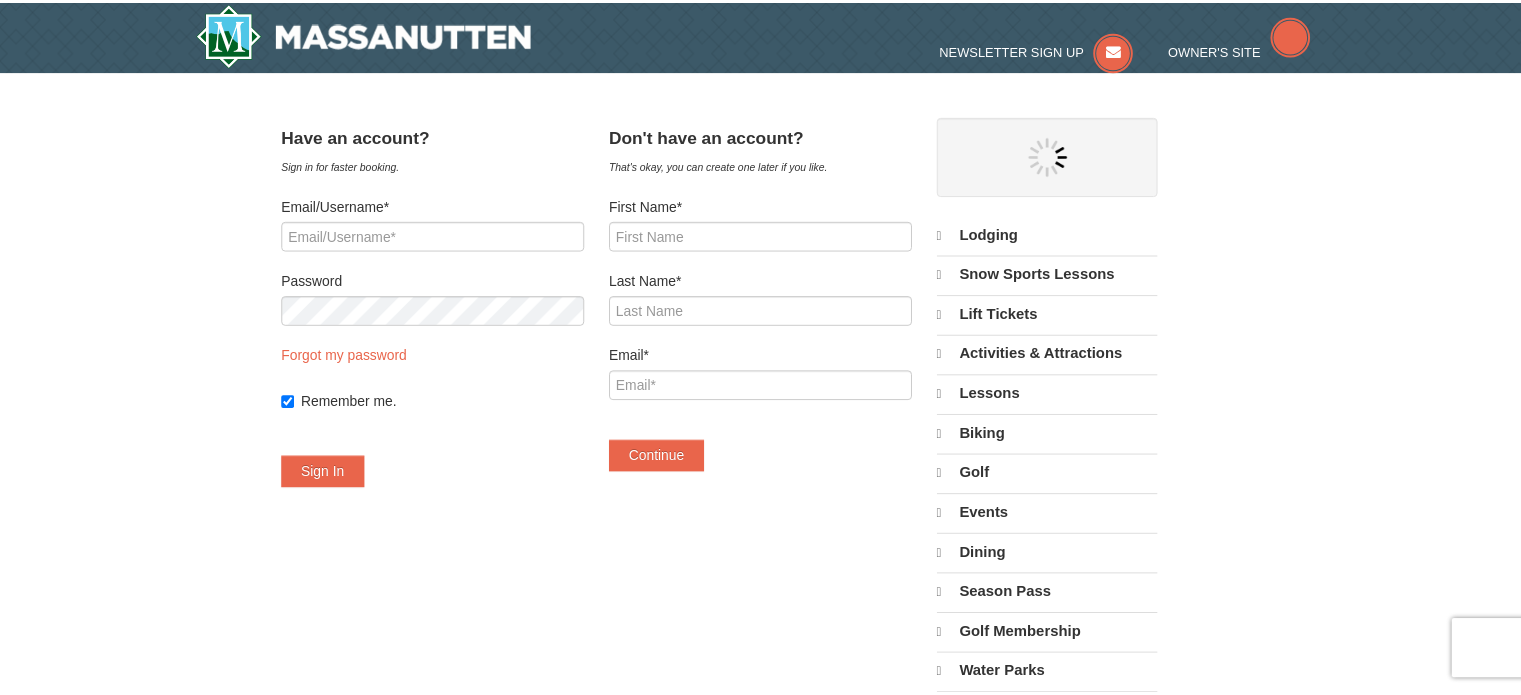 scroll, scrollTop: 0, scrollLeft: 0, axis: both 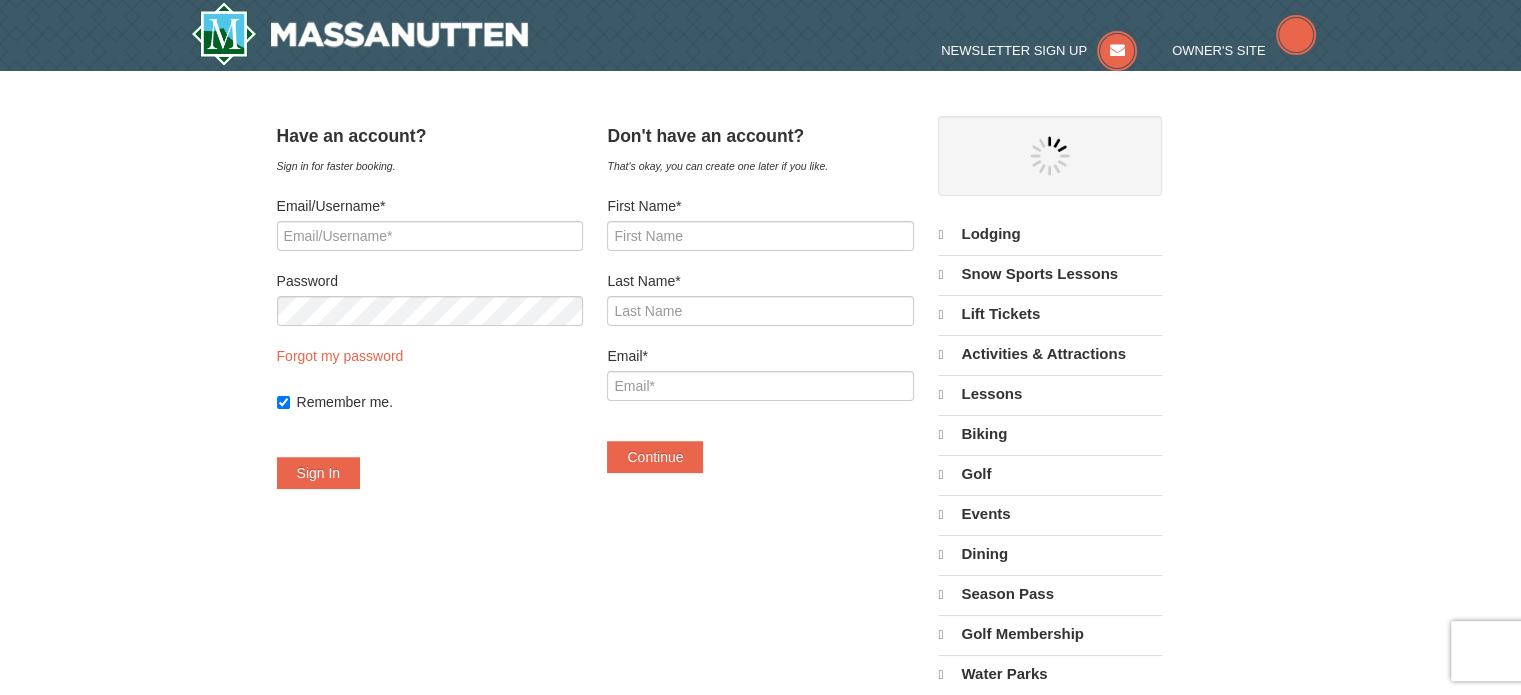 select on "8" 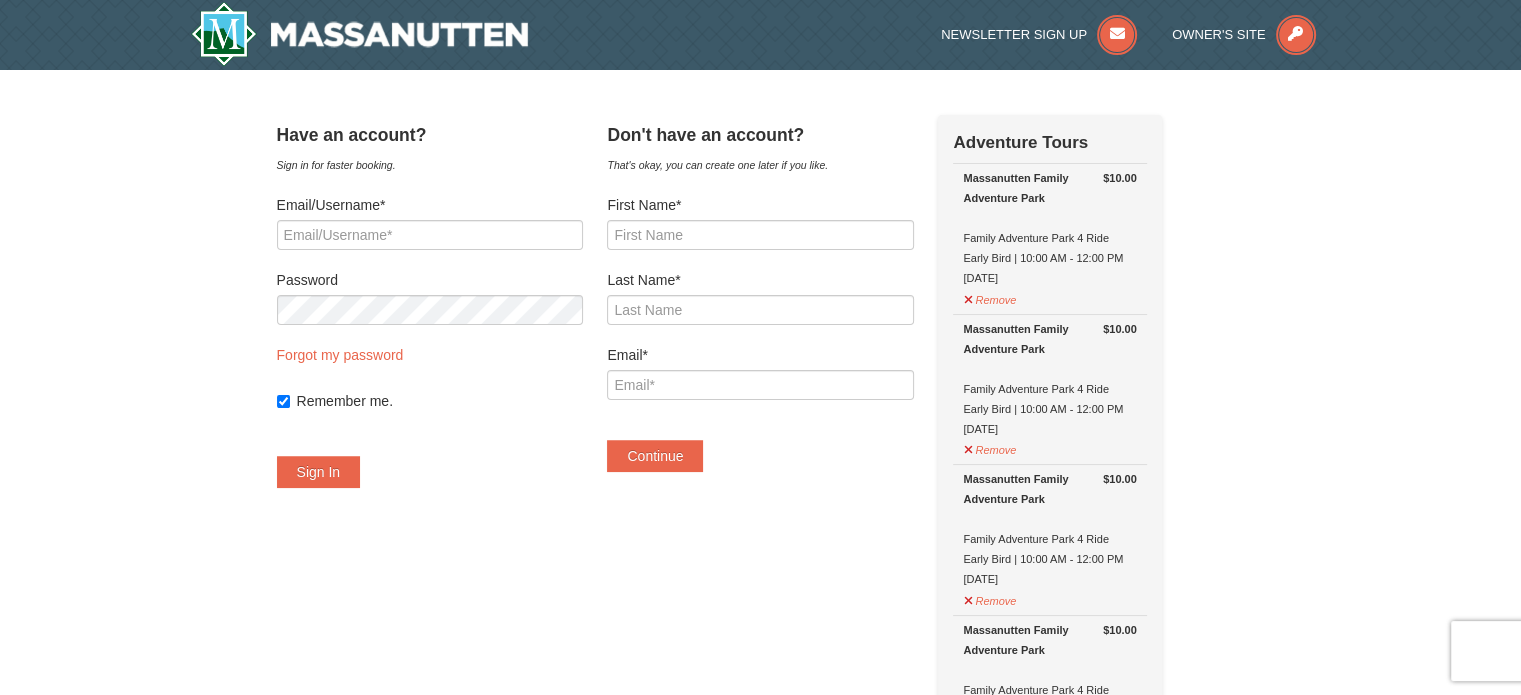 scroll, scrollTop: 0, scrollLeft: 0, axis: both 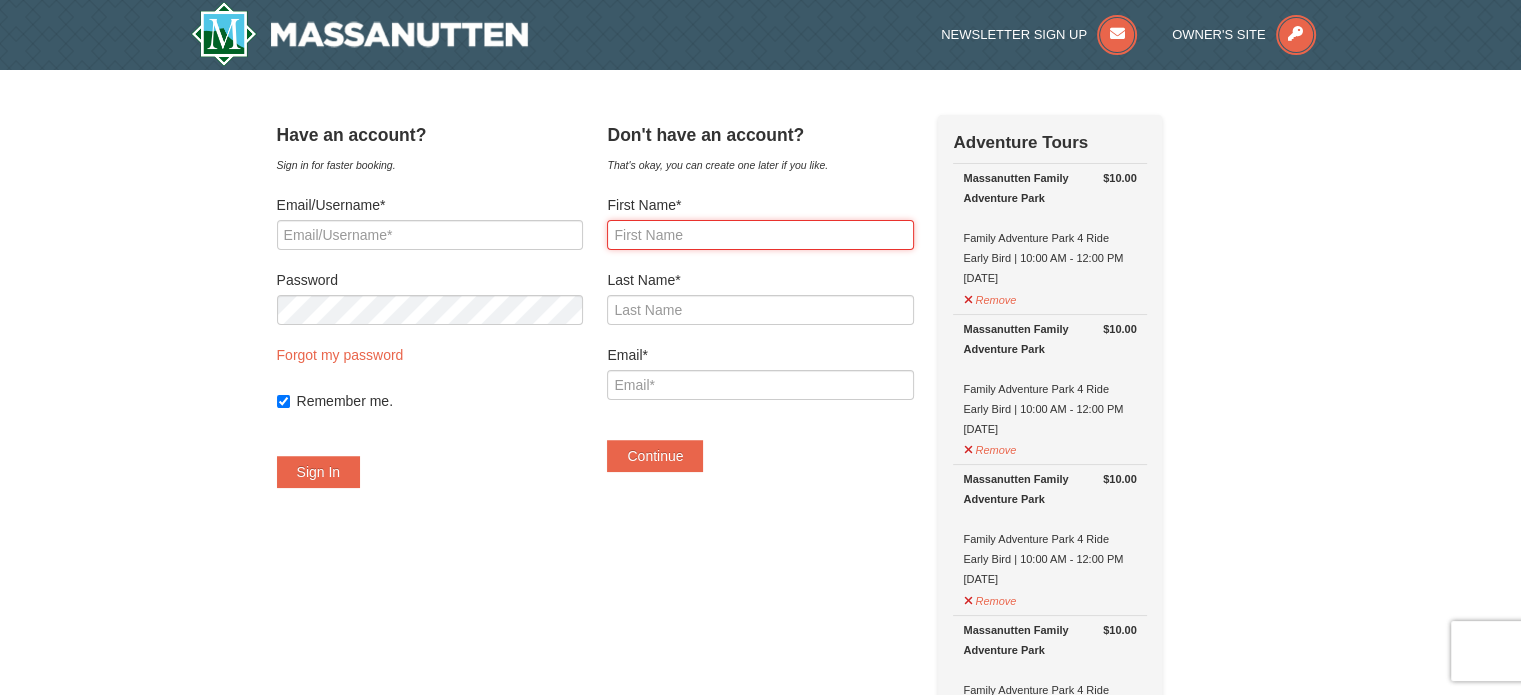 click on "First Name*" at bounding box center [760, 235] 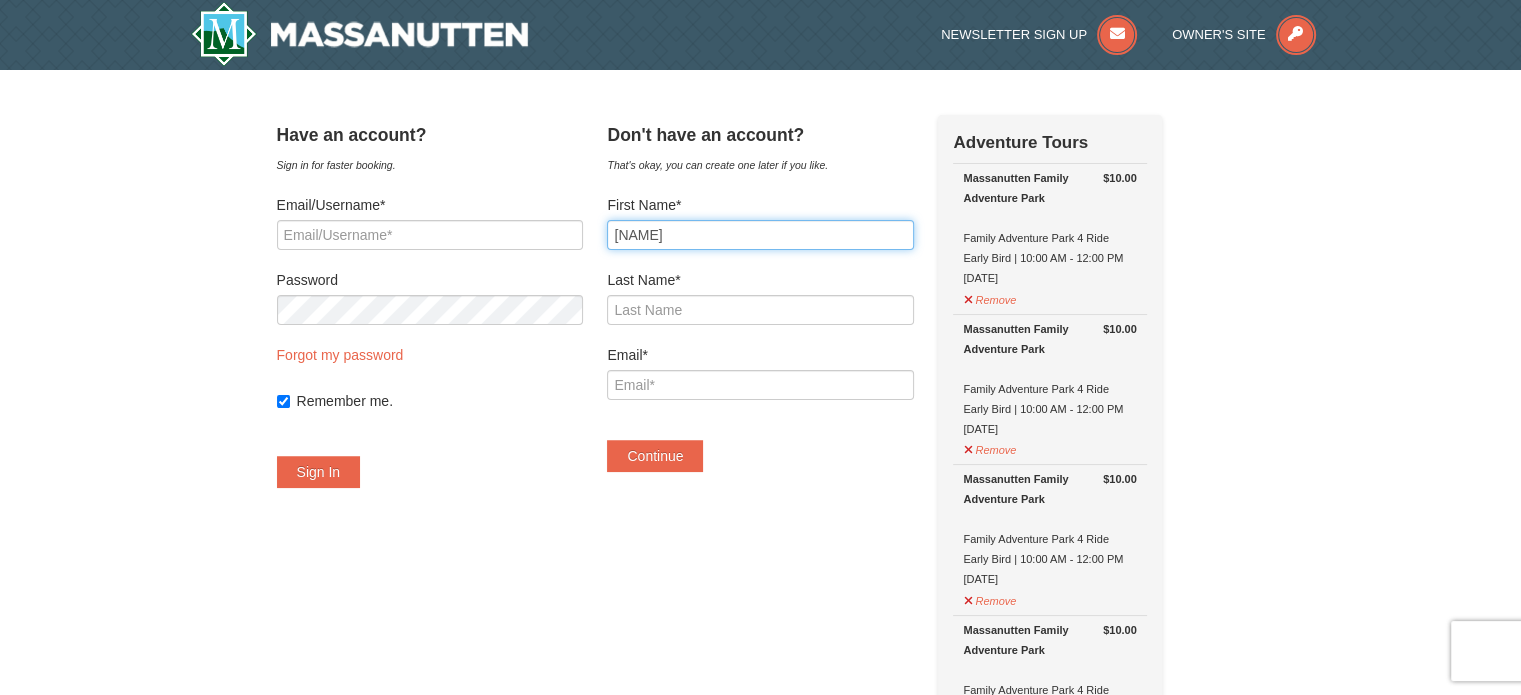 type on "Joseph" 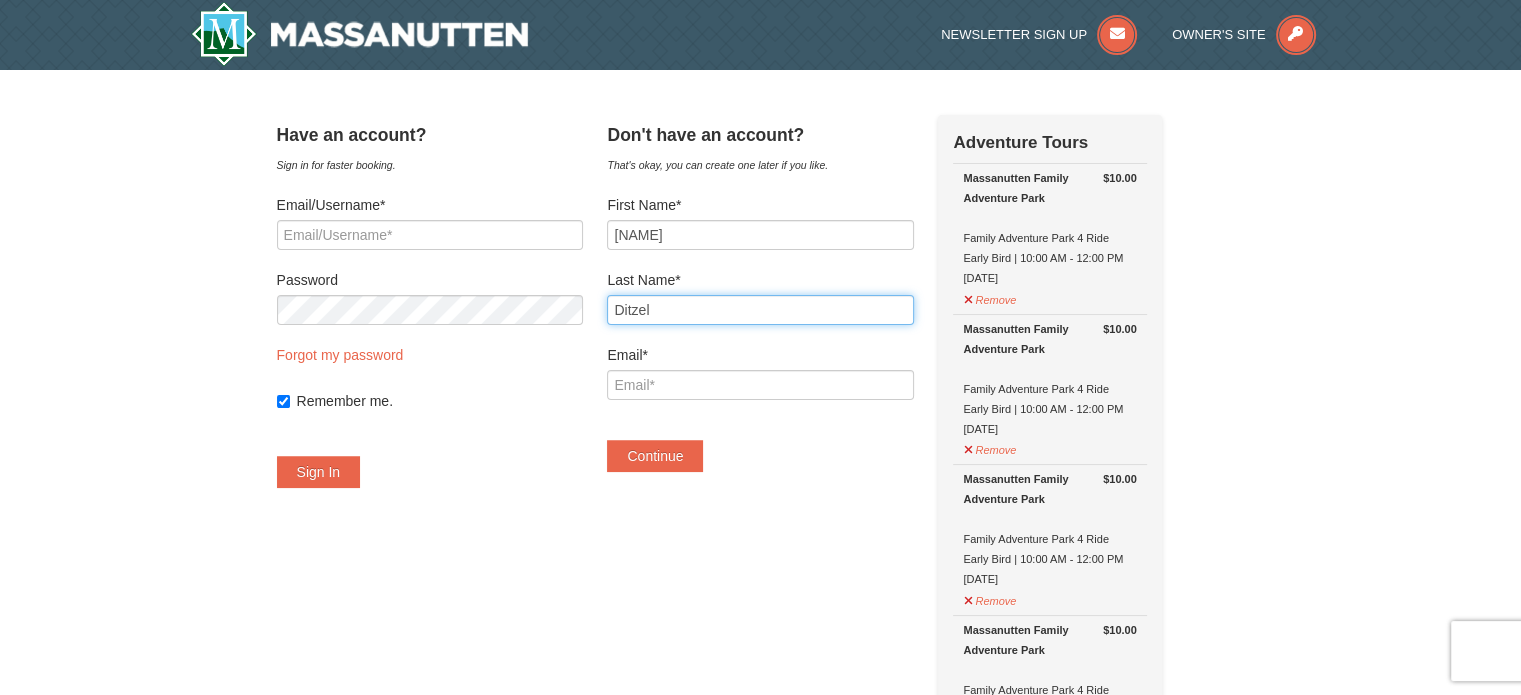 type on "Ditzel" 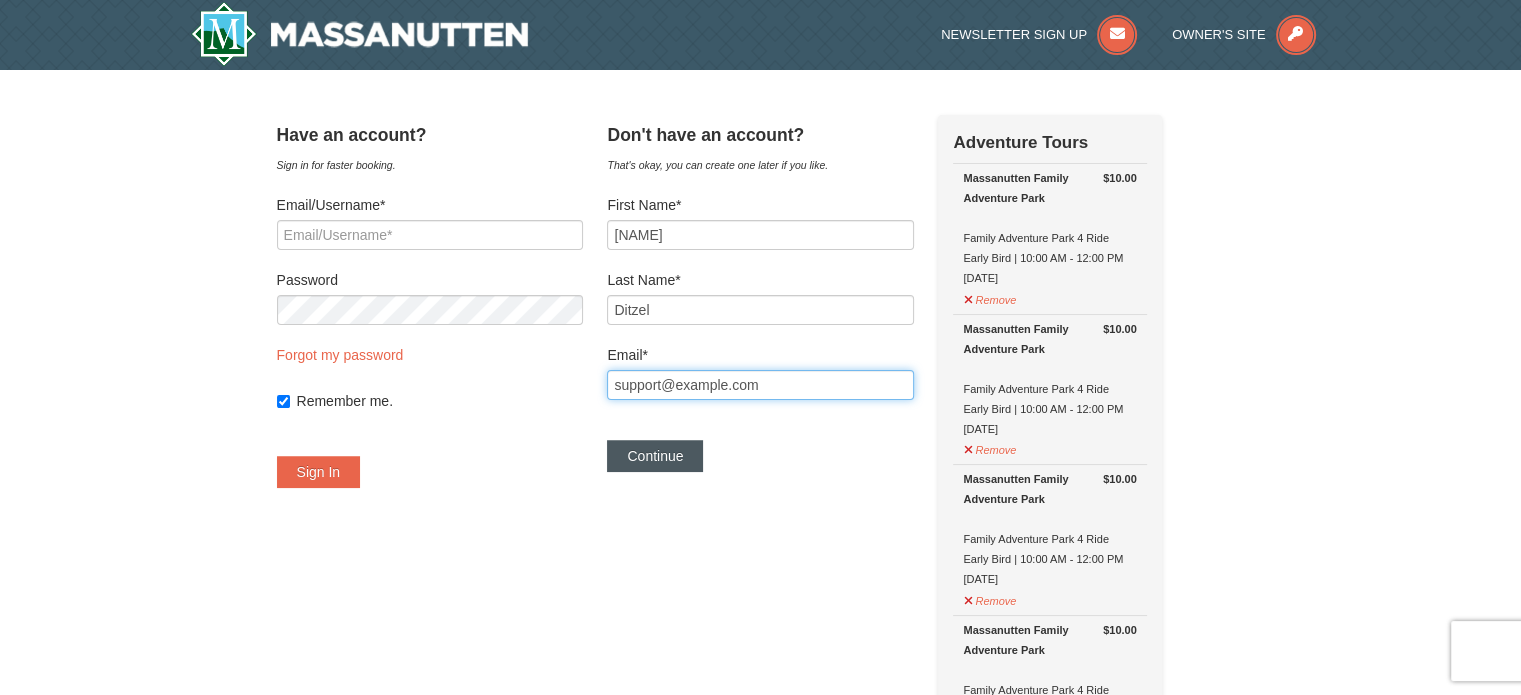 type on "joseph.ditzel@gmail.com" 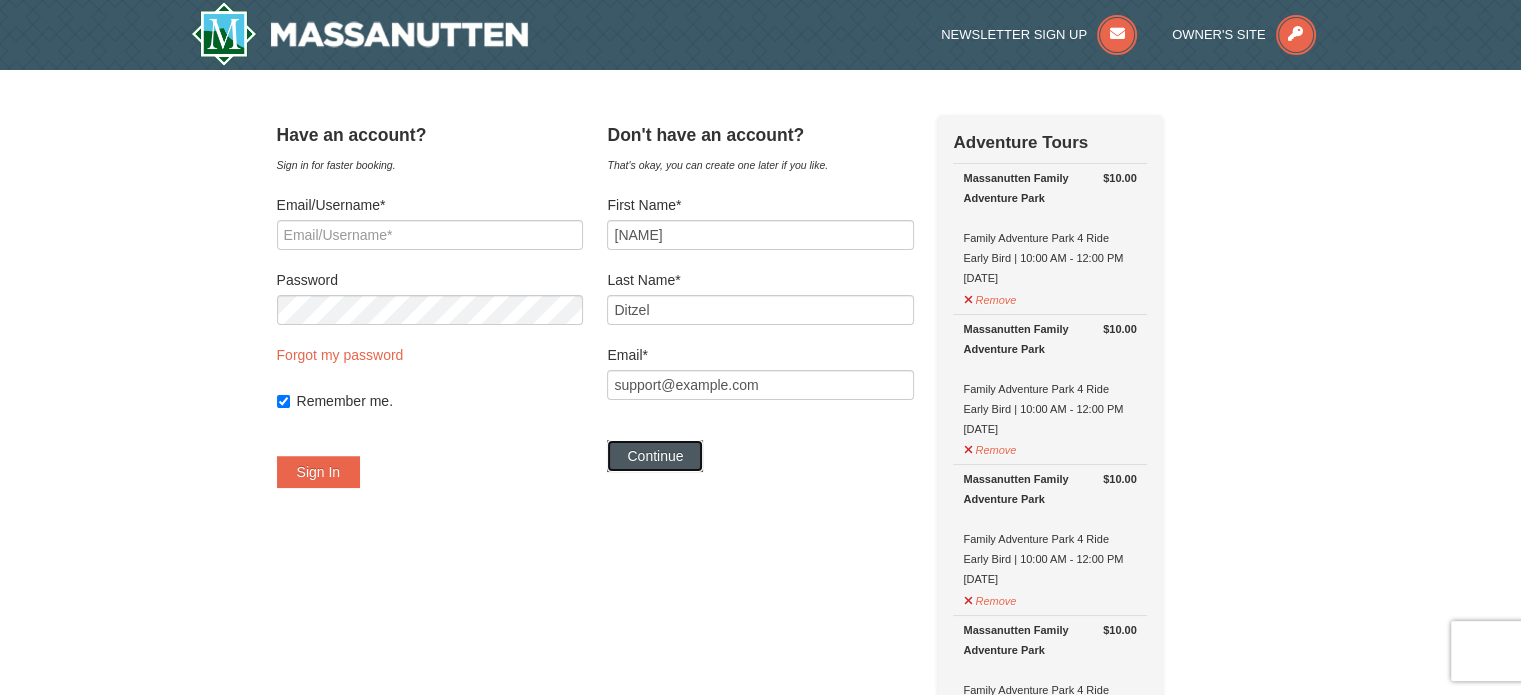 click on "Continue" at bounding box center [655, 456] 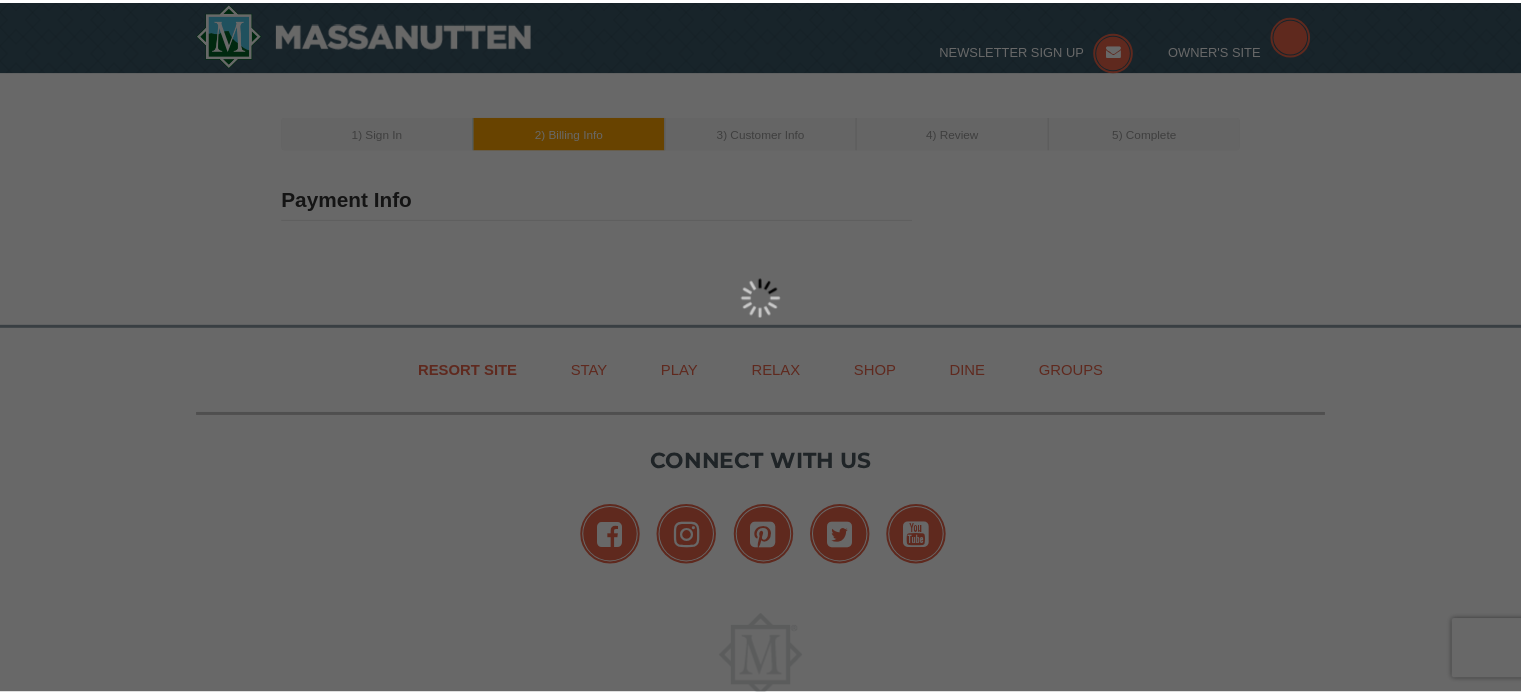 scroll, scrollTop: 0, scrollLeft: 0, axis: both 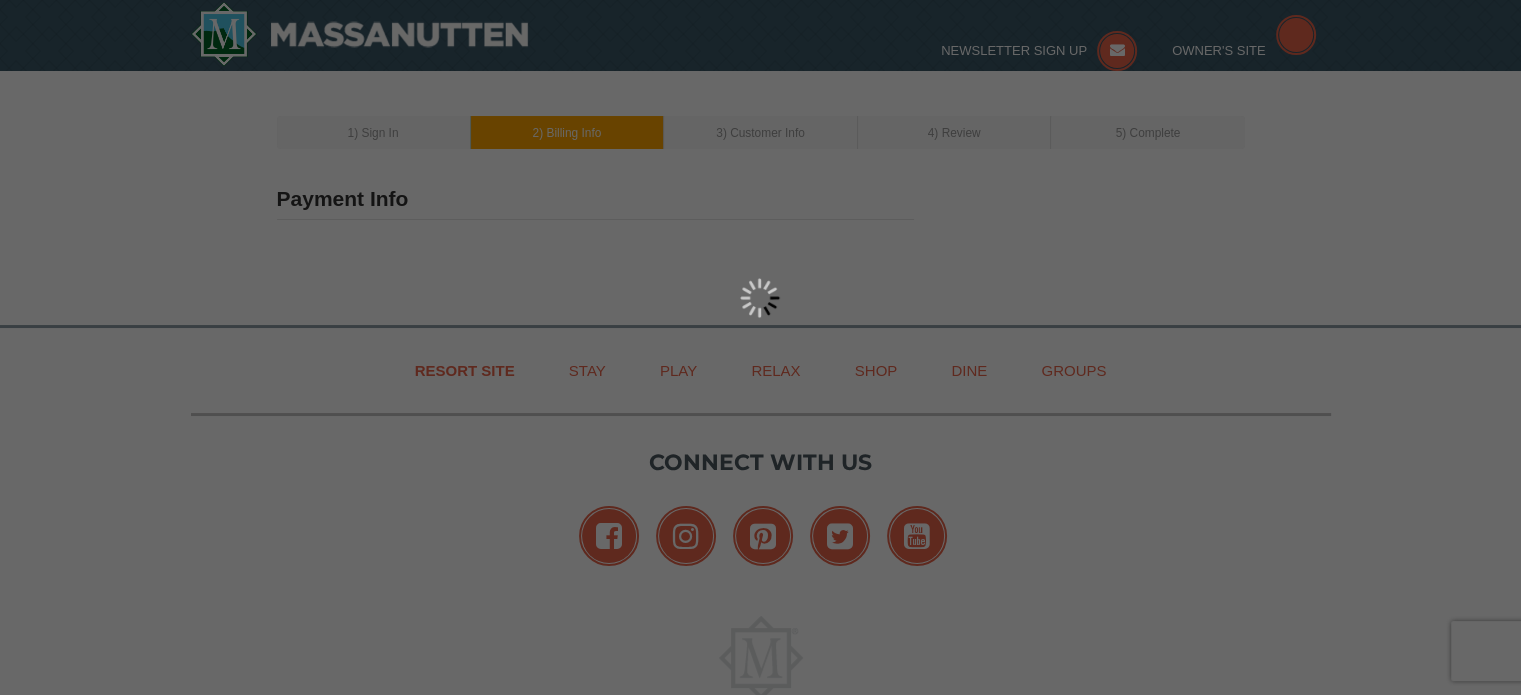 type on "[NAME] [NAME]" 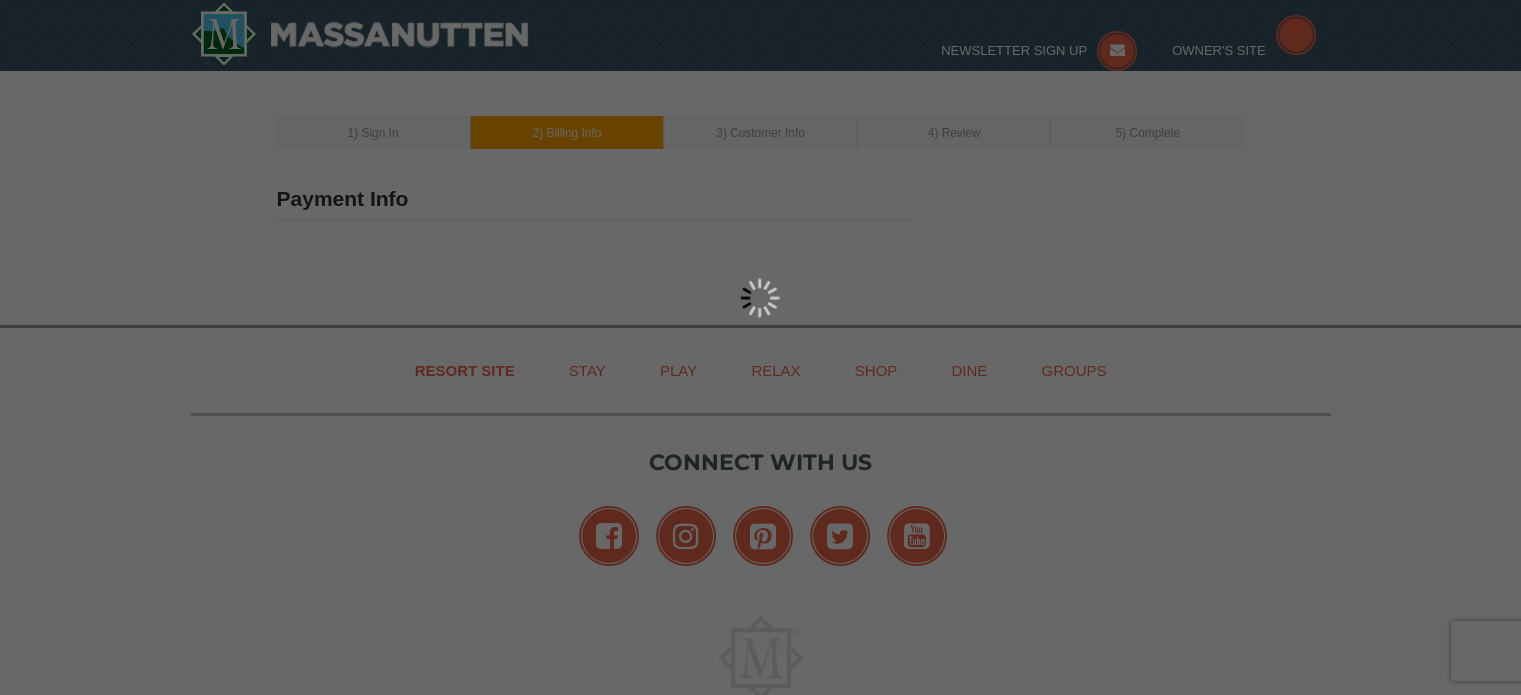type on "joseph.ditzel@gmail.com" 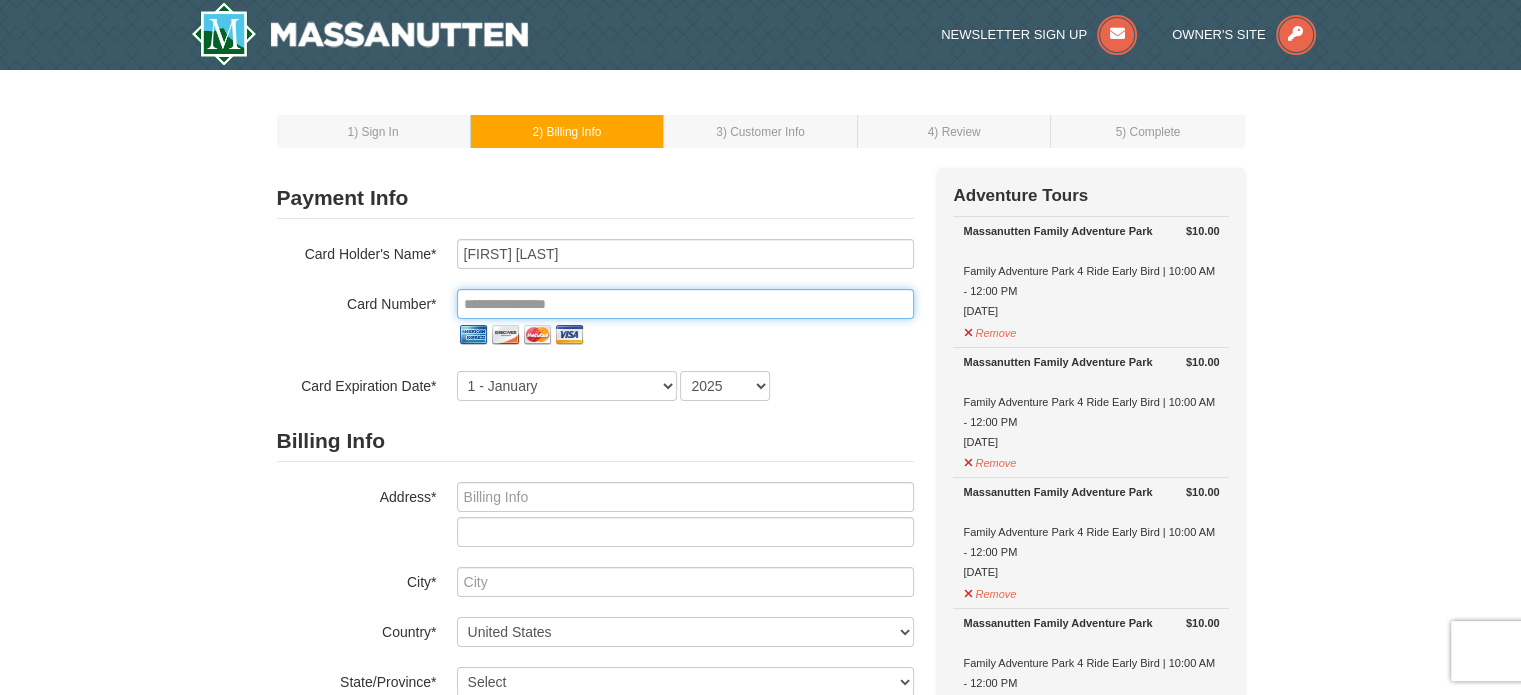 click at bounding box center (685, 304) 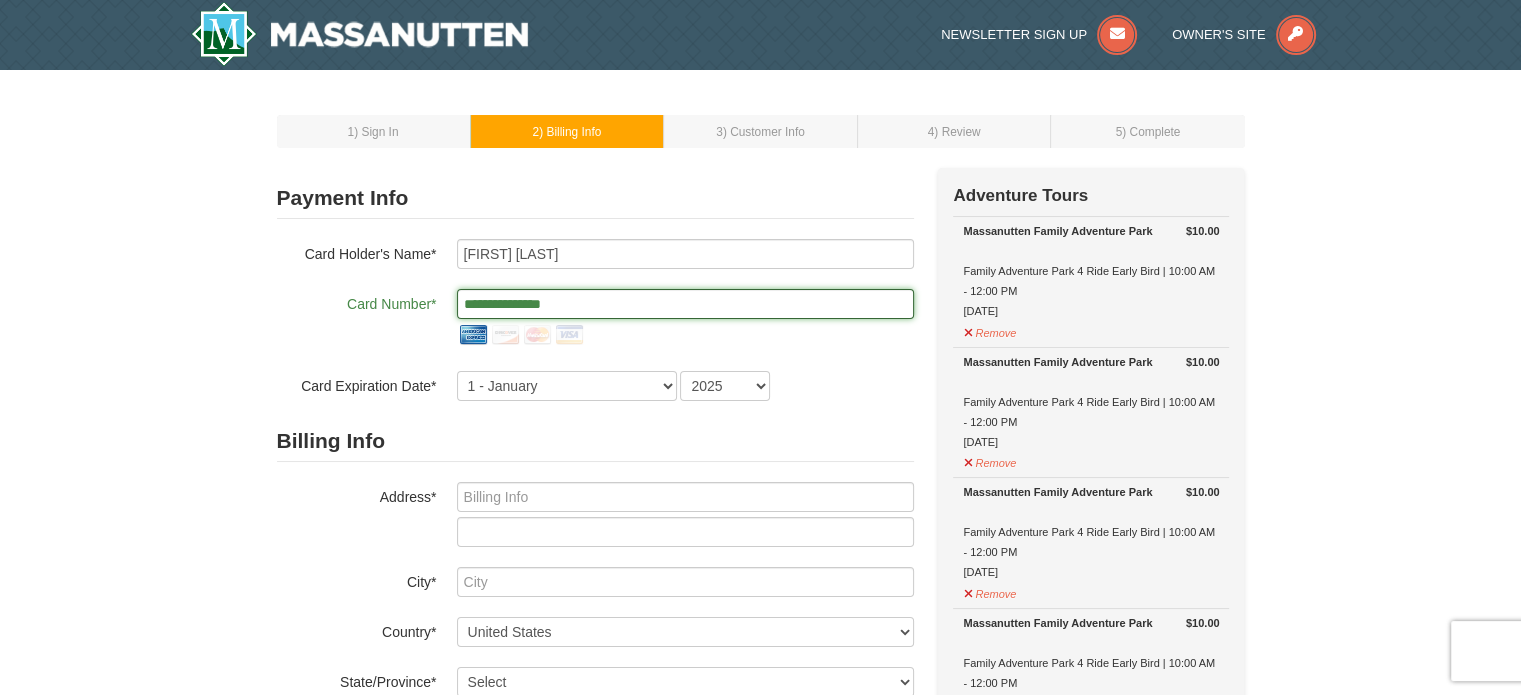 type on "**********" 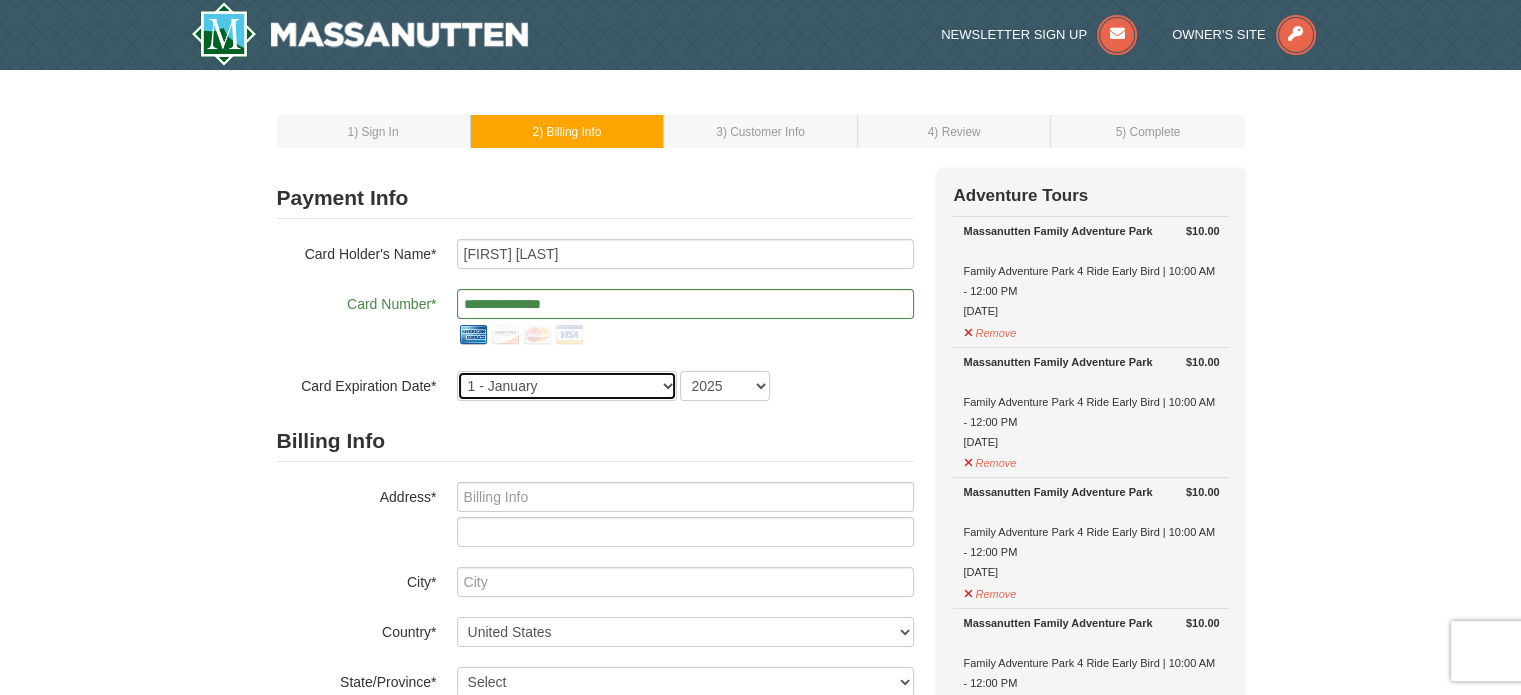 click on "1 - January 2 - February 3 - March 4 - April 5 - May 6 - June 7 - July 8 - August 9 - September 10 - October 11 - November 12 - December" at bounding box center (567, 386) 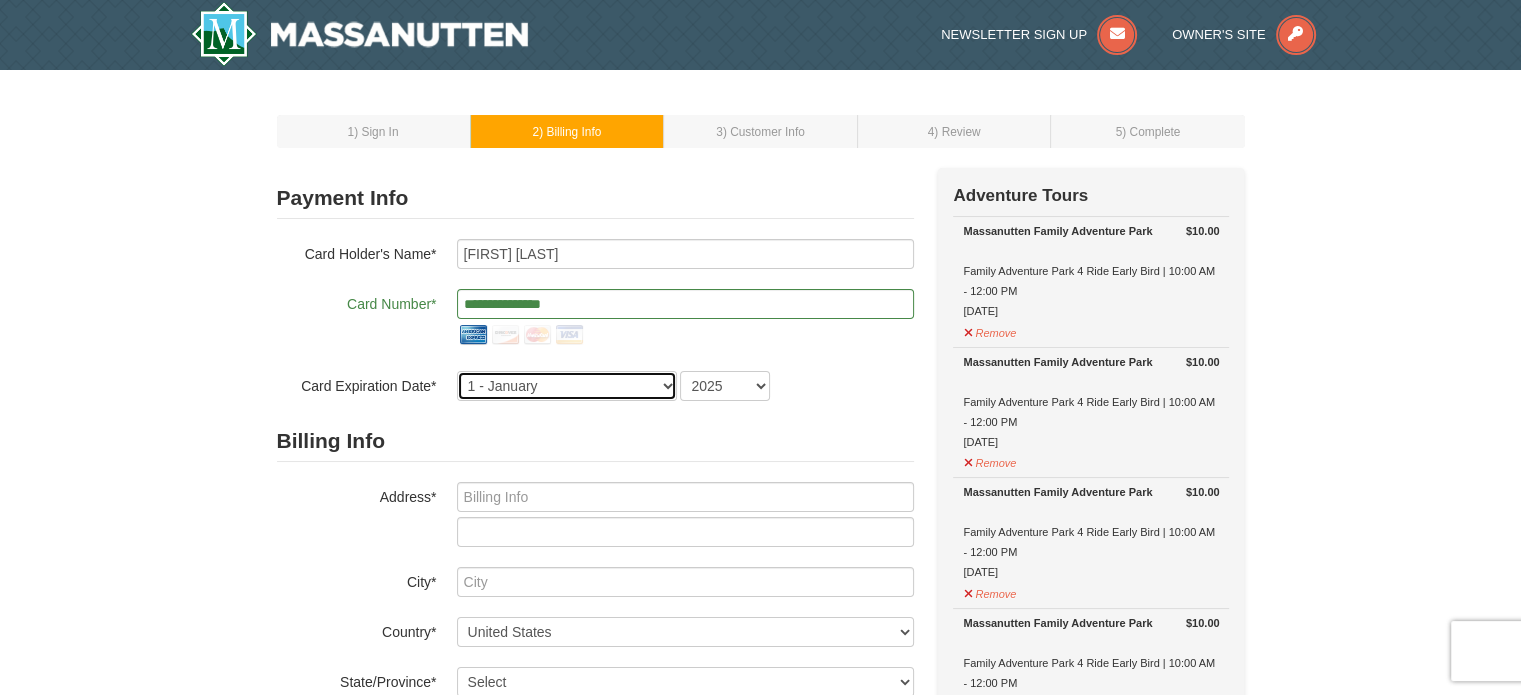 select on "5" 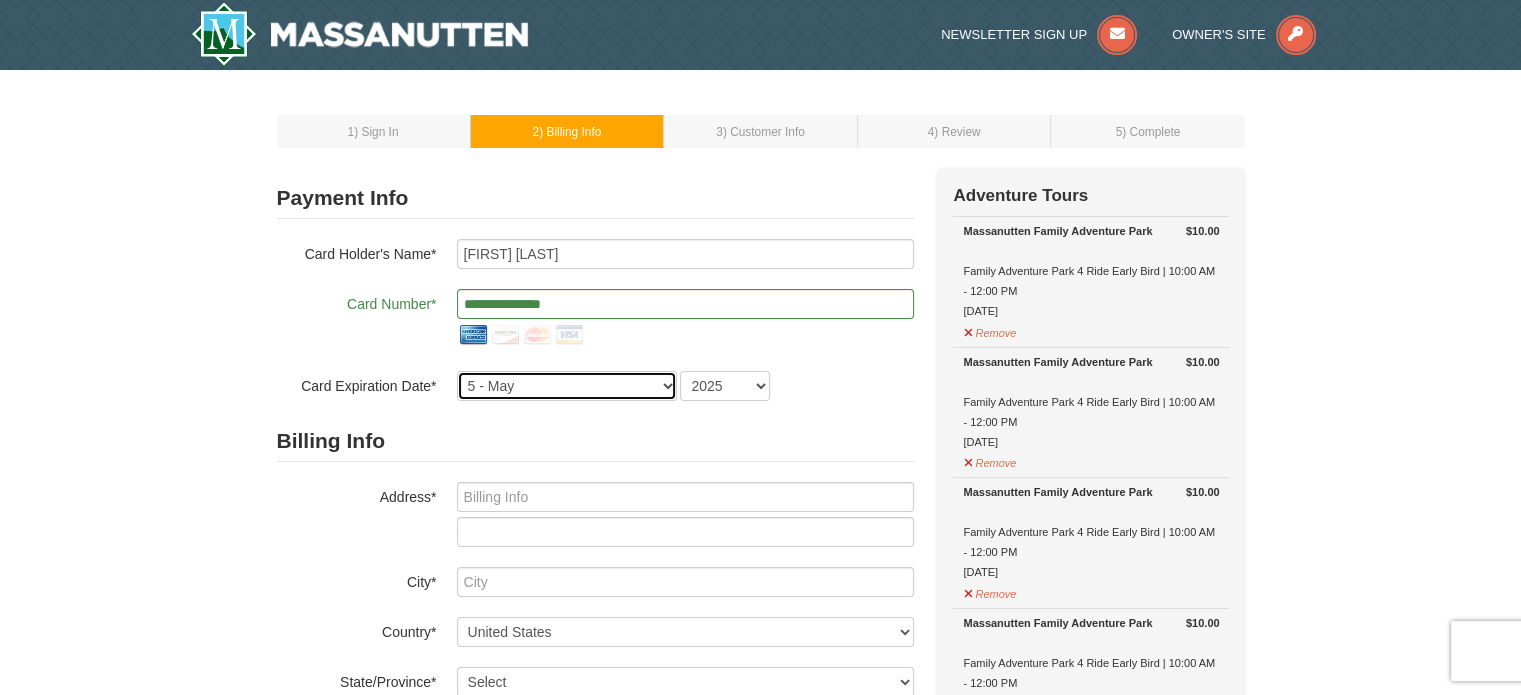 click on "1 - January 2 - February 3 - March 4 - April 5 - May 6 - June 7 - July 8 - August 9 - September 10 - October 11 - November 12 - December" at bounding box center [567, 386] 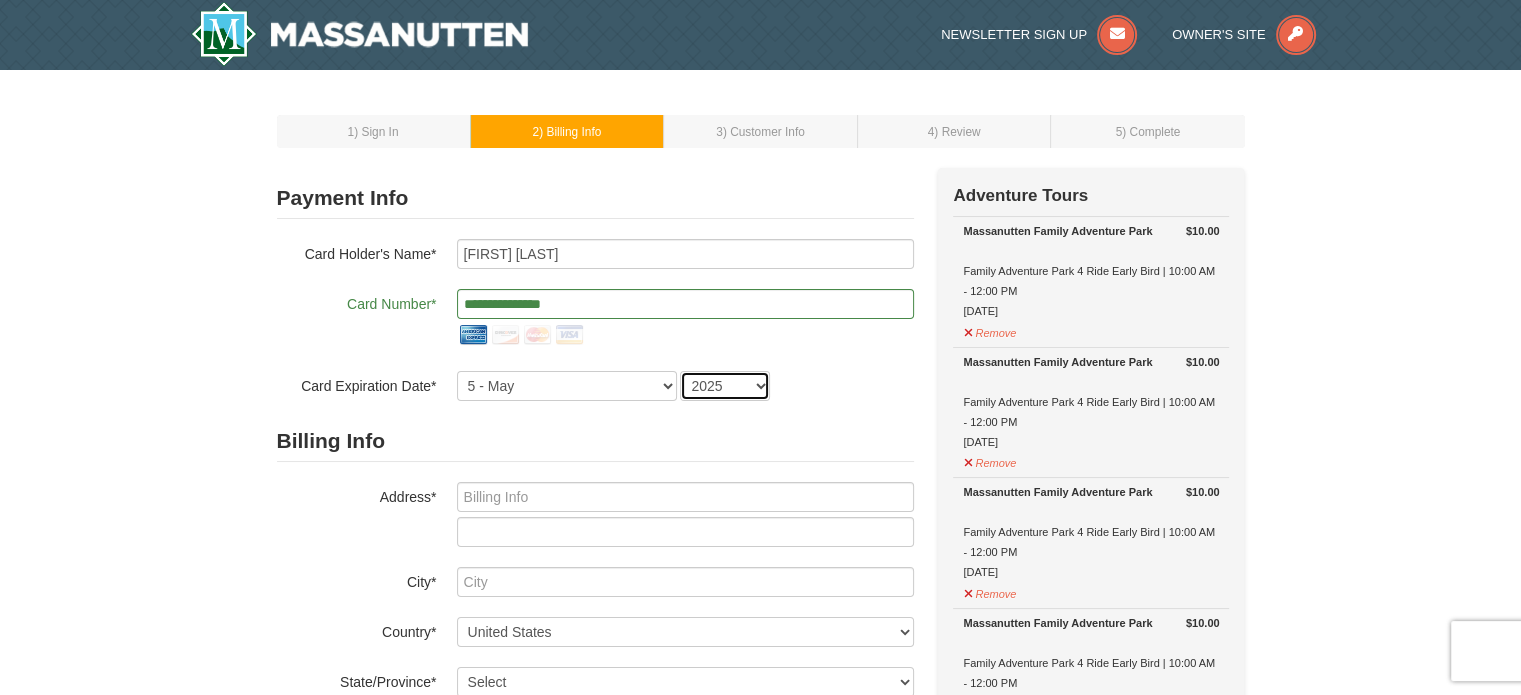 click on "2025 2026 2027 2028 2029 2030 2031 2032 2033 2034" at bounding box center [725, 386] 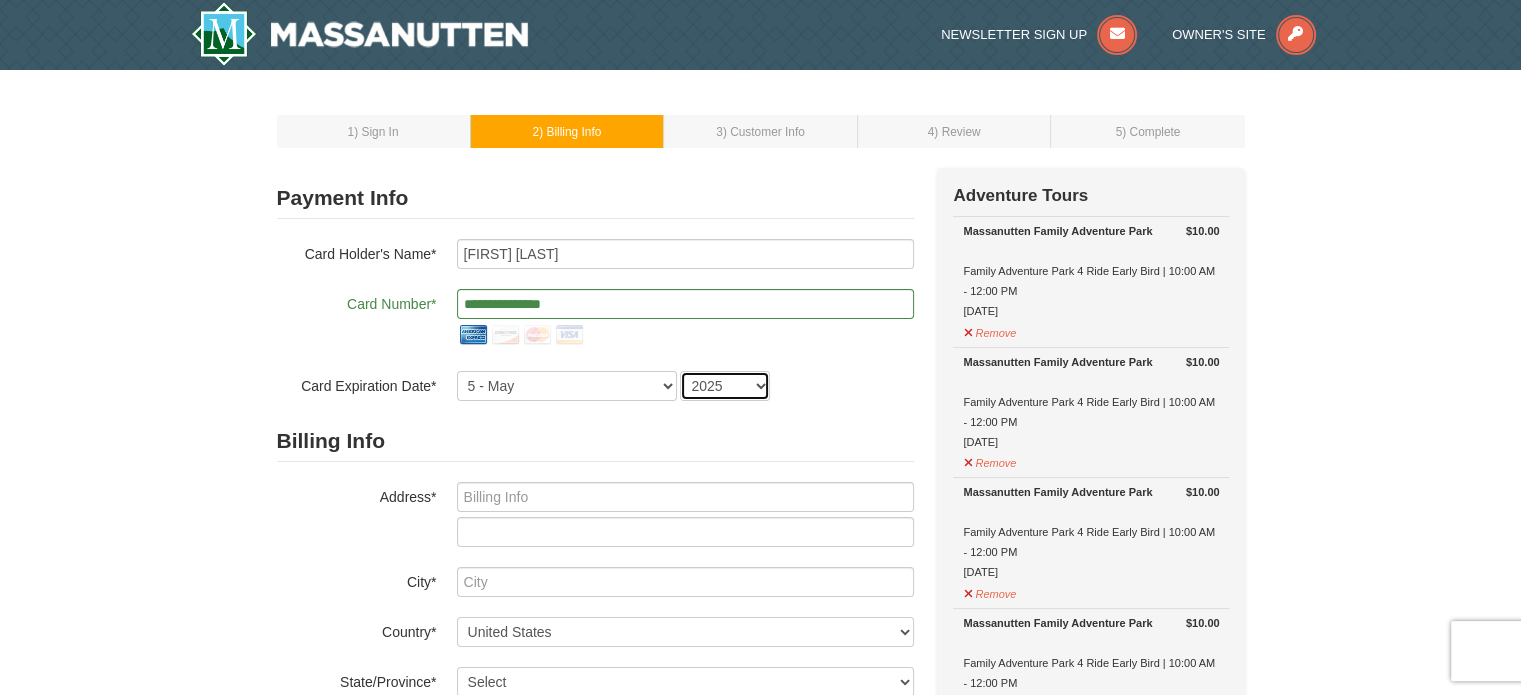 select on "2026" 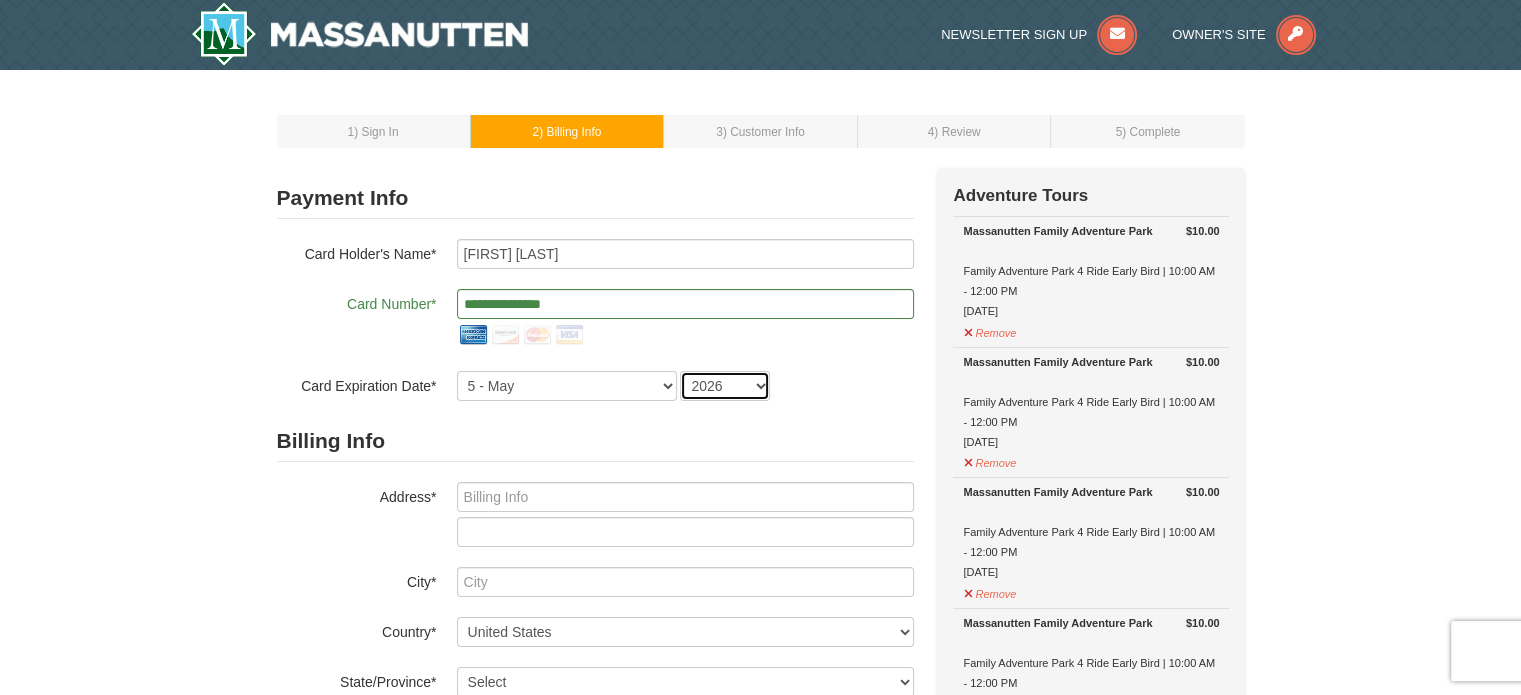 click on "2025 2026 2027 2028 2029 2030 2031 2032 2033 2034" at bounding box center (725, 386) 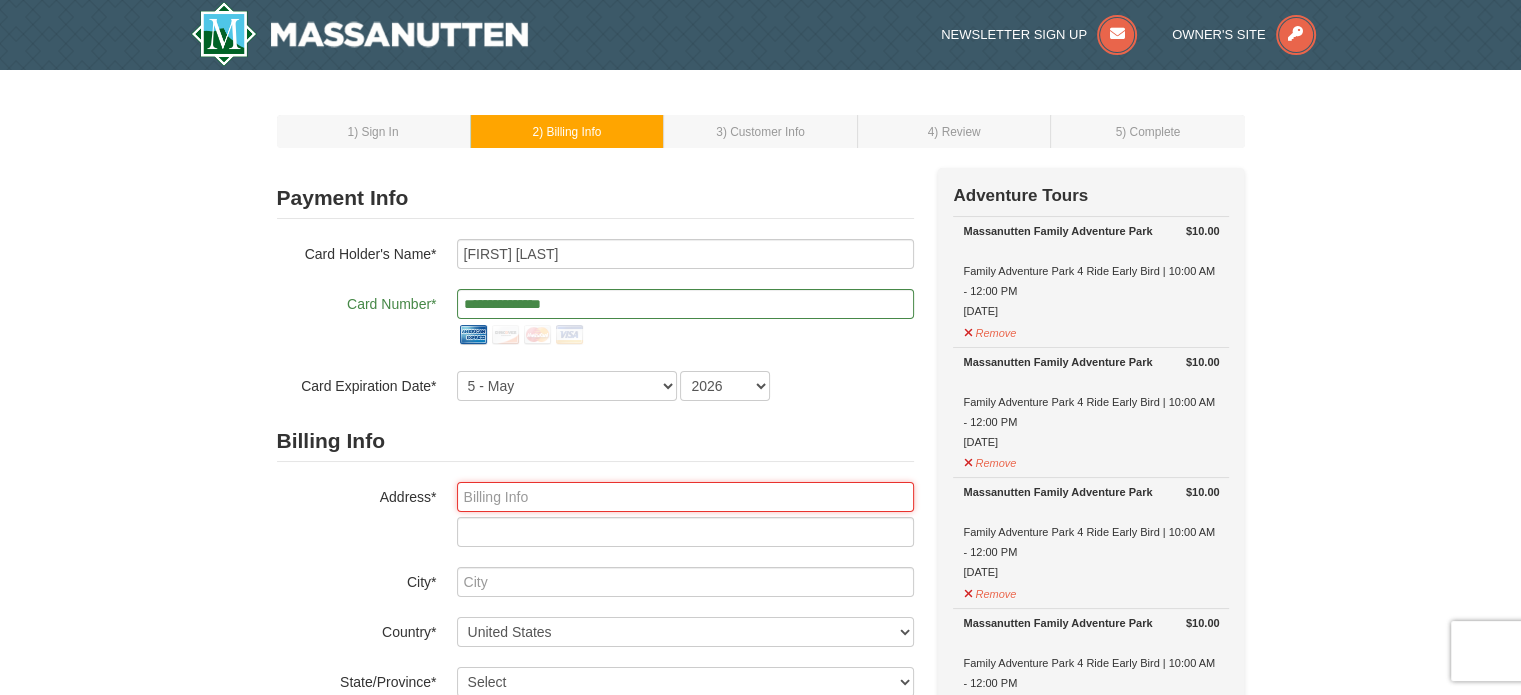 click at bounding box center [685, 497] 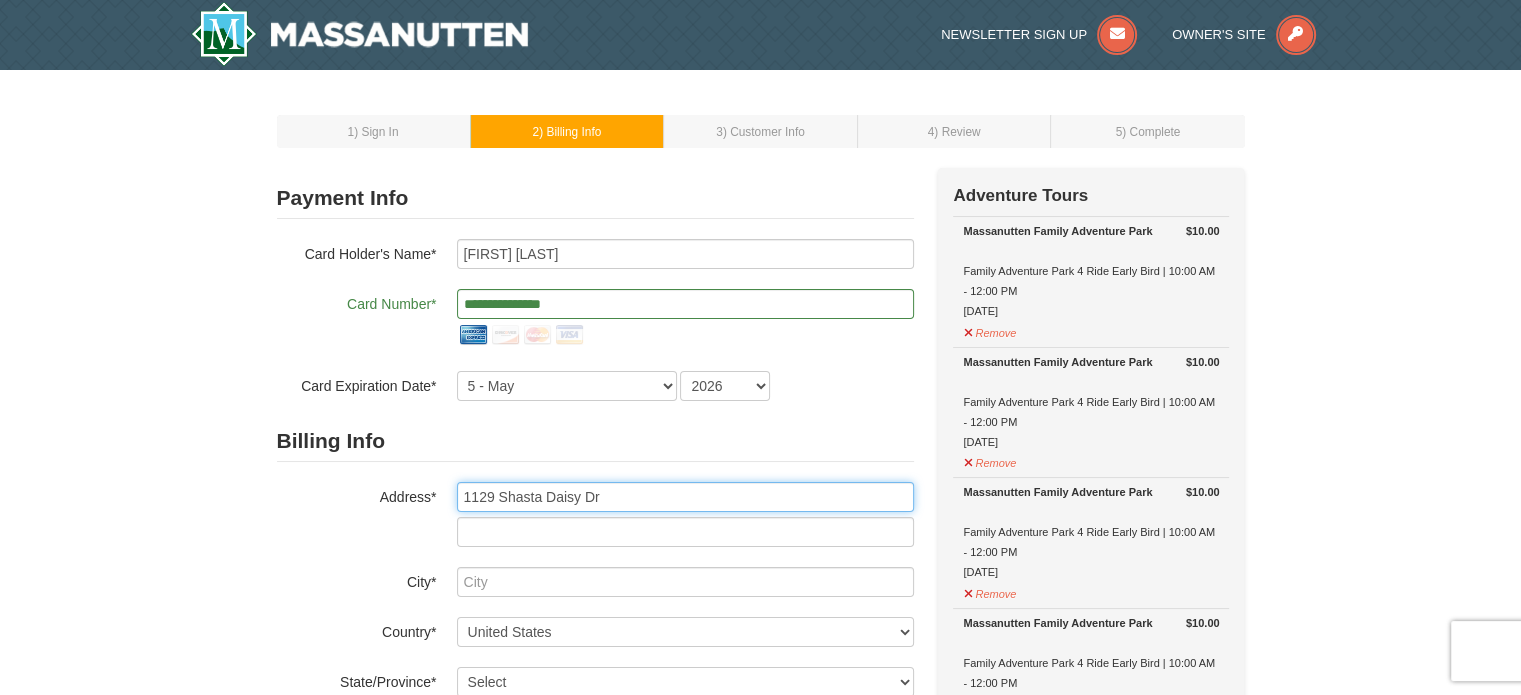 type on "1129 Shasta Daisy Dr" 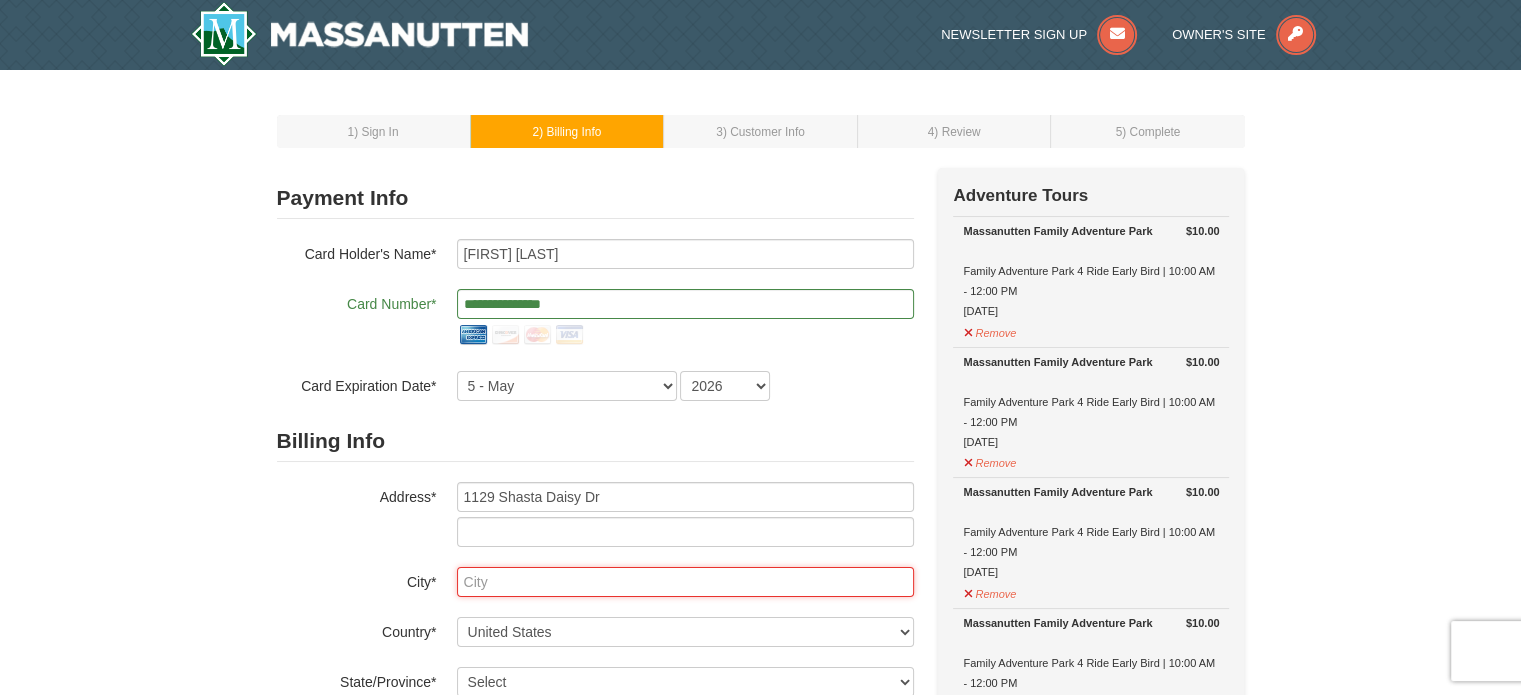 click at bounding box center (685, 582) 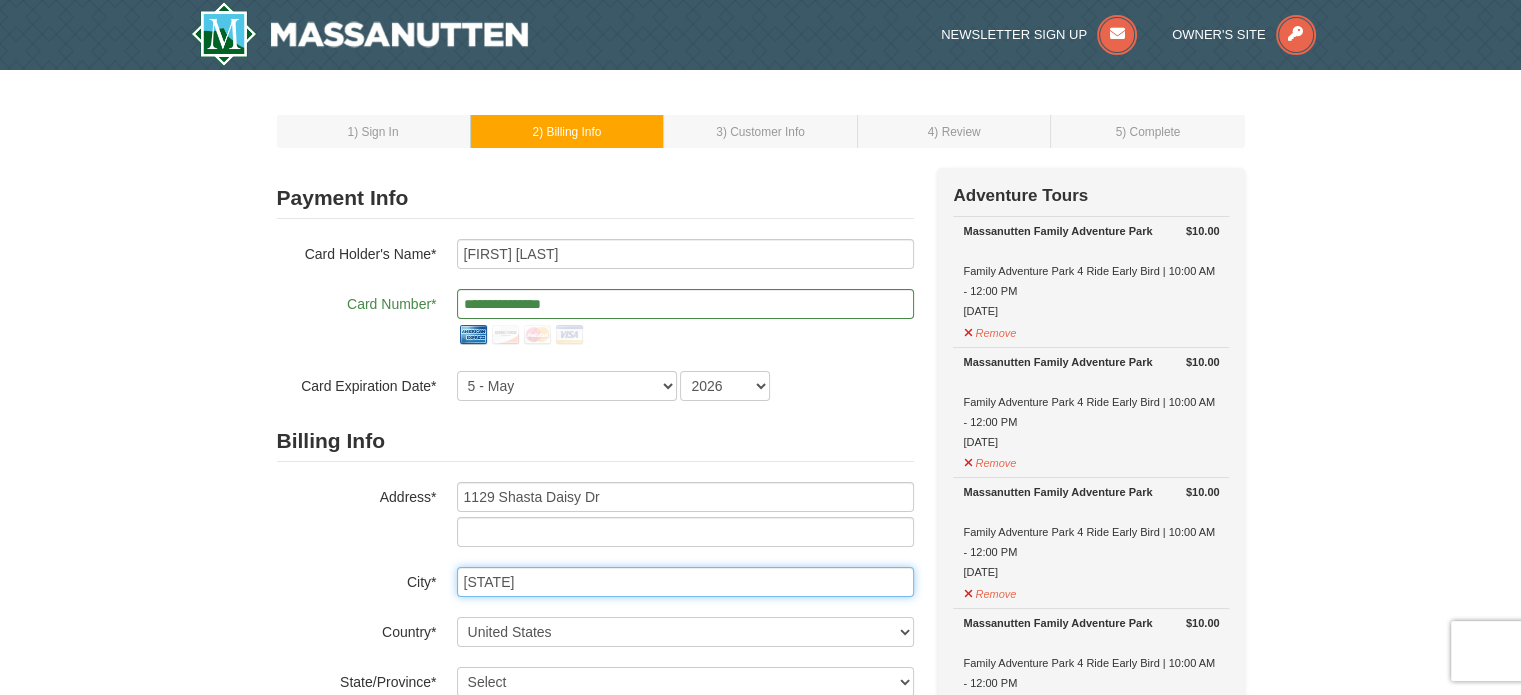 type on "Wake Forest" 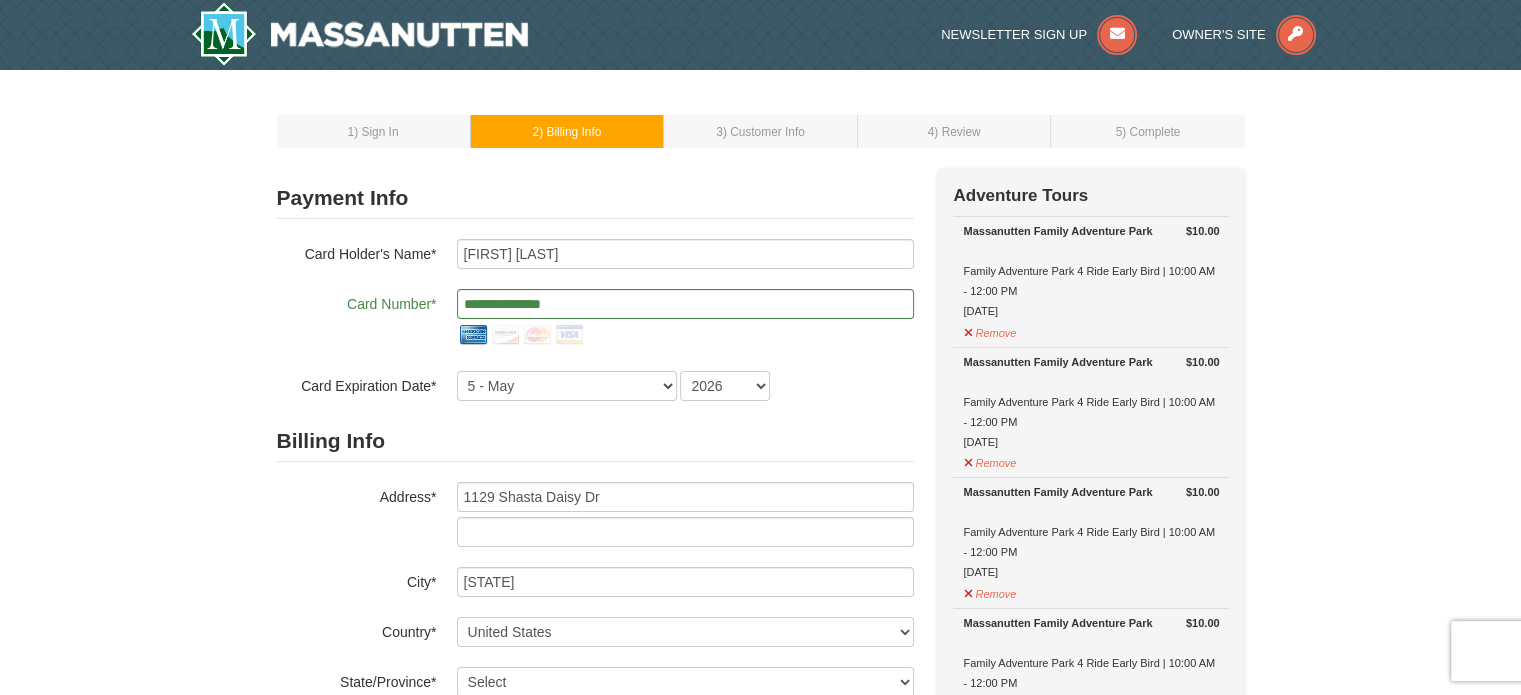 click on "1
) Sign In
2
) Billing Info
3
) Customer Info
) Review
×" at bounding box center (760, 798) 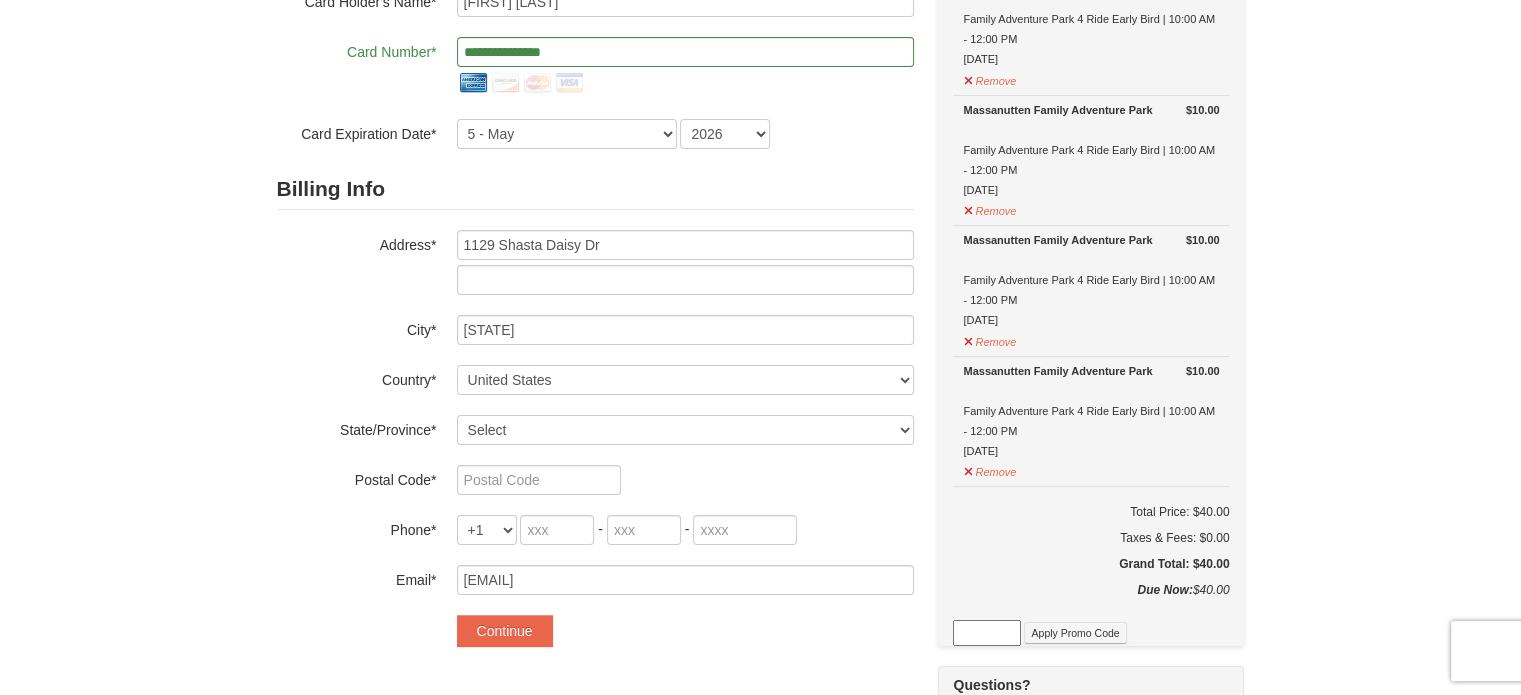 scroll, scrollTop: 252, scrollLeft: 0, axis: vertical 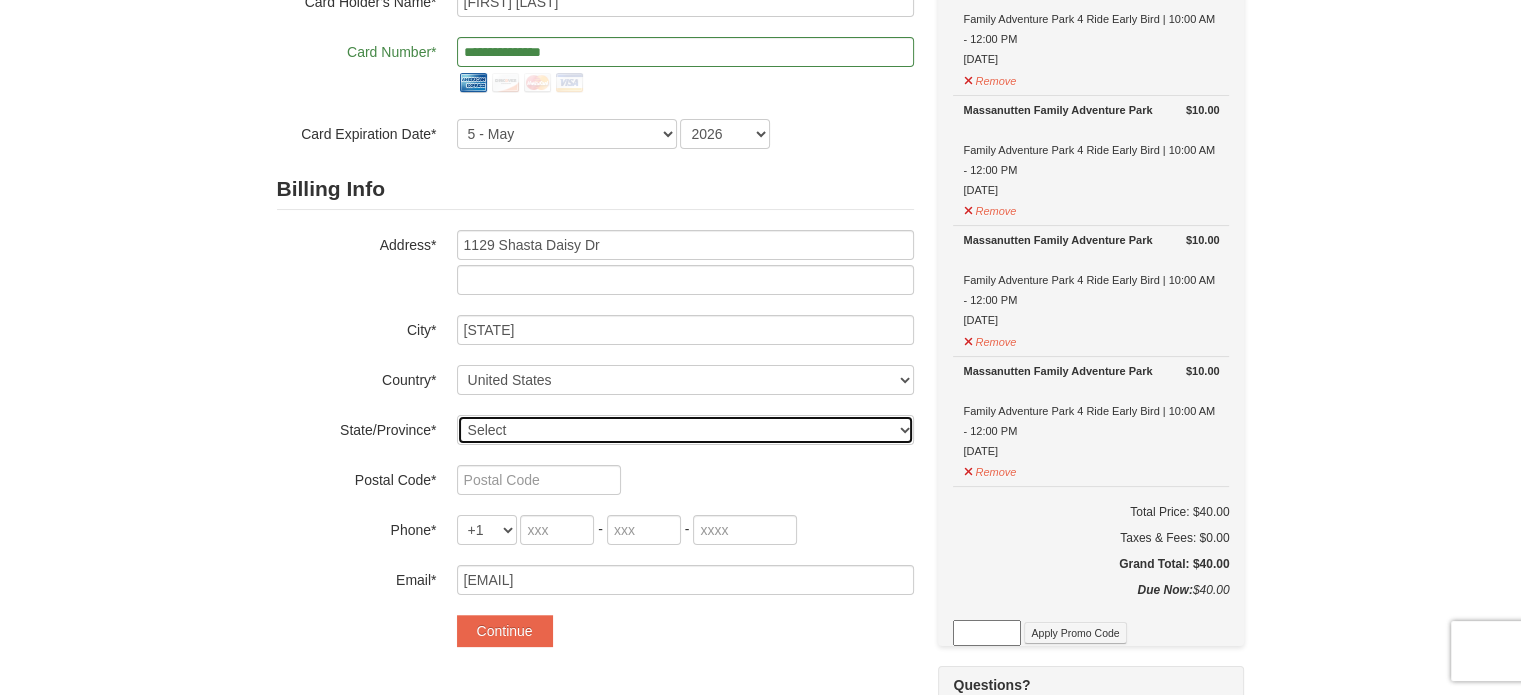 click on "Select Alabama Alaska American Samoa Arizona Arkansas California Colorado Connecticut Delaware District Of Columbia Federated States Of Micronesia Florida Georgia Guam Hawaii Idaho Illinois Indiana Iowa Kansas Kentucky Louisiana Maine Marshall Islands Maryland Massachusetts Michigan Minnesota Mississippi Missouri Montana Nebraska Nevada New Hampshire New Jersey New Mexico New York North Carolina North Dakota Northern Mariana Islands Ohio Oklahoma Oregon Palau Pennsylvania Puerto Rico Rhode Island South Carolina South Dakota Tennessee Texas Utah Vermont Virgin Islands Virginia Washington West Virginia Wisconsin Wyoming" at bounding box center (685, 430) 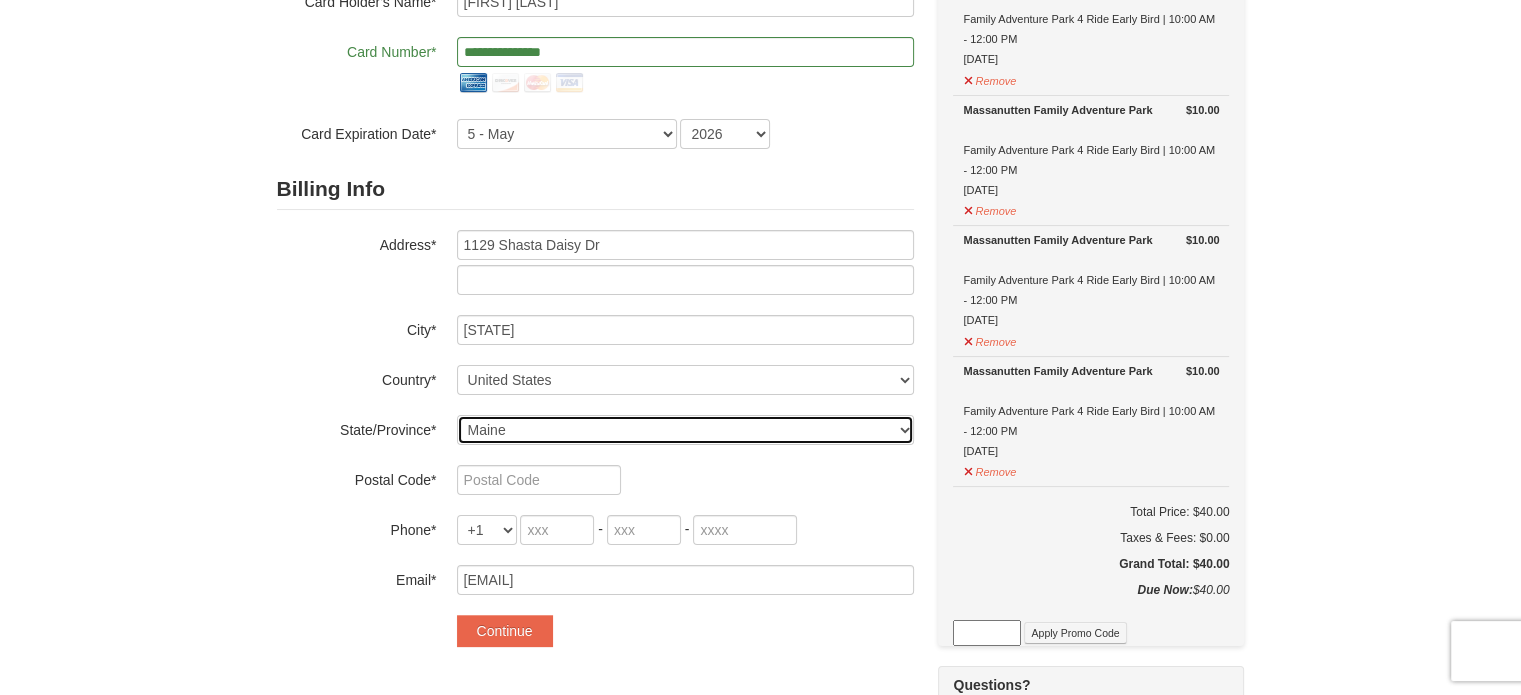 click on "Select Alabama Alaska American Samoa Arizona Arkansas California Colorado Connecticut Delaware District Of Columbia Federated States Of Micronesia Florida Georgia Guam Hawaii Idaho Illinois Indiana Iowa Kansas Kentucky Louisiana Maine Marshall Islands Maryland Massachusetts Michigan Minnesota Mississippi Missouri Montana Nebraska Nevada New Hampshire New Jersey New Mexico New York North Carolina North Dakota Northern Mariana Islands Ohio Oklahoma Oregon Palau Pennsylvania Puerto Rico Rhode Island South Carolina South Dakota Tennessee Texas Utah Vermont Virgin Islands Virginia Washington West Virginia Wisconsin Wyoming" at bounding box center (685, 430) 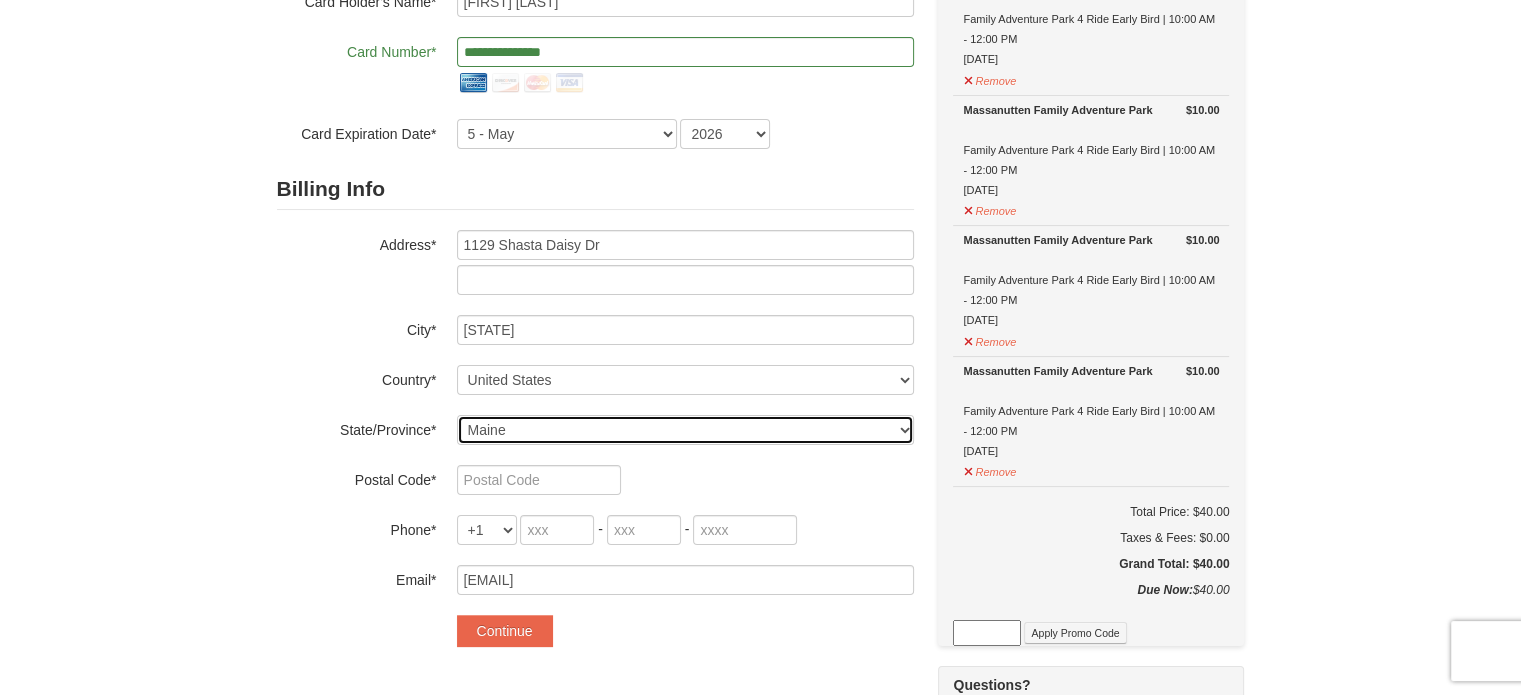 select on "NC" 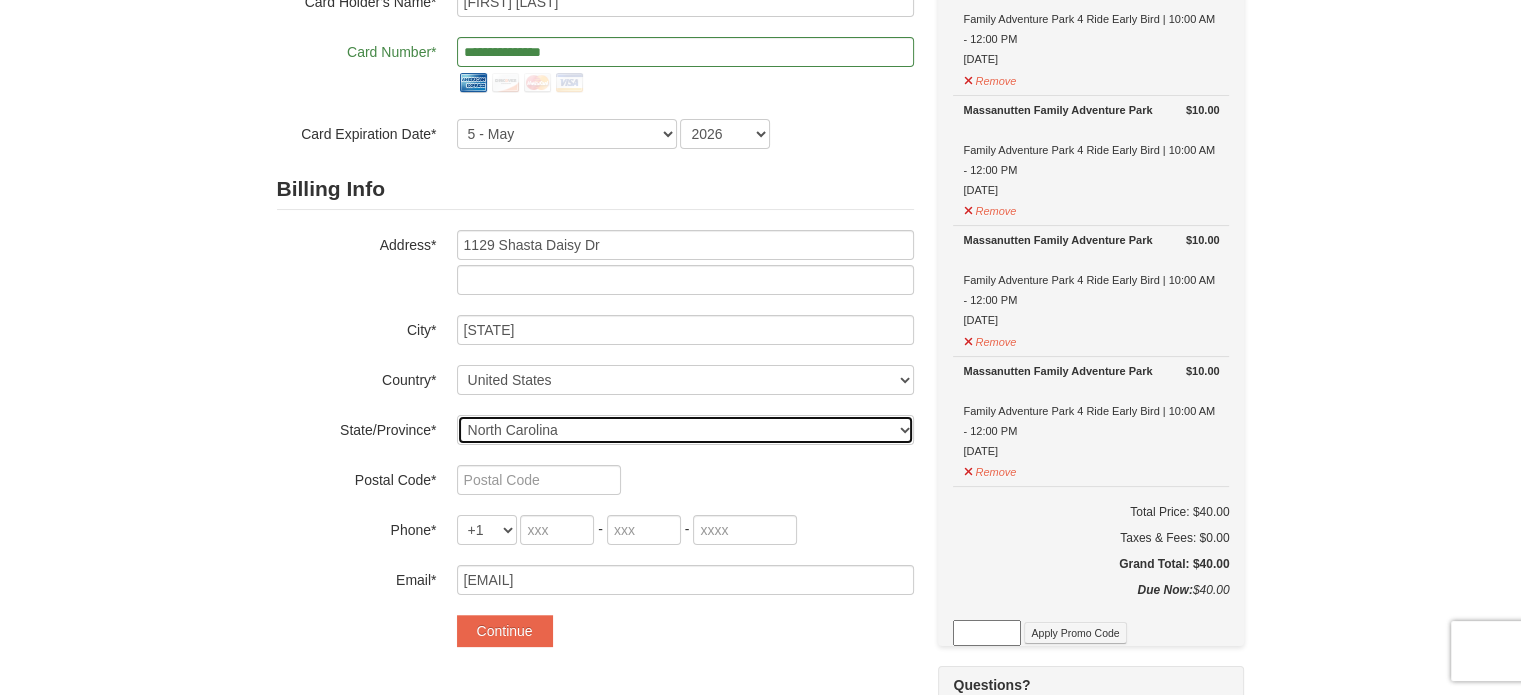 click on "Select Alabama Alaska American Samoa Arizona Arkansas California Colorado Connecticut Delaware District Of Columbia Federated States Of Micronesia Florida Georgia Guam Hawaii Idaho Illinois Indiana Iowa Kansas Kentucky Louisiana Maine Marshall Islands Maryland Massachusetts Michigan Minnesota Mississippi Missouri Montana Nebraska Nevada New Hampshire New Jersey New Mexico New York North Carolina North Dakota Northern Mariana Islands Ohio Oklahoma Oregon Palau Pennsylvania Puerto Rico Rhode Island South Carolina South Dakota Tennessee Texas Utah Vermont Virgin Islands Virginia Washington West Virginia Wisconsin Wyoming" at bounding box center (685, 430) 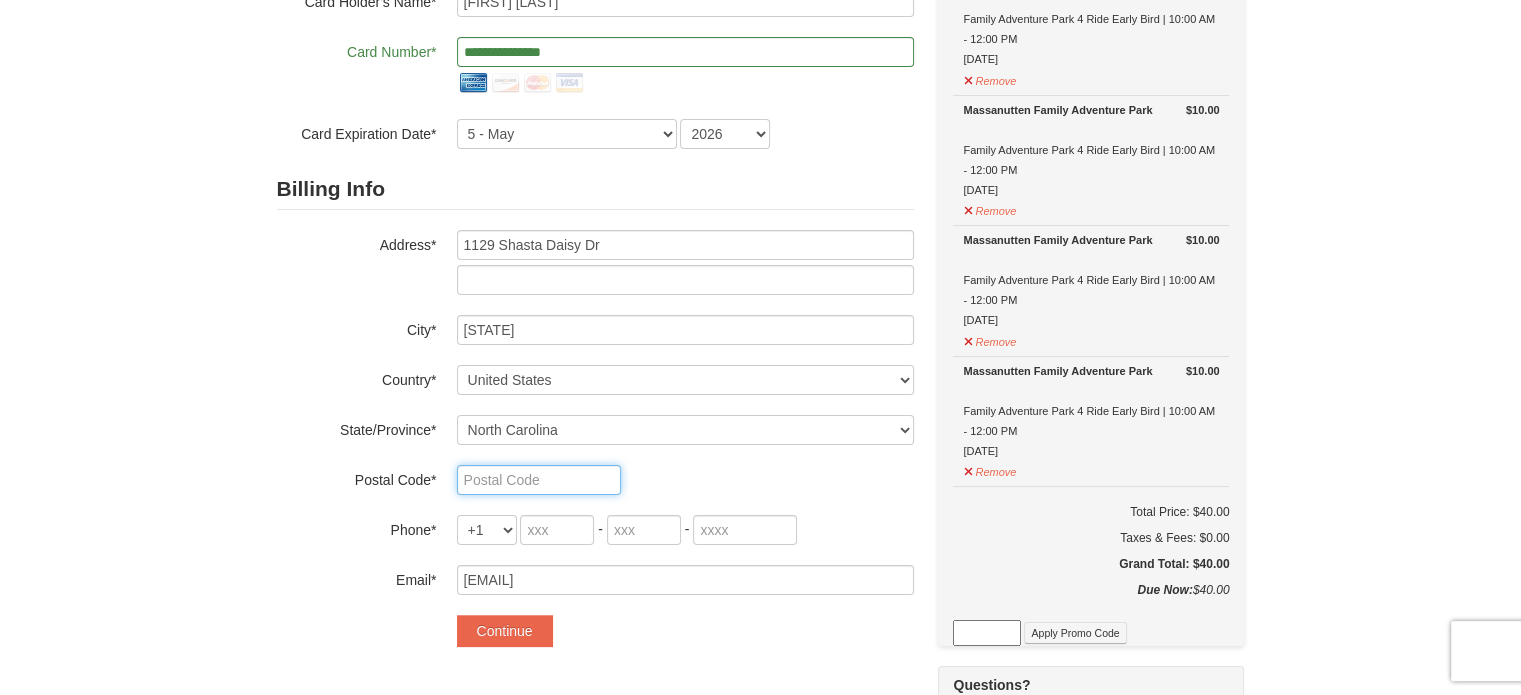 click at bounding box center (539, 480) 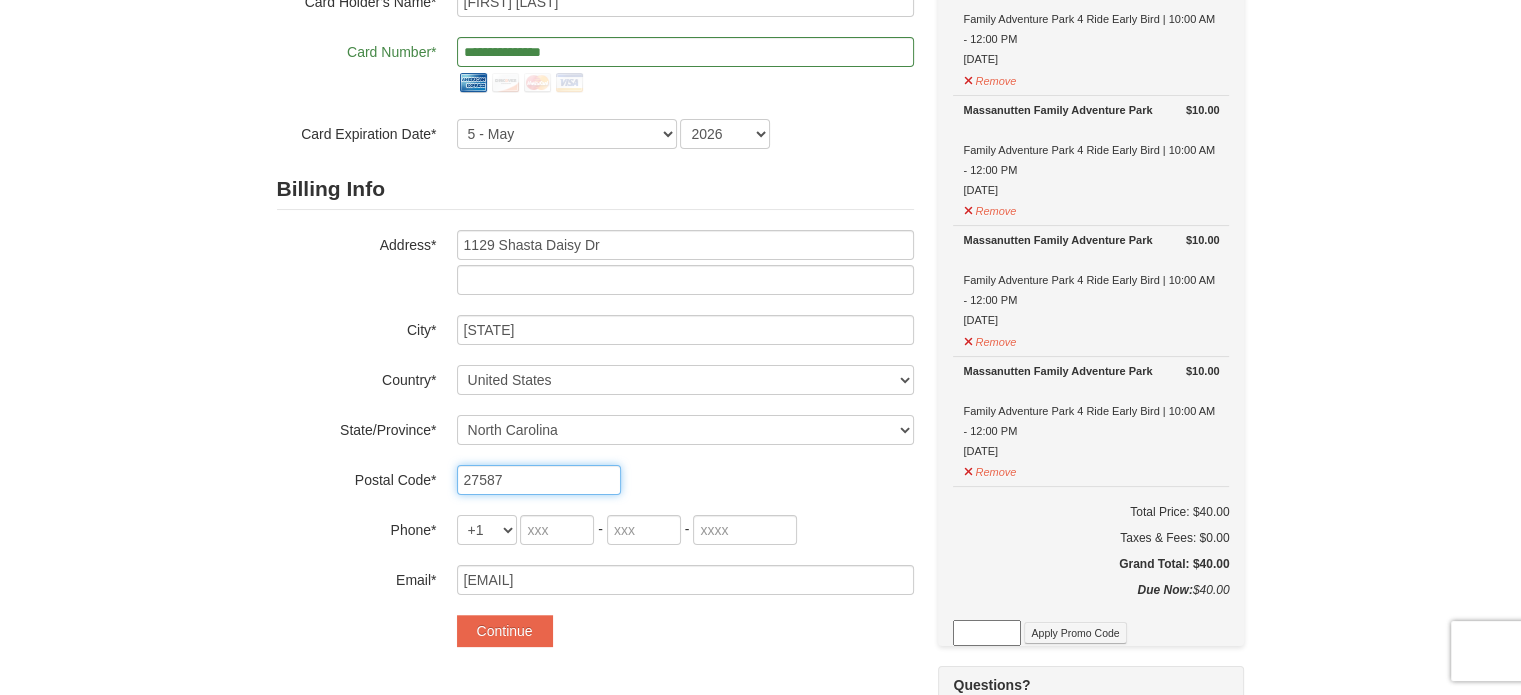 type on "27587" 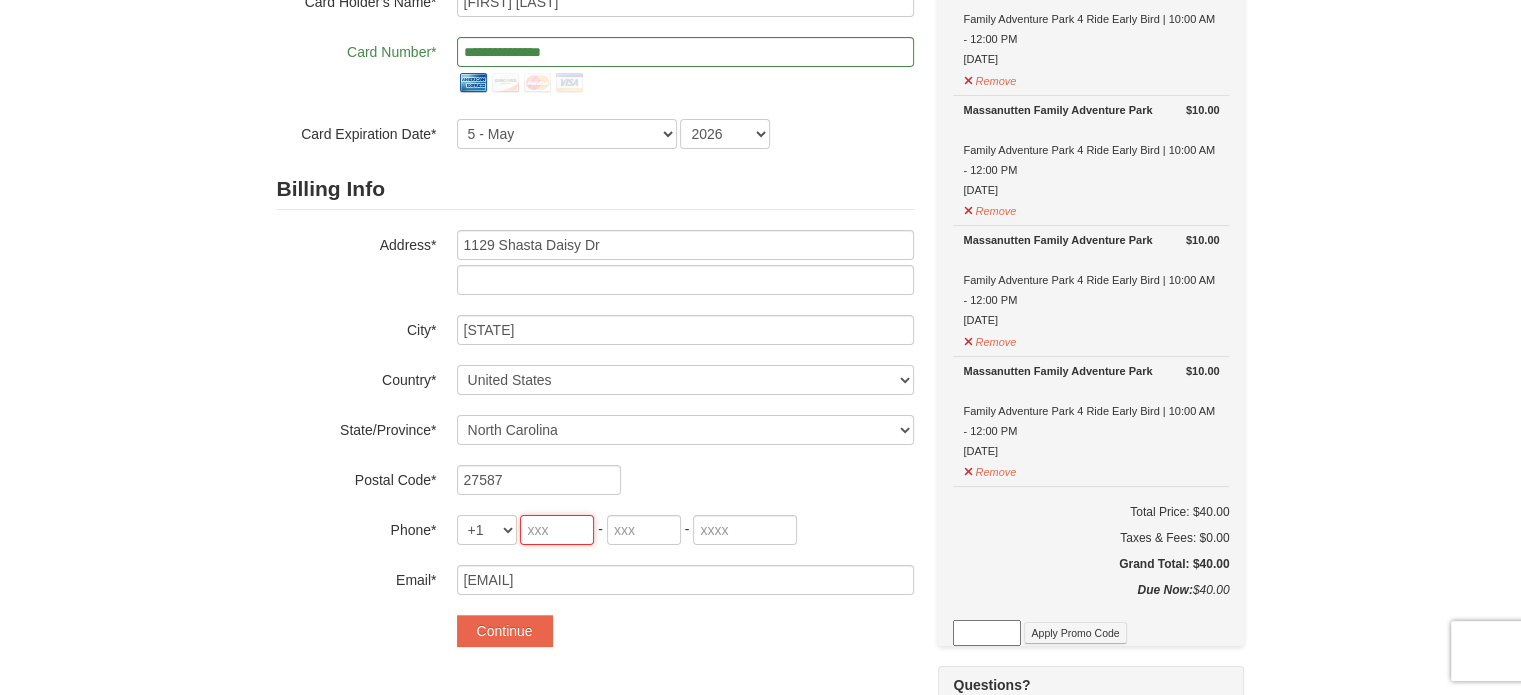 click at bounding box center [557, 530] 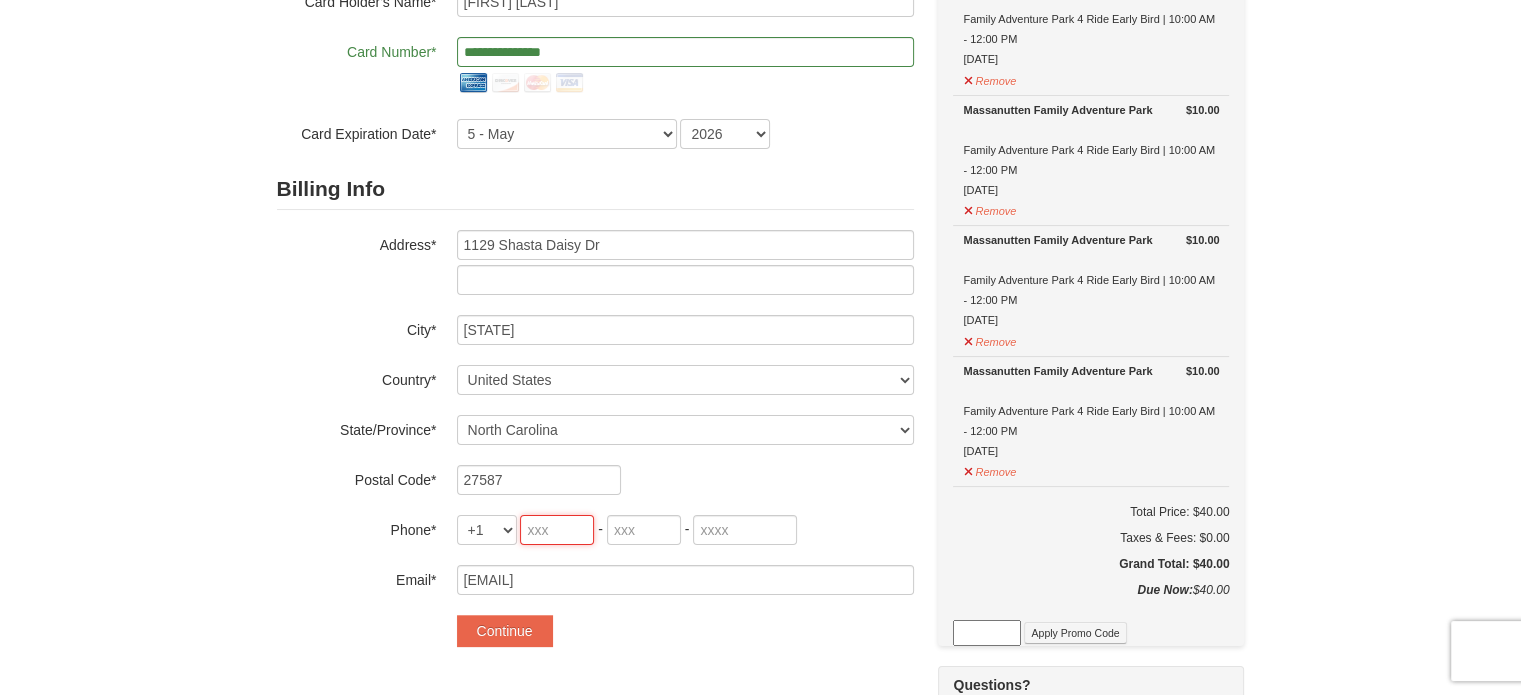 click at bounding box center [557, 530] 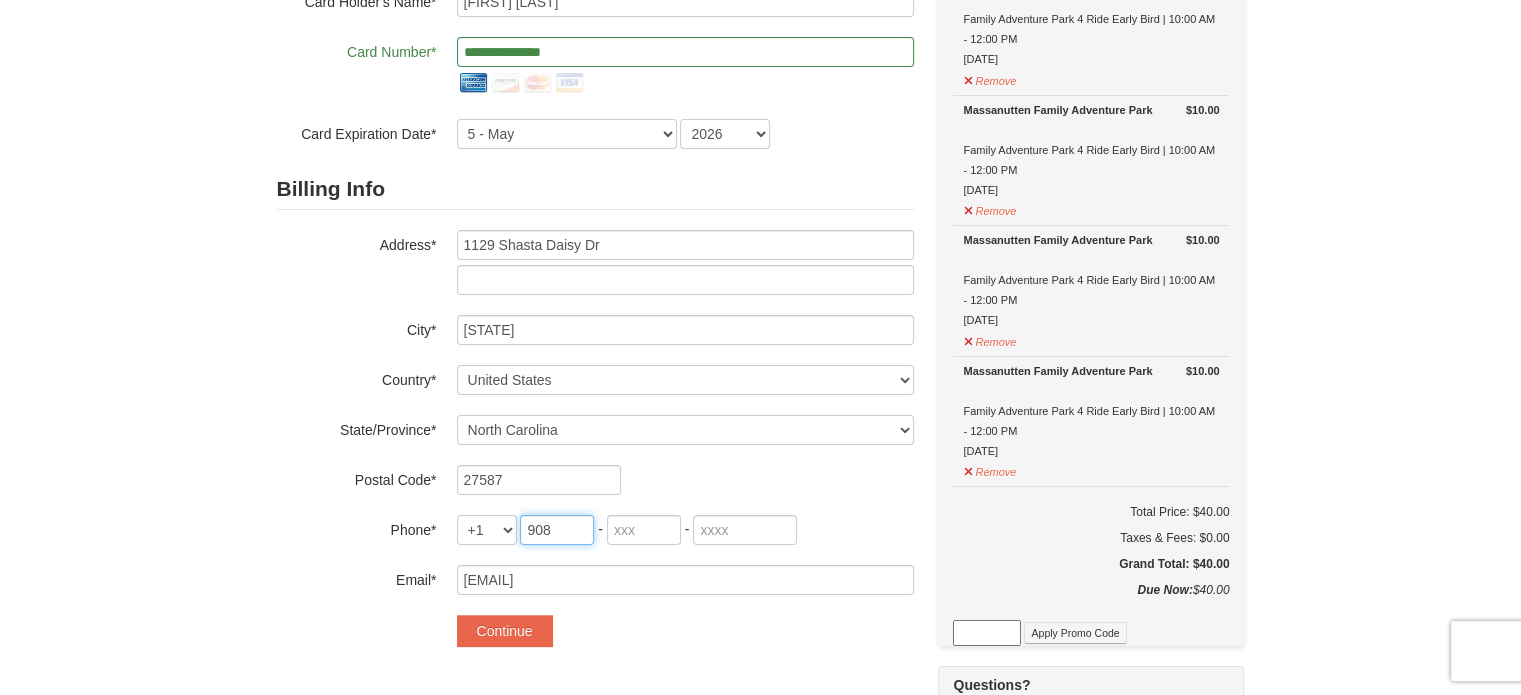 type on "908" 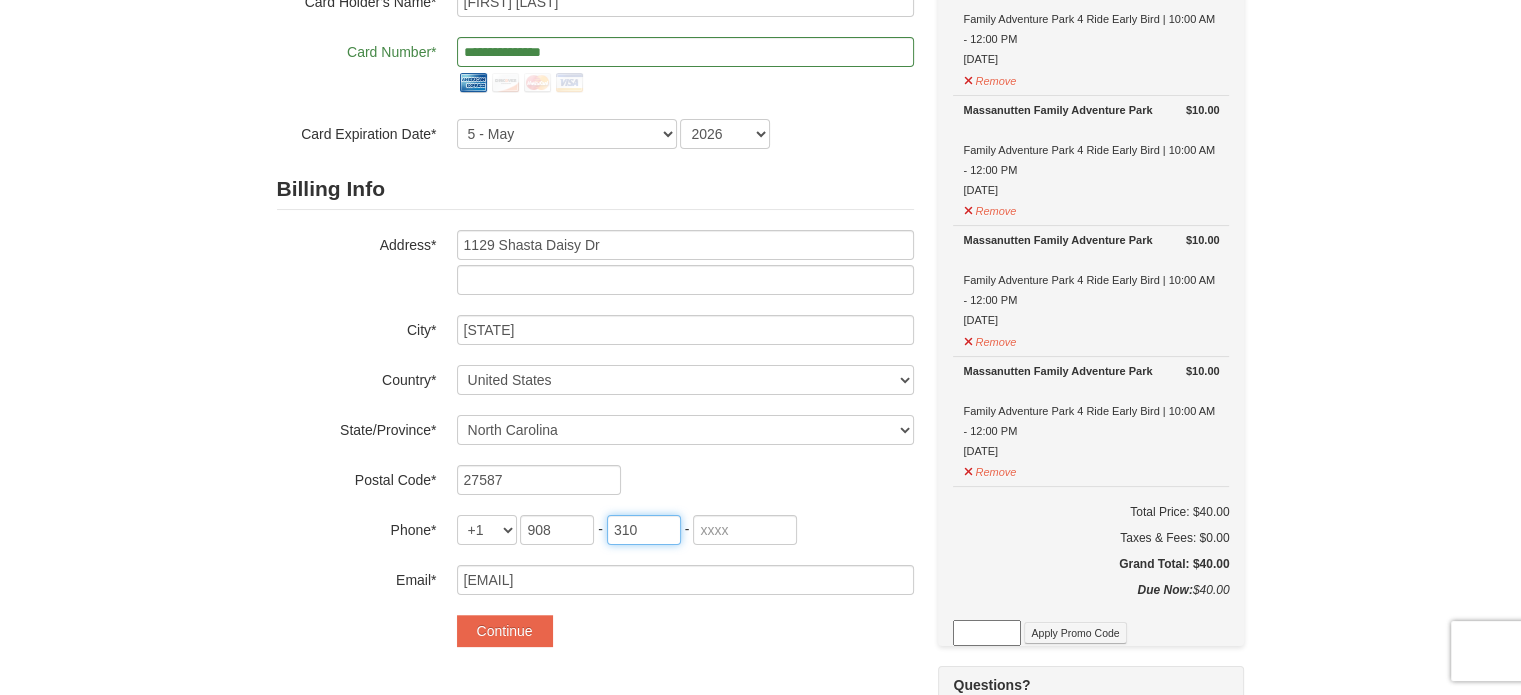type on "310" 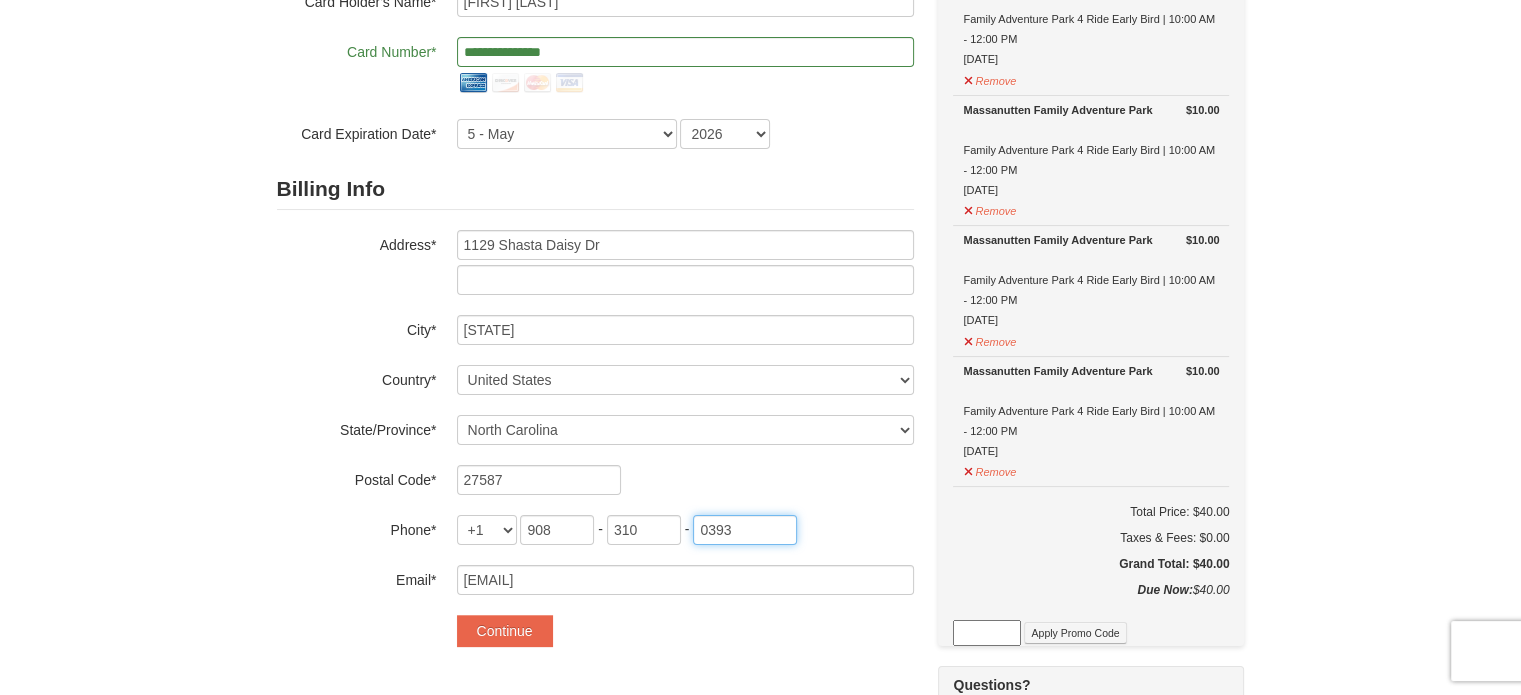 type on "0393" 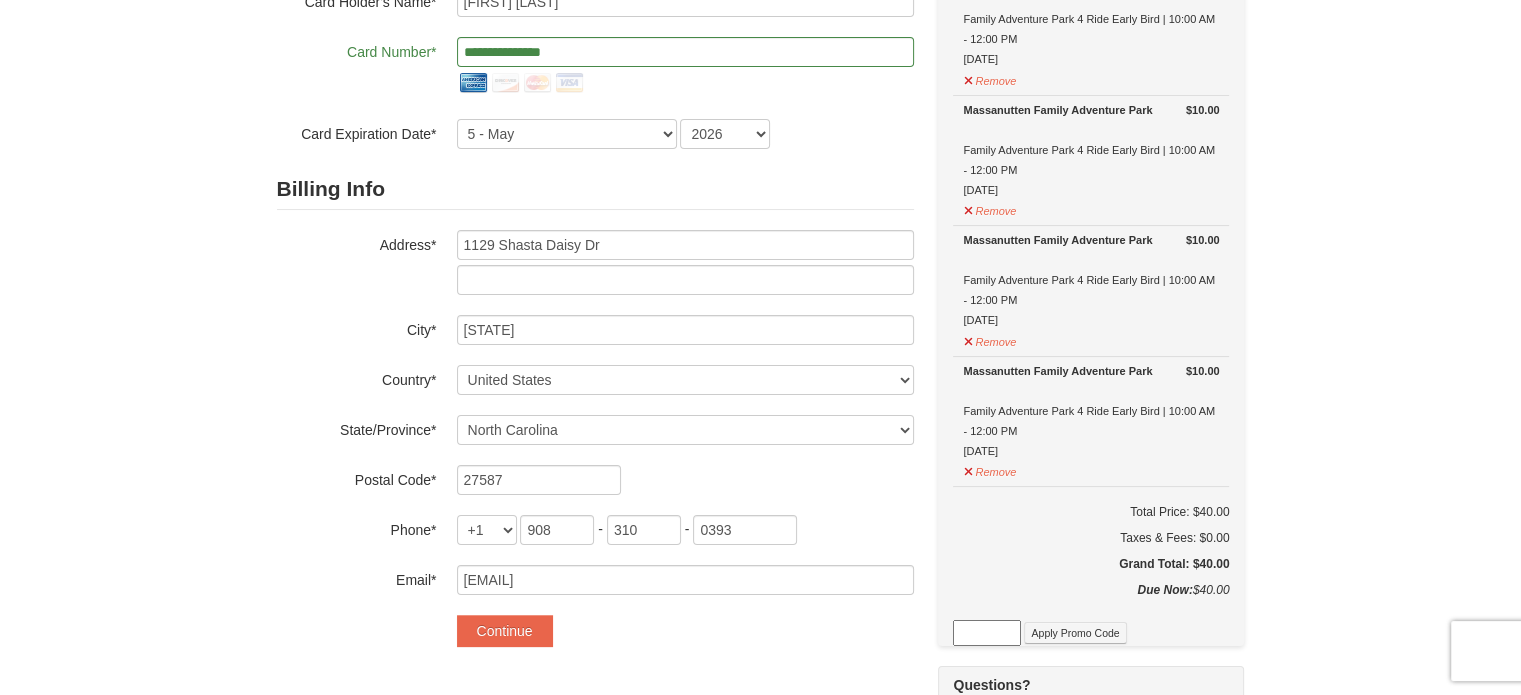 click on "Email*
joseph.ditzel@gmail.com" at bounding box center [595, 580] 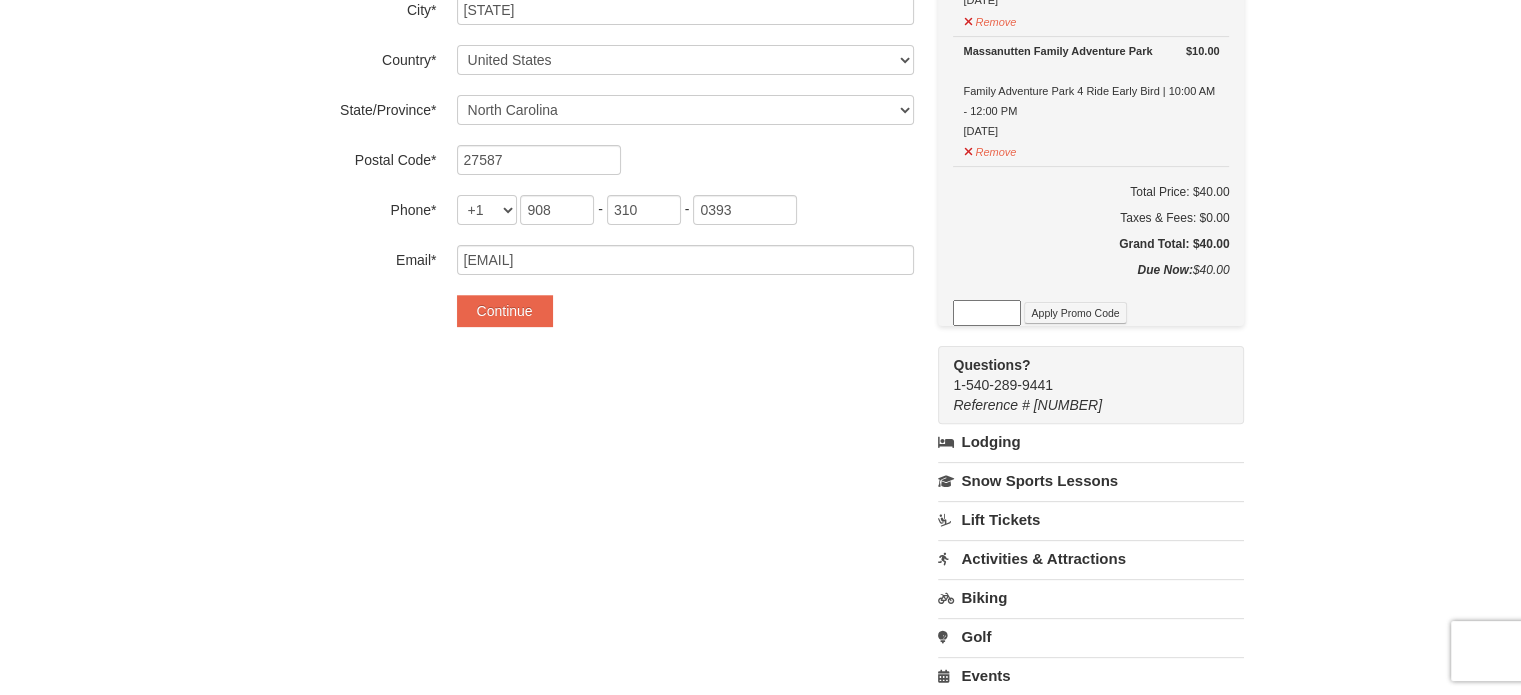 scroll, scrollTop: 572, scrollLeft: 0, axis: vertical 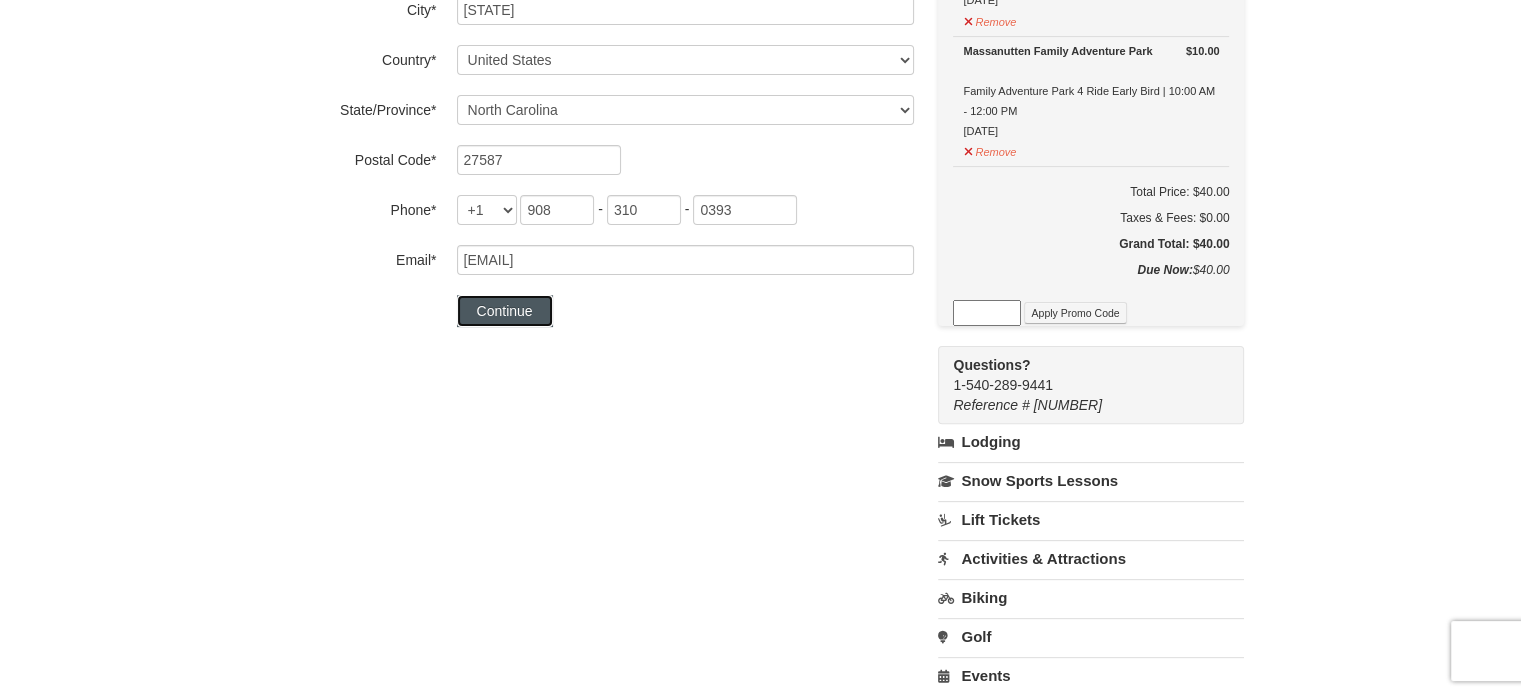 click on "Continue" at bounding box center [505, 311] 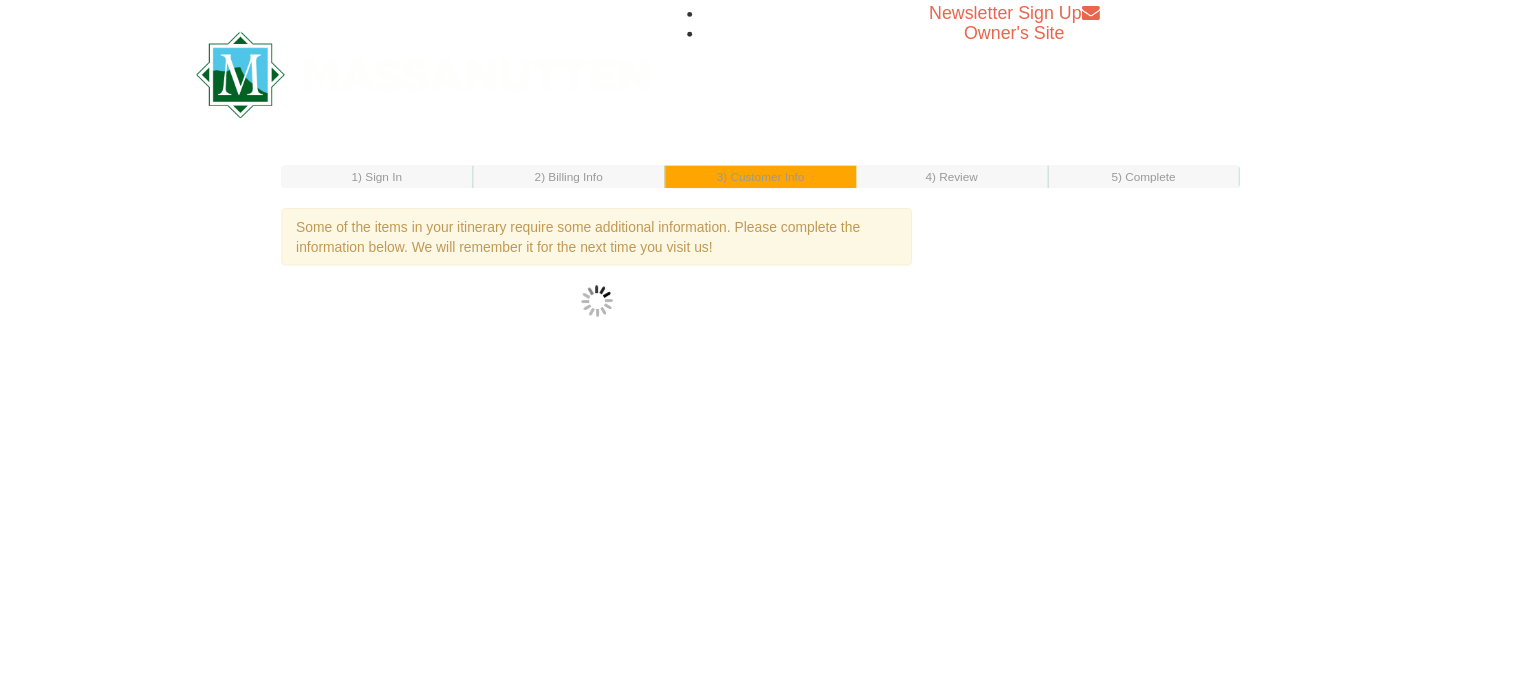 scroll, scrollTop: 0, scrollLeft: 0, axis: both 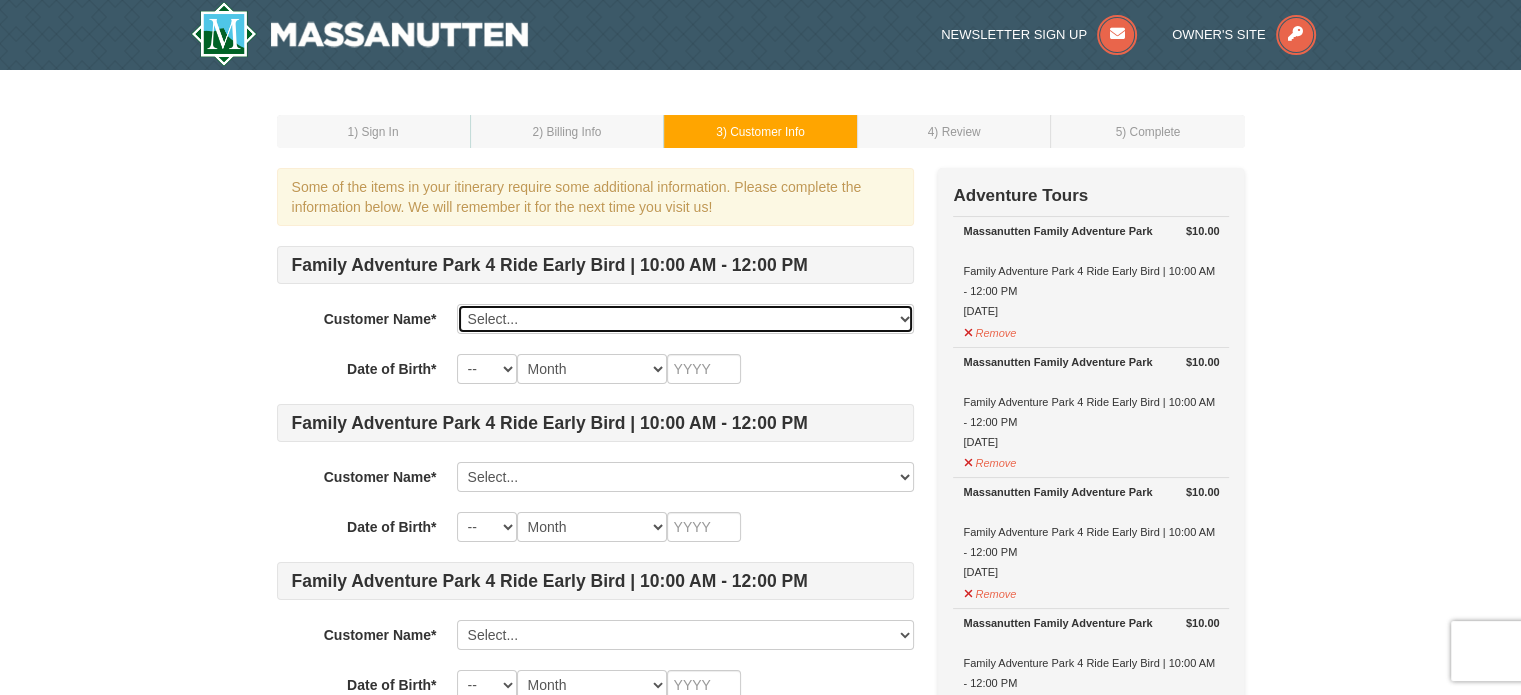 click on "Select... Joseph Ditzel Add New..." at bounding box center (685, 319) 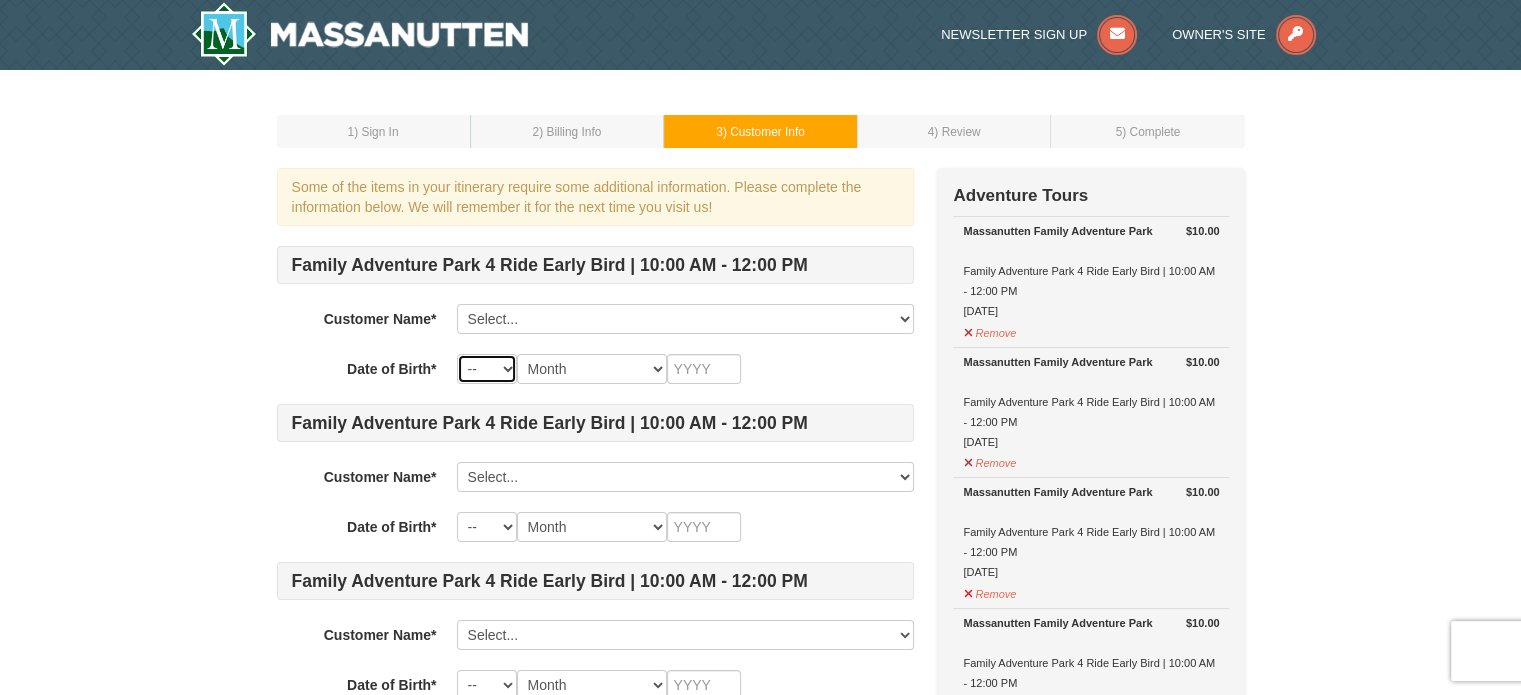 click on "-- 01 02 03 04 05 06 07 08 09 10 11 12 13 14 15 16 17 18 19 20 21 22 23 24 25 26 27 28 29 30 31" at bounding box center [487, 369] 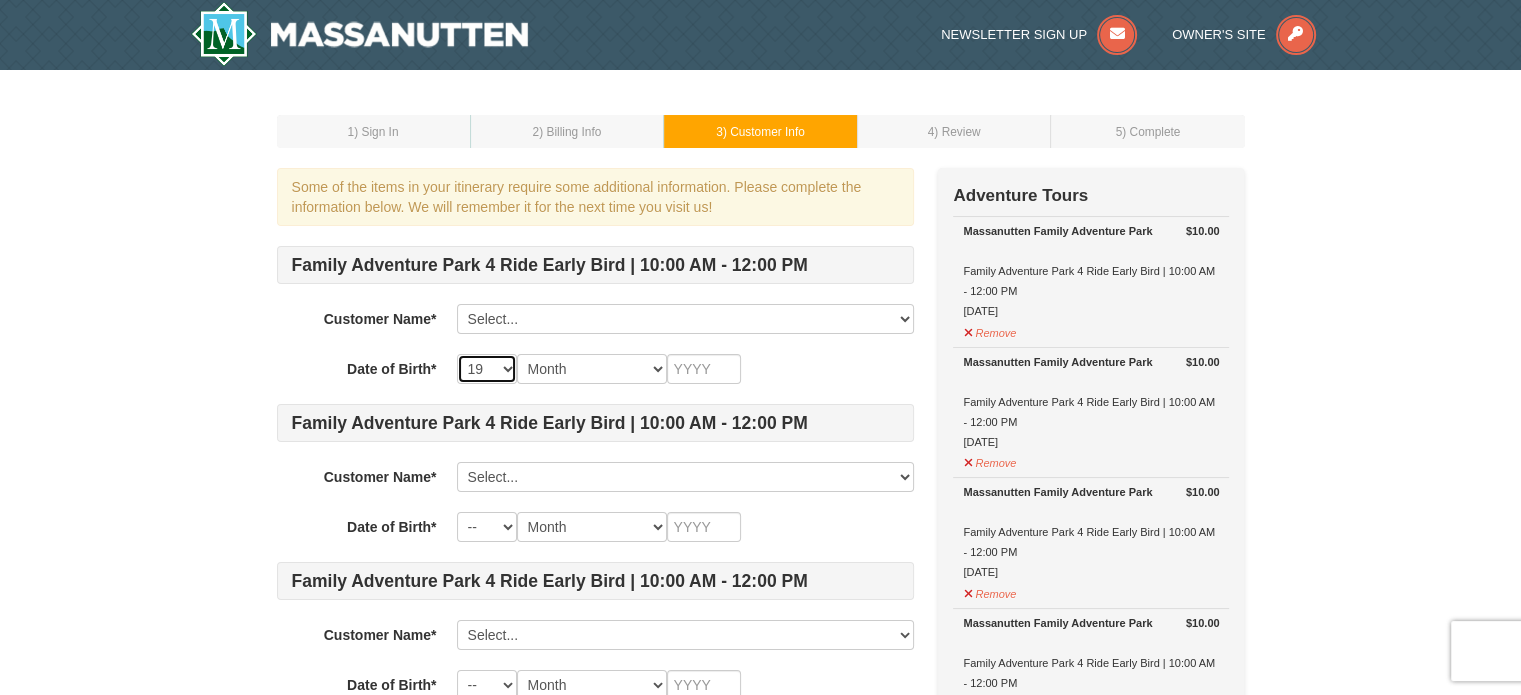 click on "-- 01 02 03 04 05 06 07 08 09 10 11 12 13 14 15 16 17 18 19 20 21 22 23 24 25 26 27 28 29 30 31" at bounding box center [487, 369] 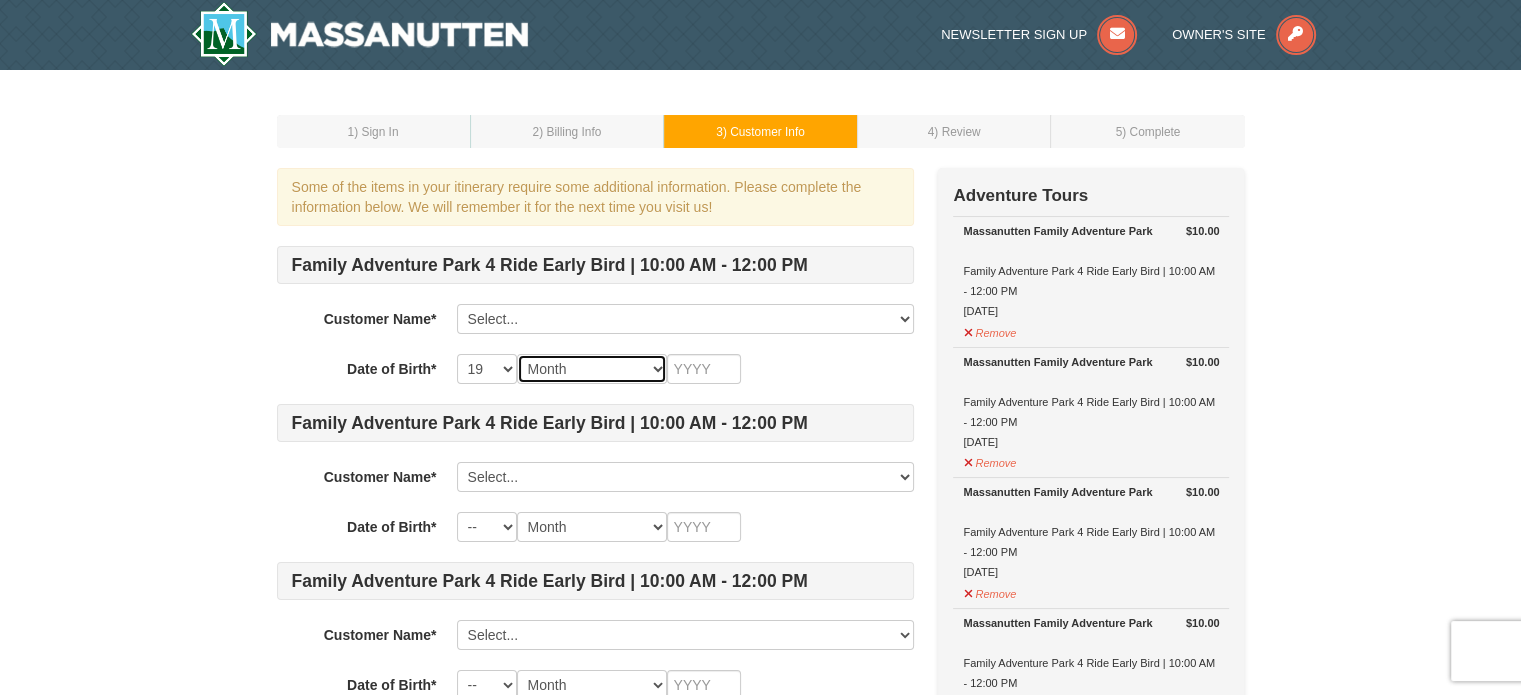 click on "Month January February March April May June July August September October November December" at bounding box center (592, 369) 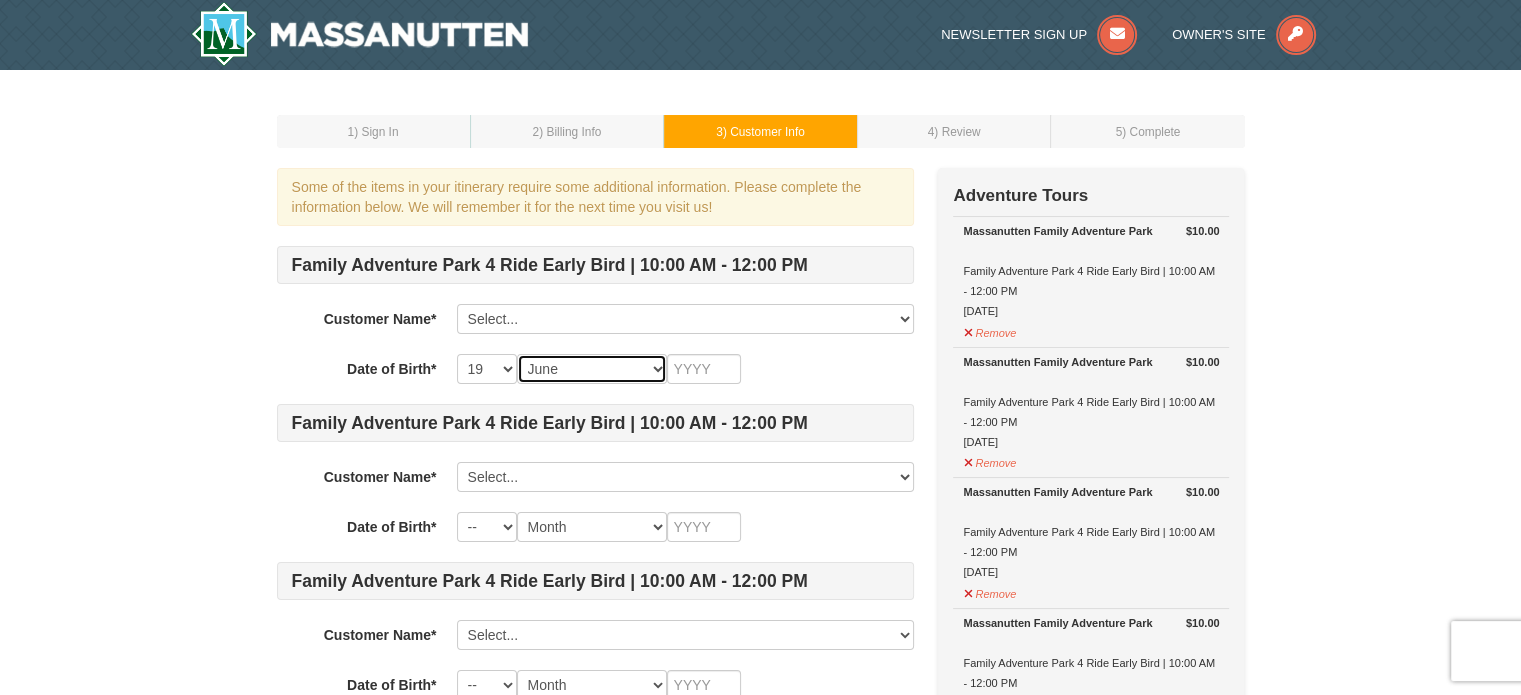 click on "Month January February March April May June July August September October November December" at bounding box center (592, 369) 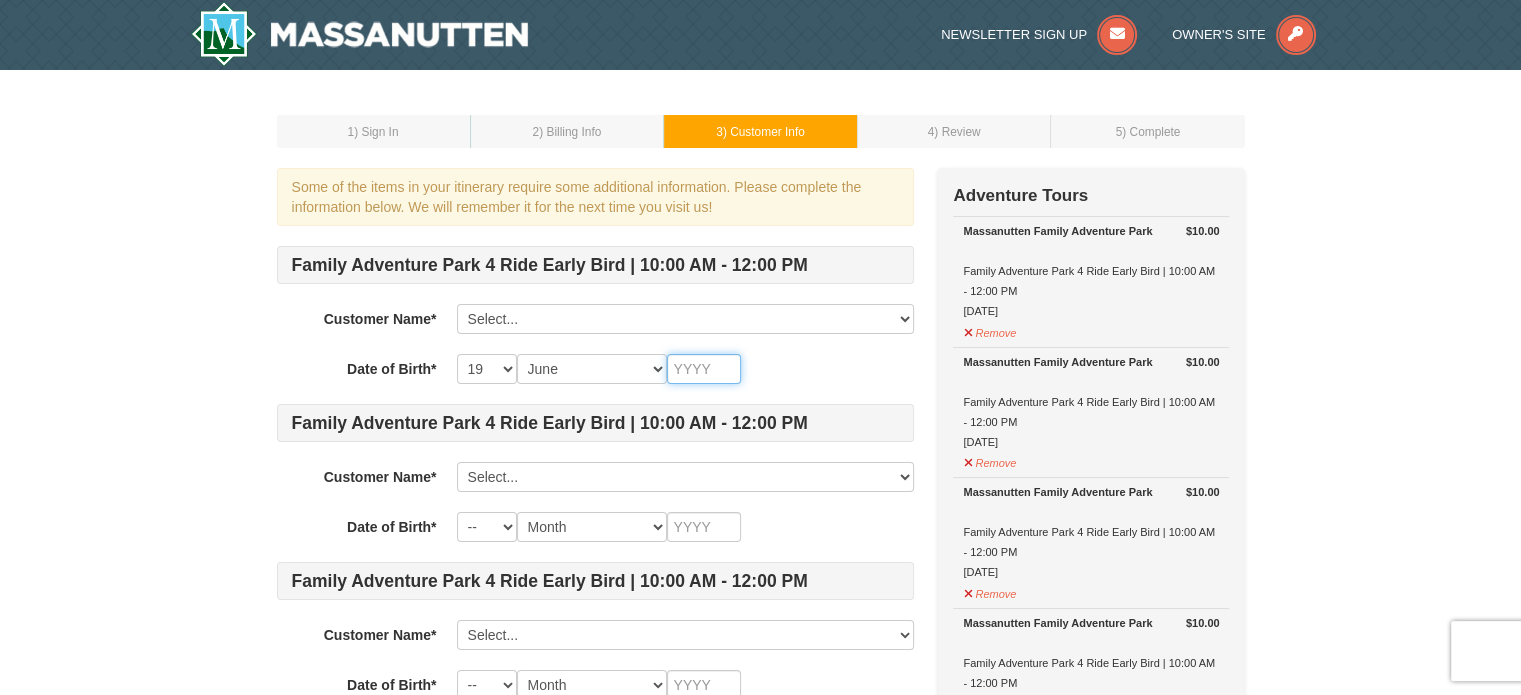 click at bounding box center [704, 369] 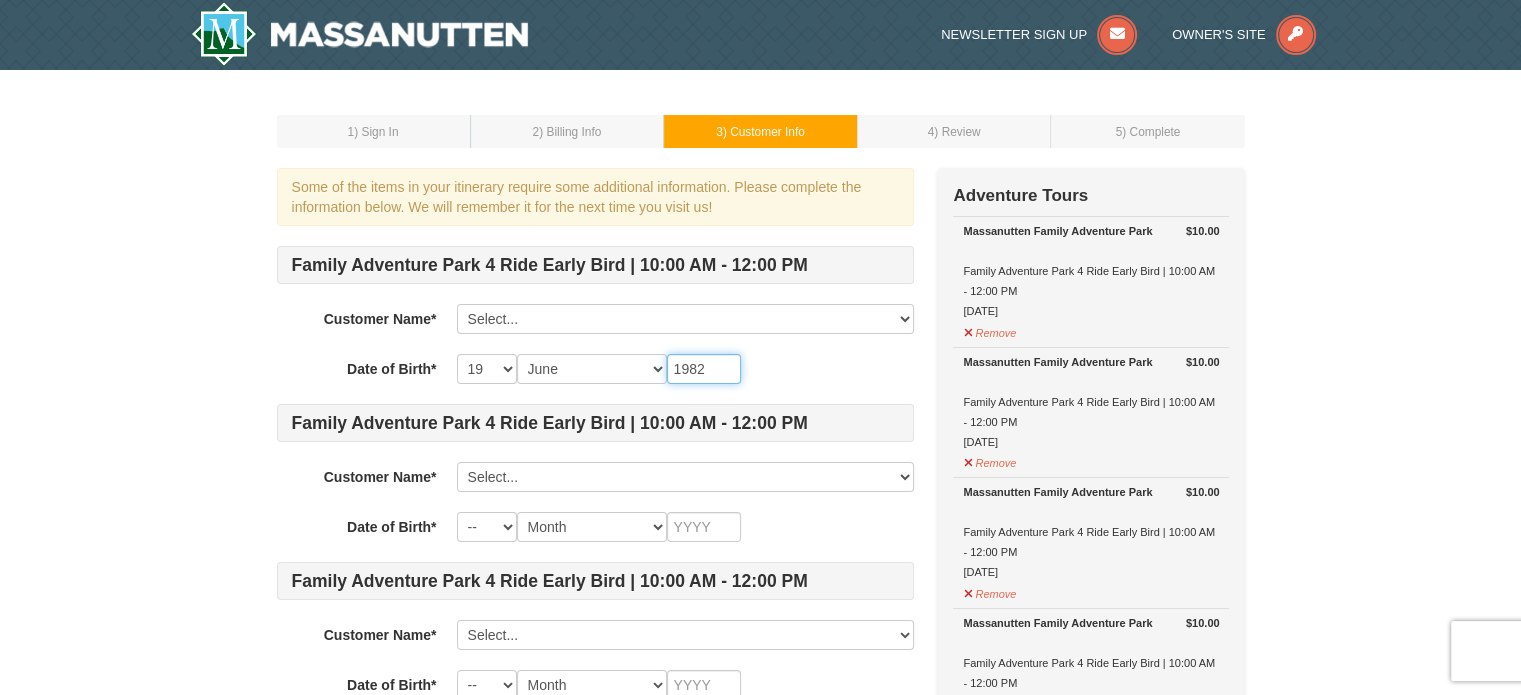 type on "1982" 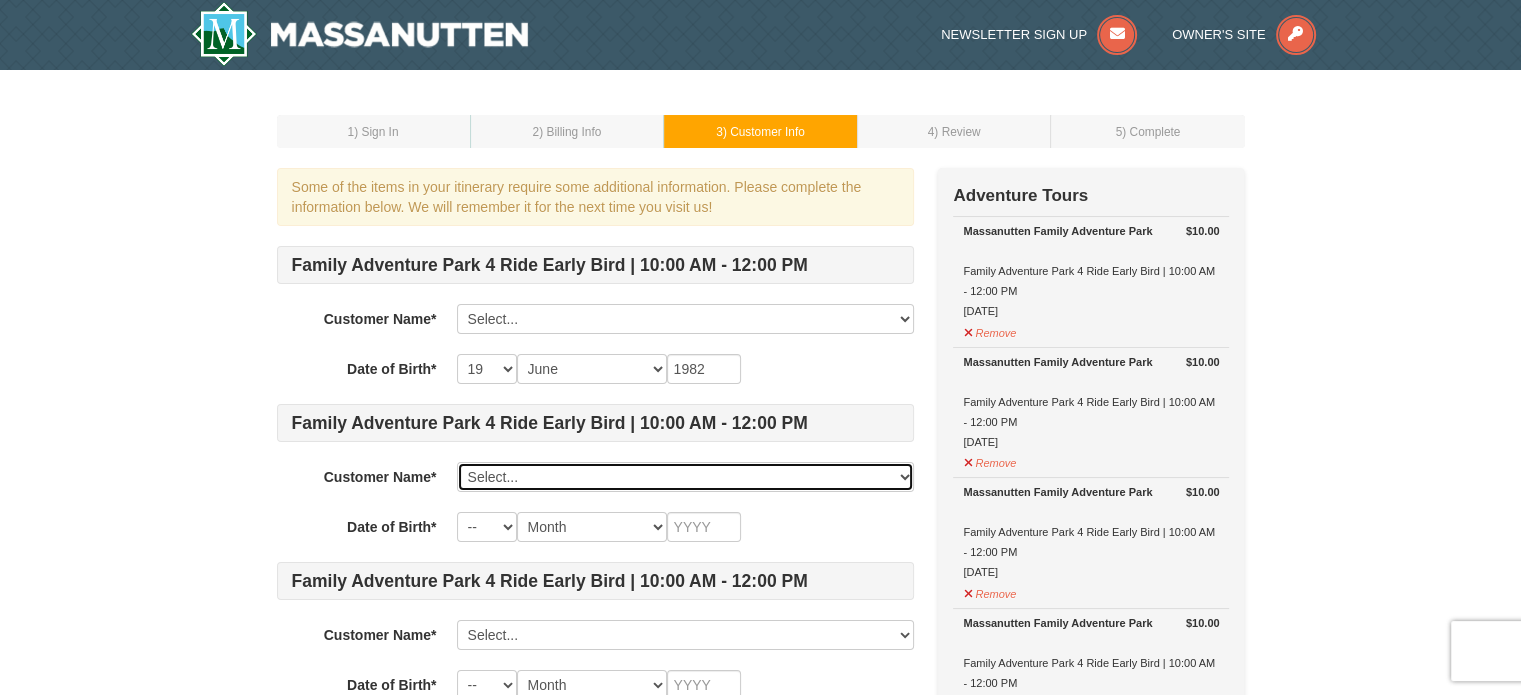 click on "Select... Joseph Ditzel Add New..." at bounding box center [685, 477] 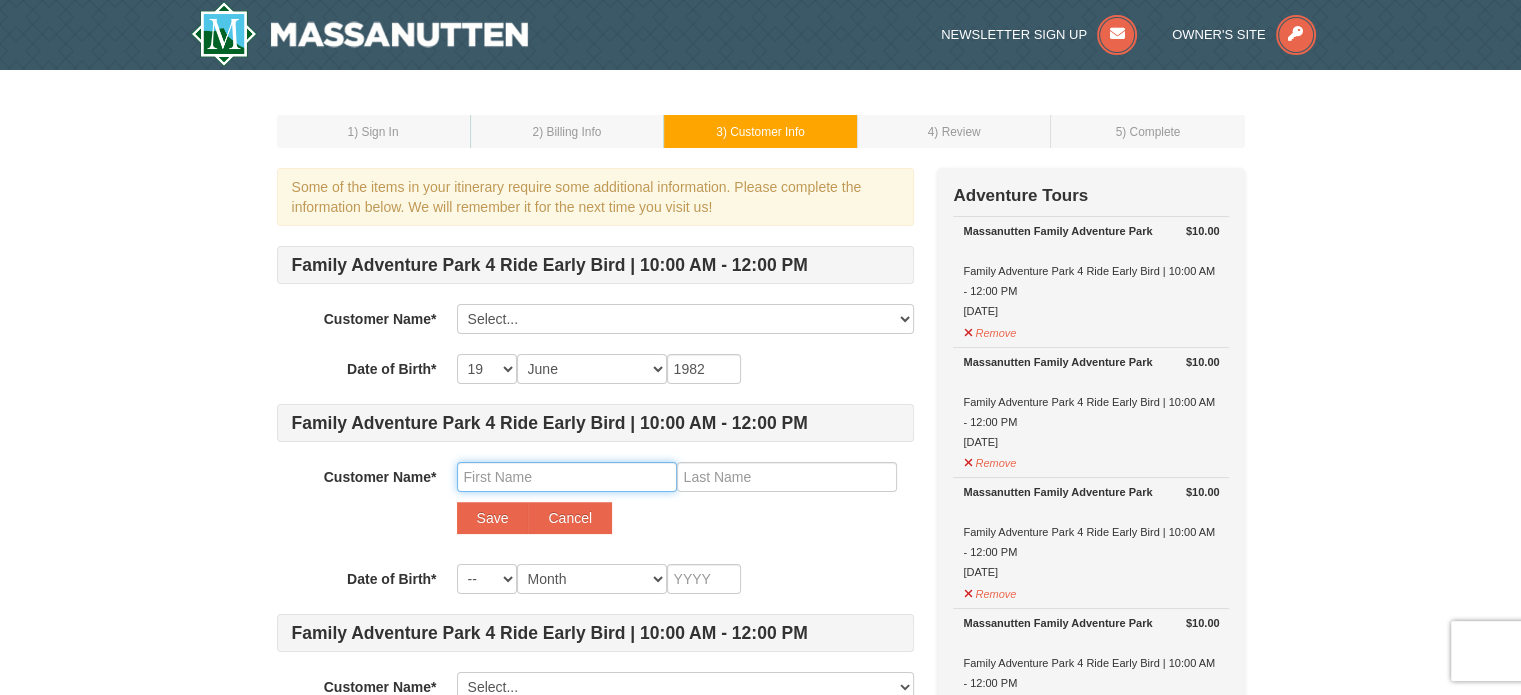 click at bounding box center (567, 477) 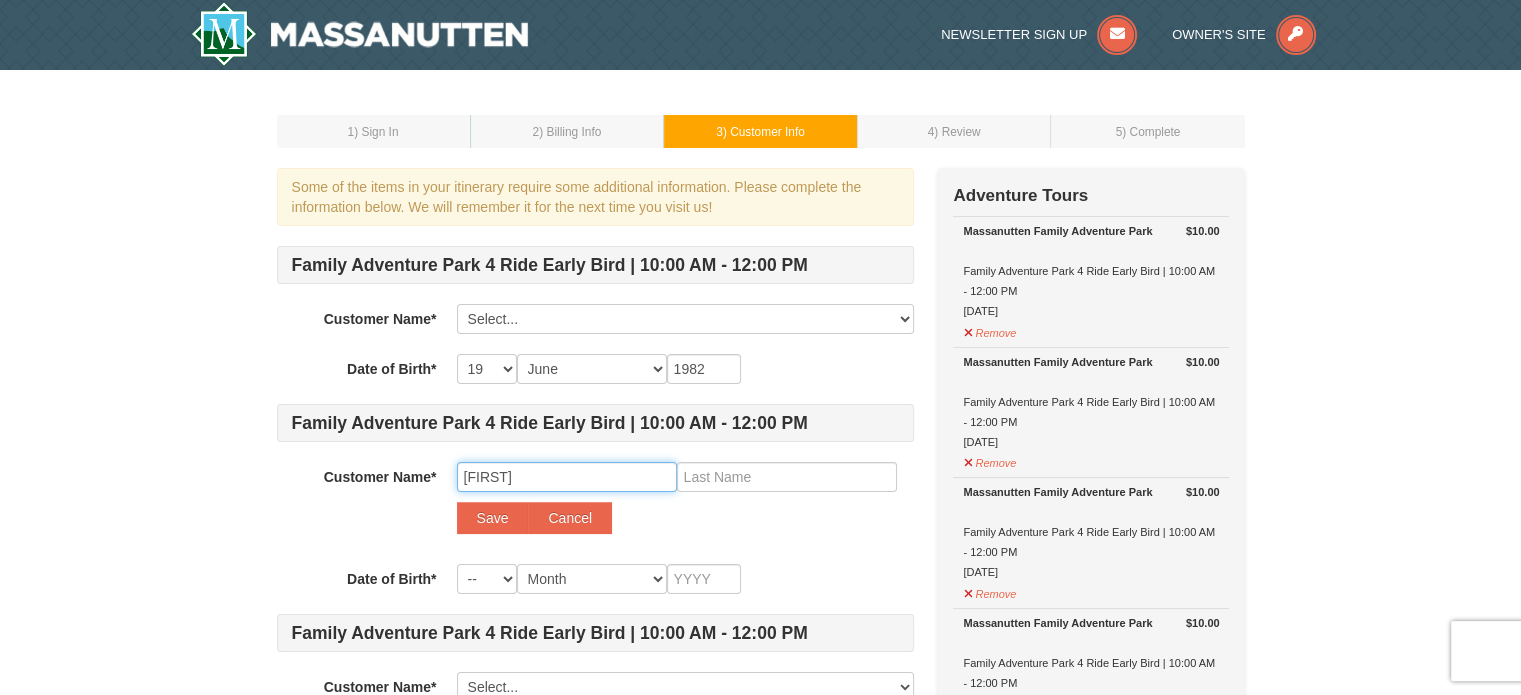 type on "Michael" 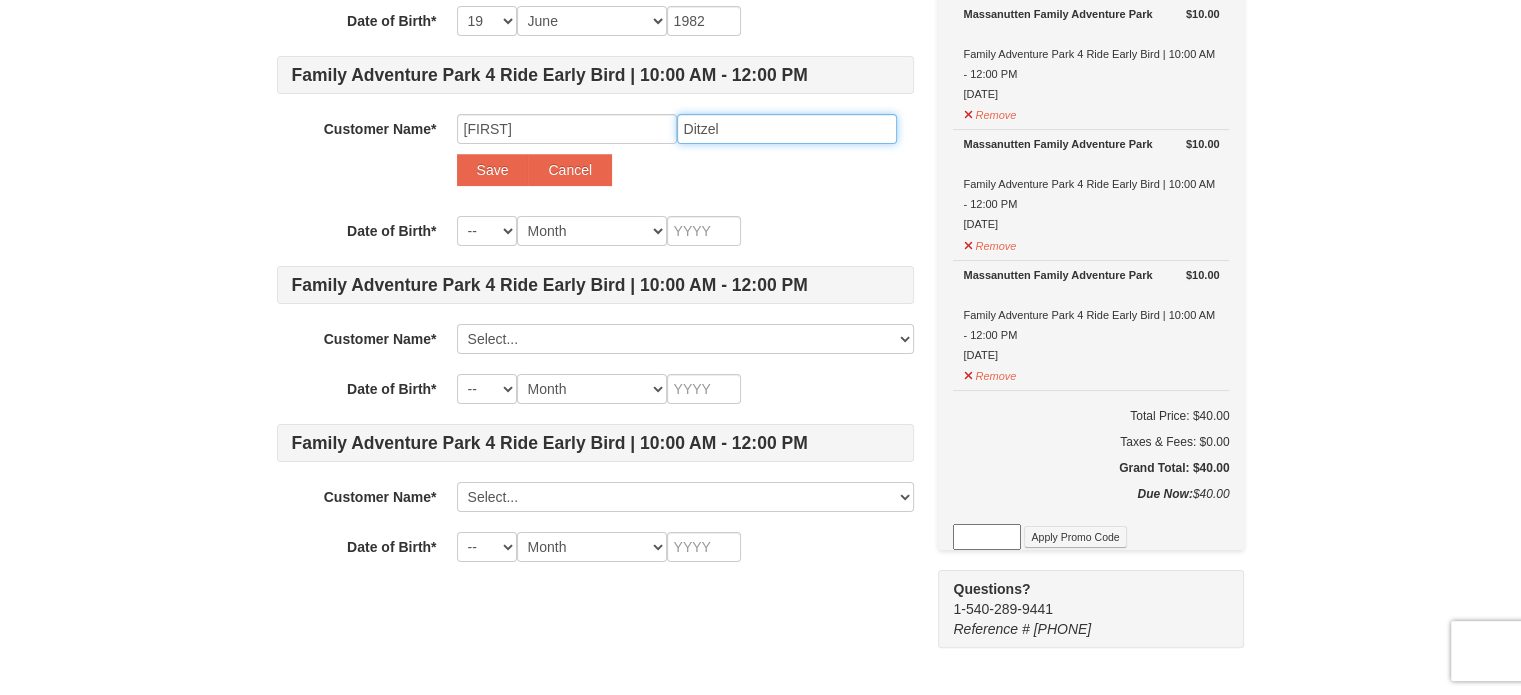 scroll, scrollTop: 356, scrollLeft: 0, axis: vertical 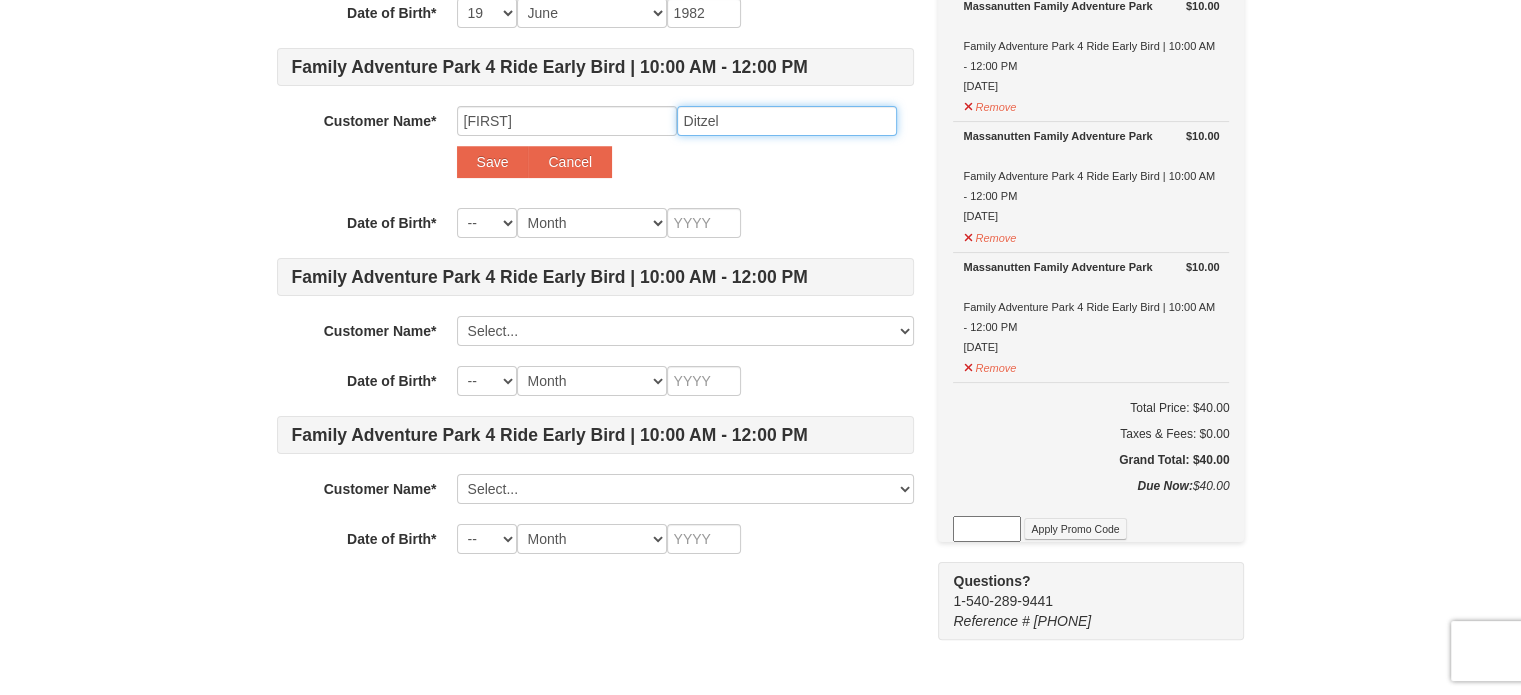 type on "Ditzel" 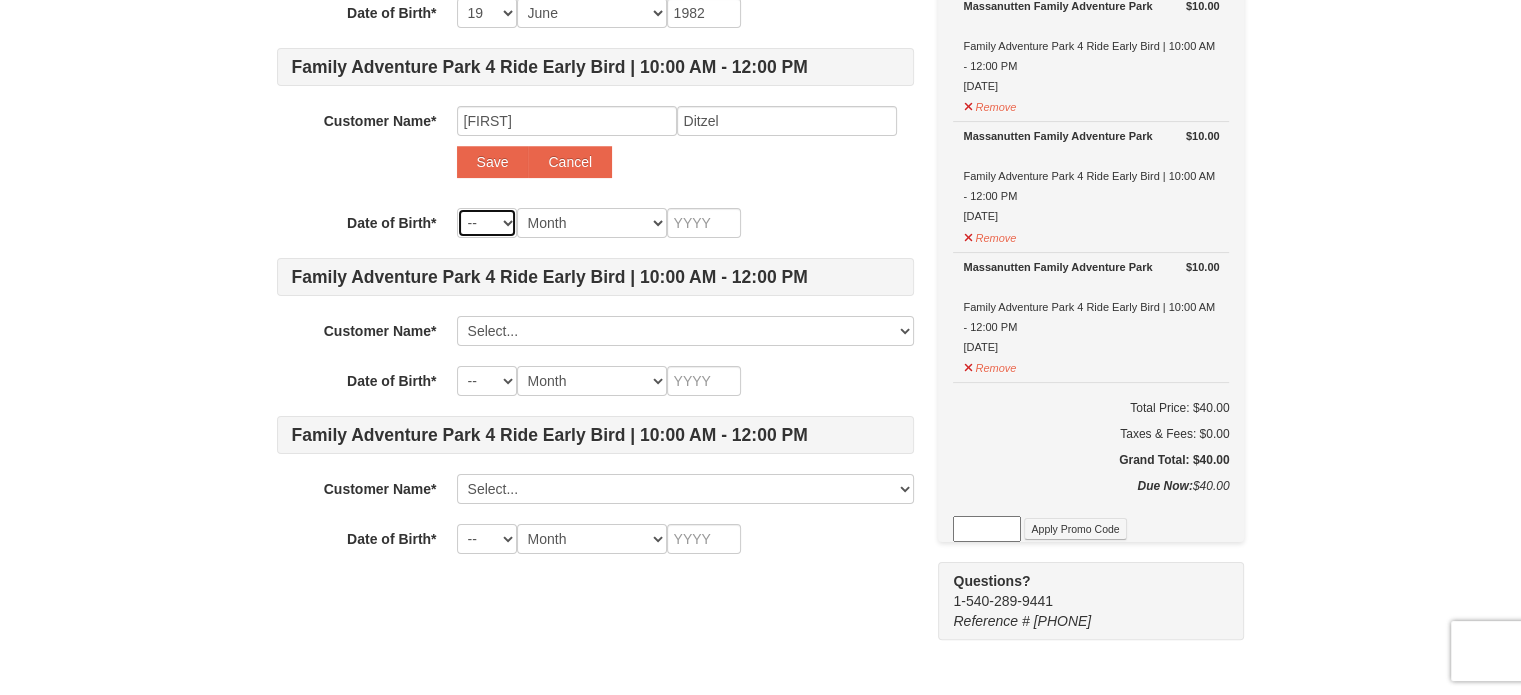 click on "-- 01 02 03 04 05 06 07 08 09 10 11 12 13 14 15 16 17 18 19 20 21 22 23 24 25 26 27 28 29 30 31" at bounding box center [487, 223] 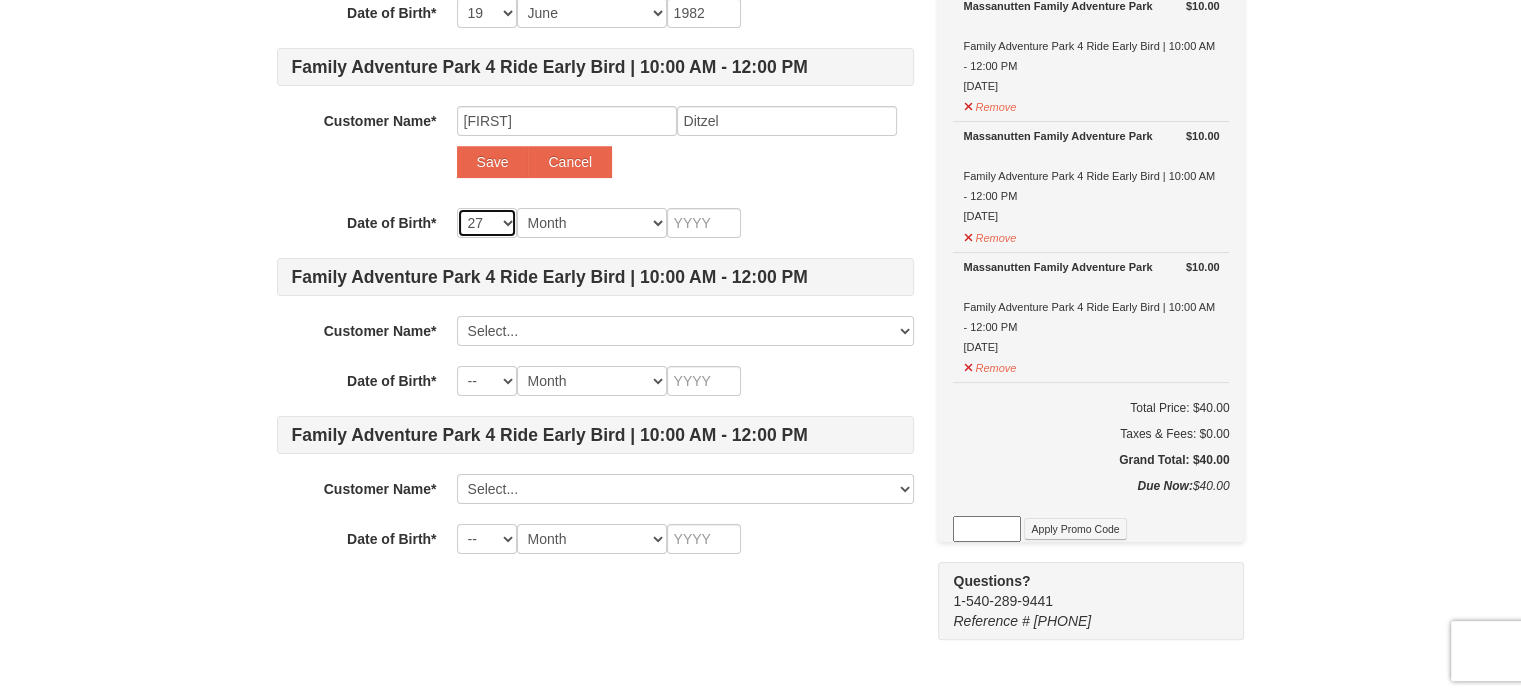 click on "-- 01 02 03 04 05 06 07 08 09 10 11 12 13 14 15 16 17 18 19 20 21 22 23 24 25 26 27 28 29 30 31" at bounding box center [487, 223] 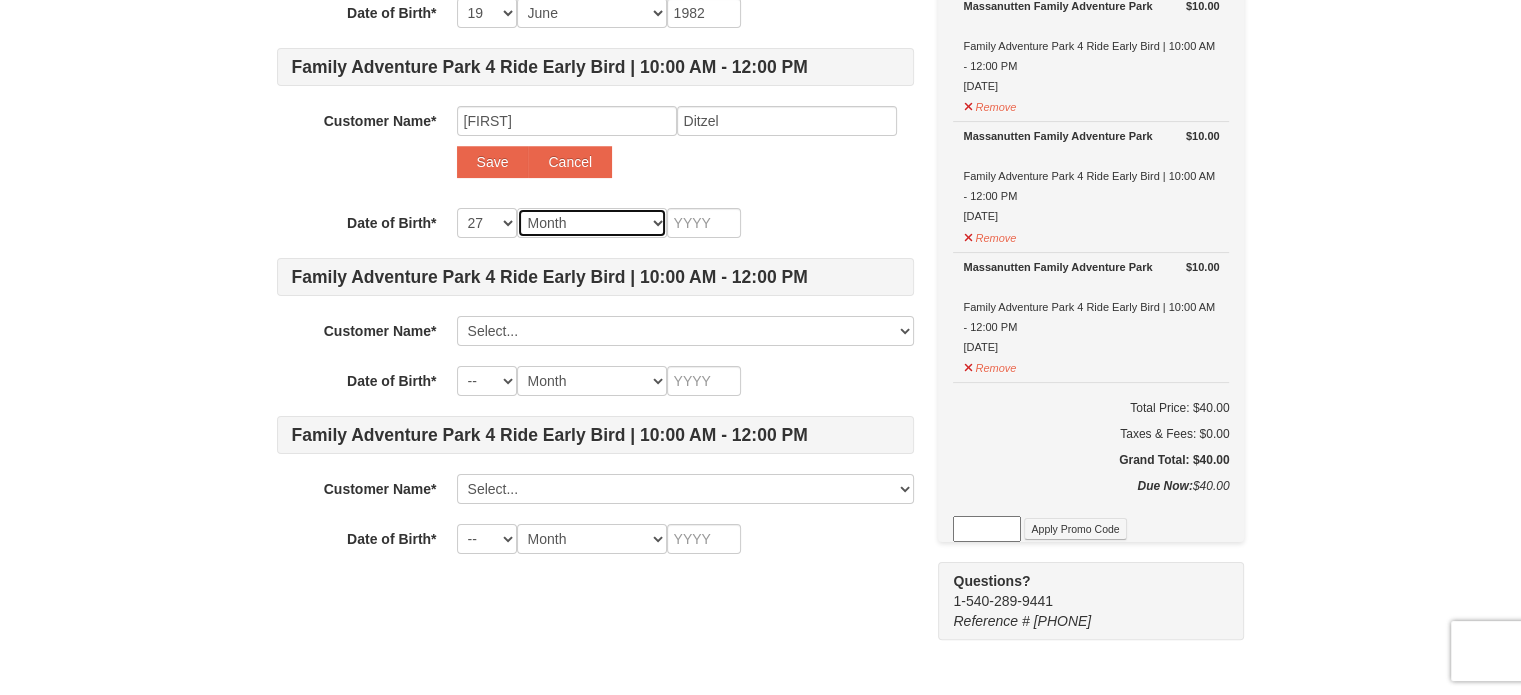 click on "Month January February March April May June July August September October November December" at bounding box center (592, 223) 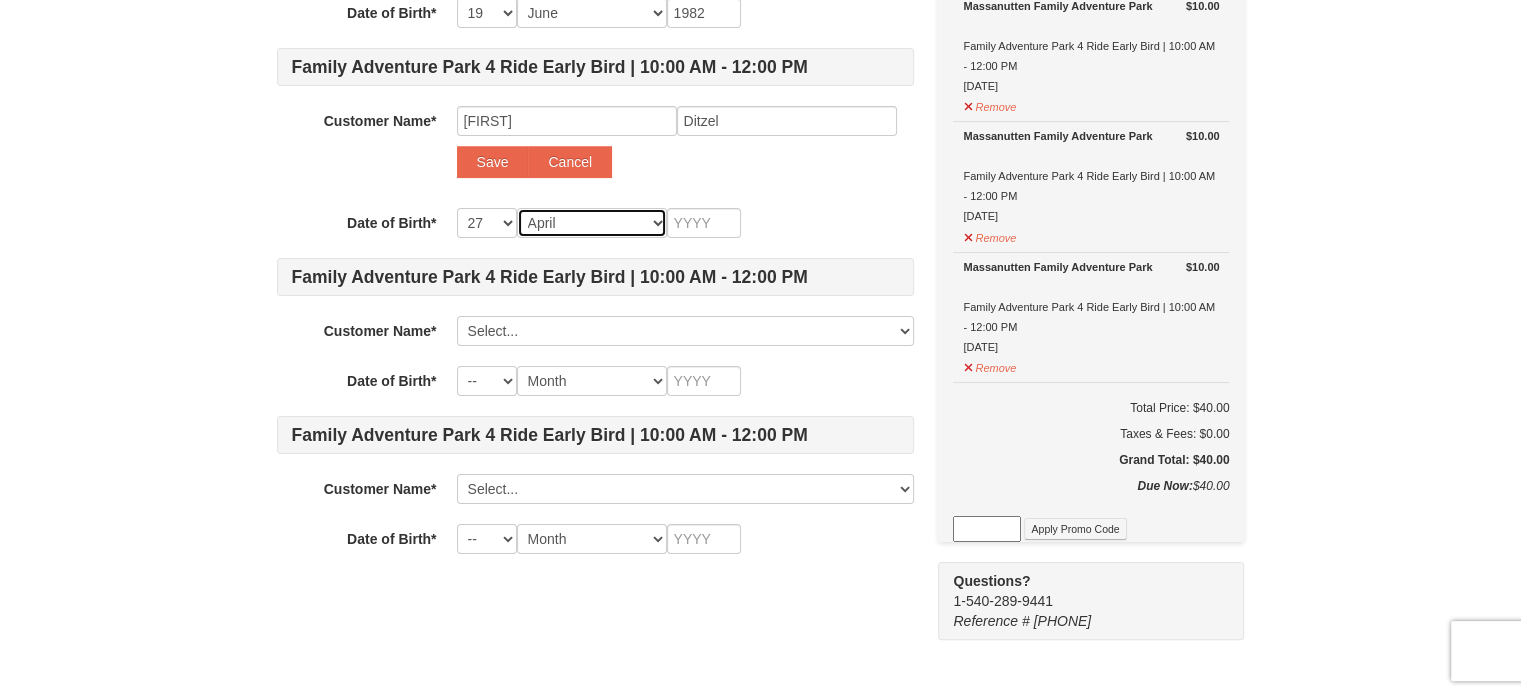 click on "Month January February March April May June July August September October November December" at bounding box center [592, 223] 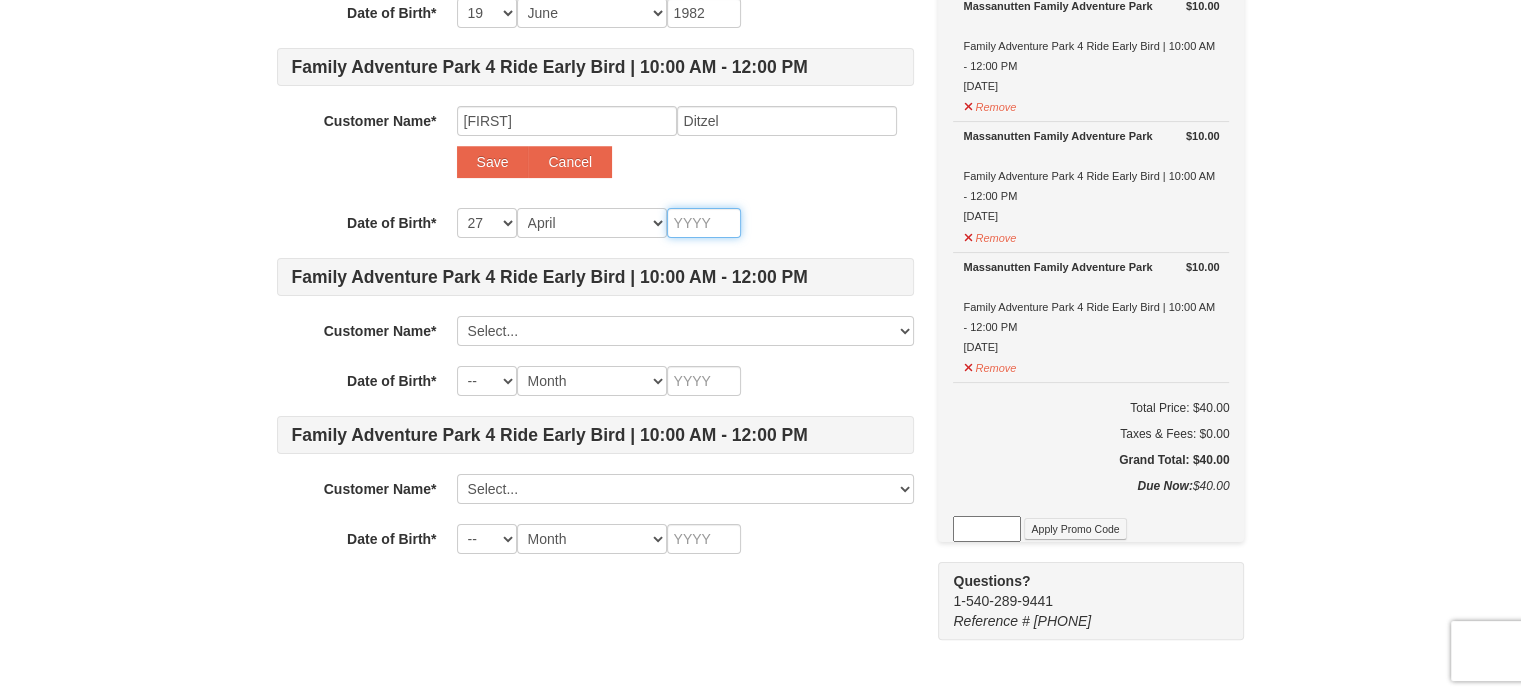 click at bounding box center [704, 223] 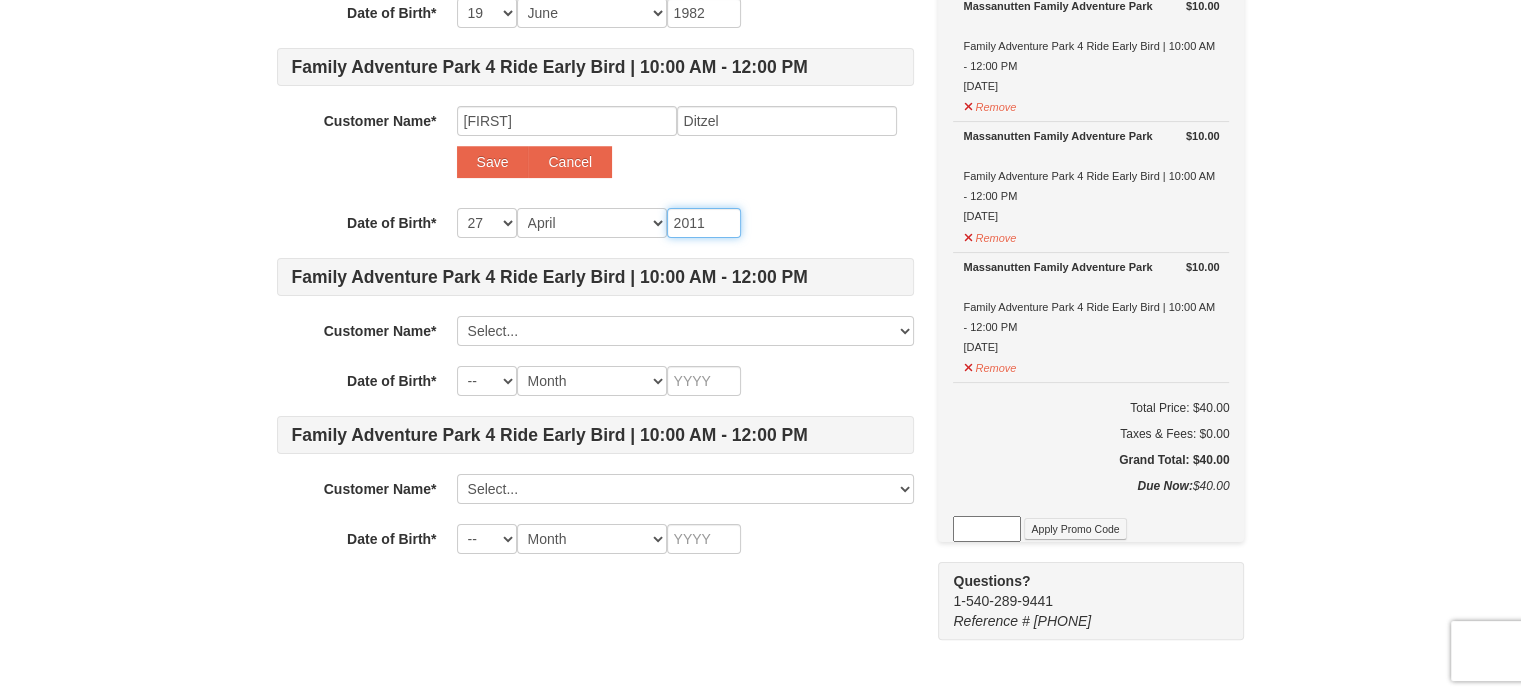 type on "2011" 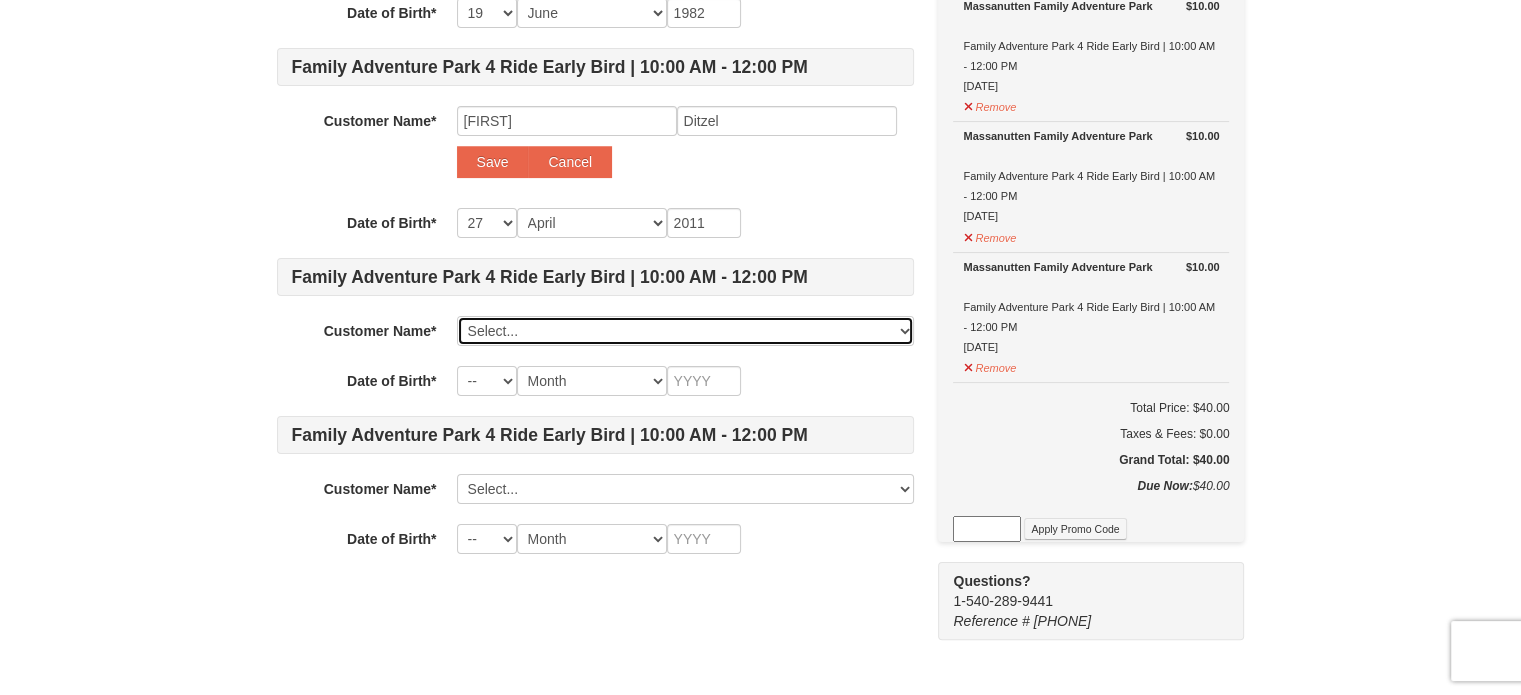click on "Select... Joseph Ditzel Add New..." at bounding box center [685, 331] 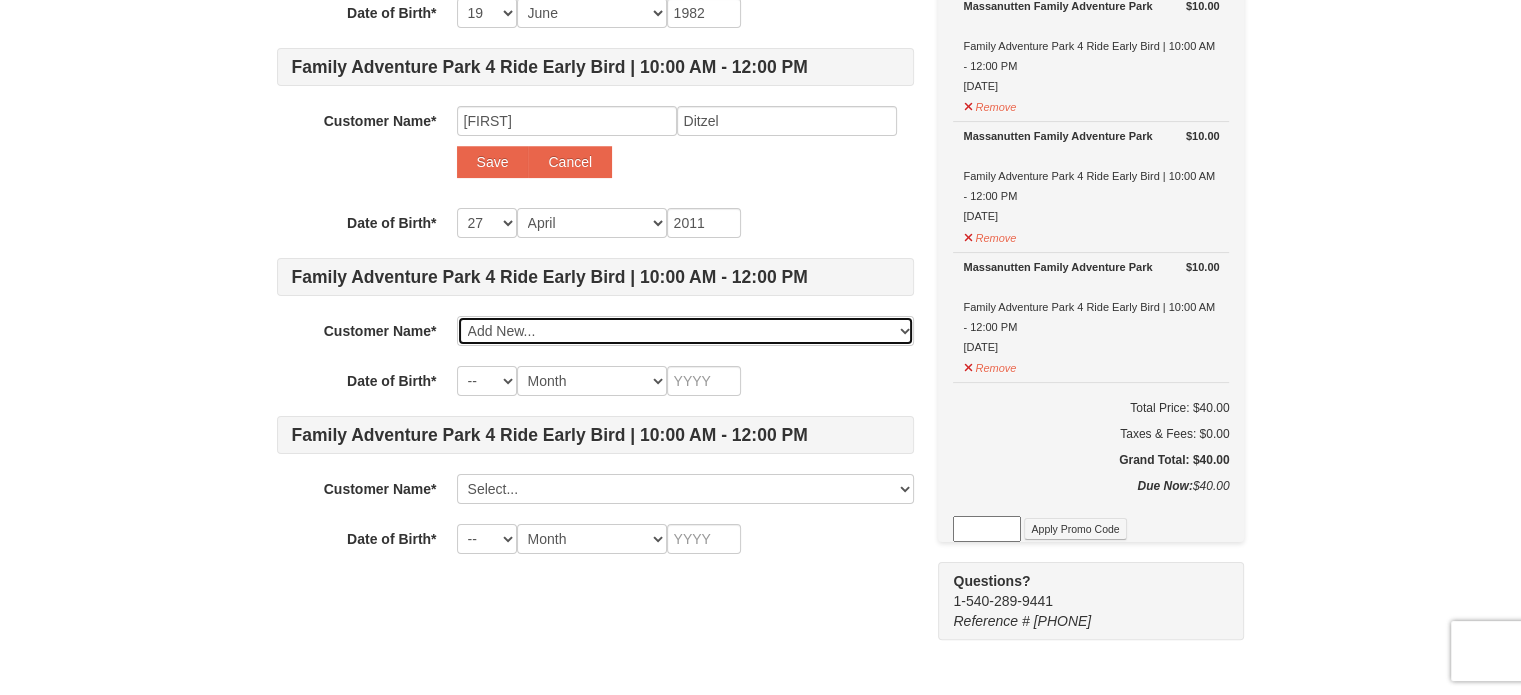 select 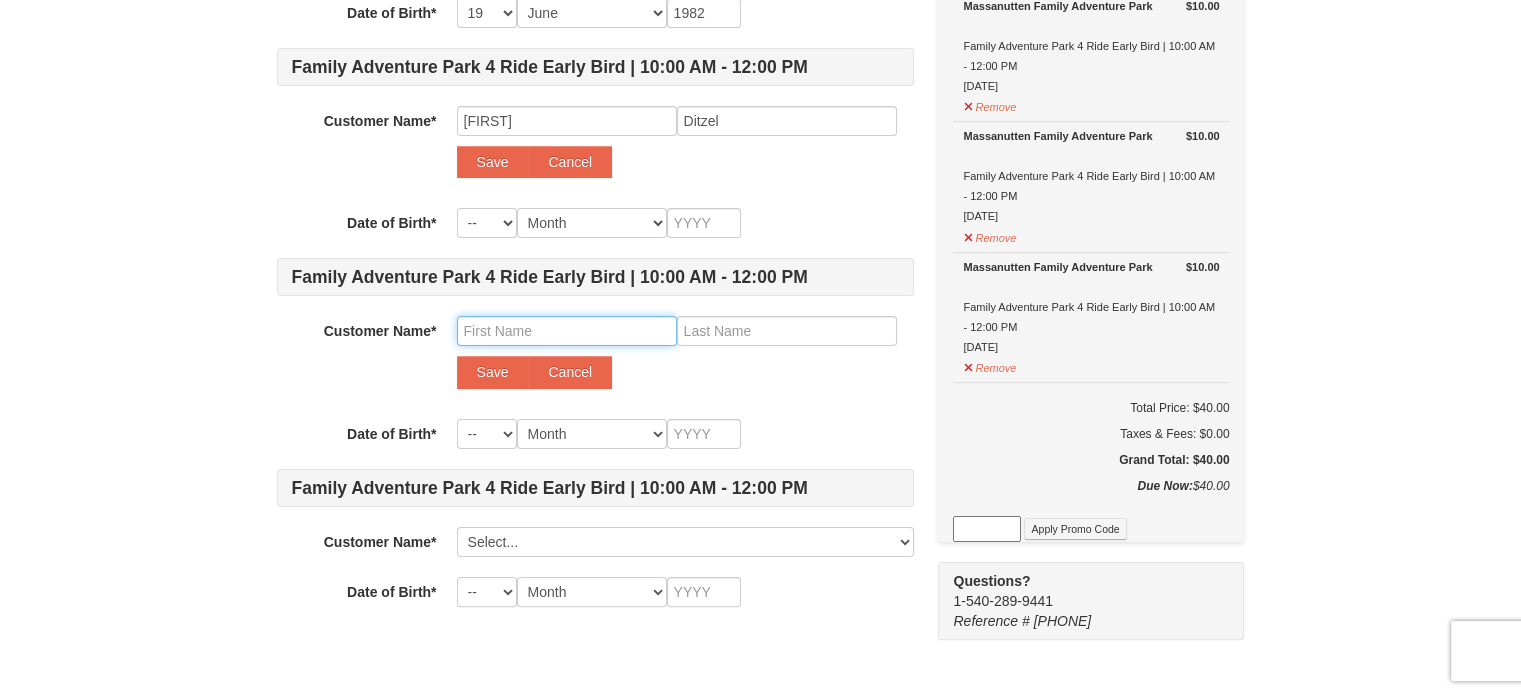 click at bounding box center [567, 331] 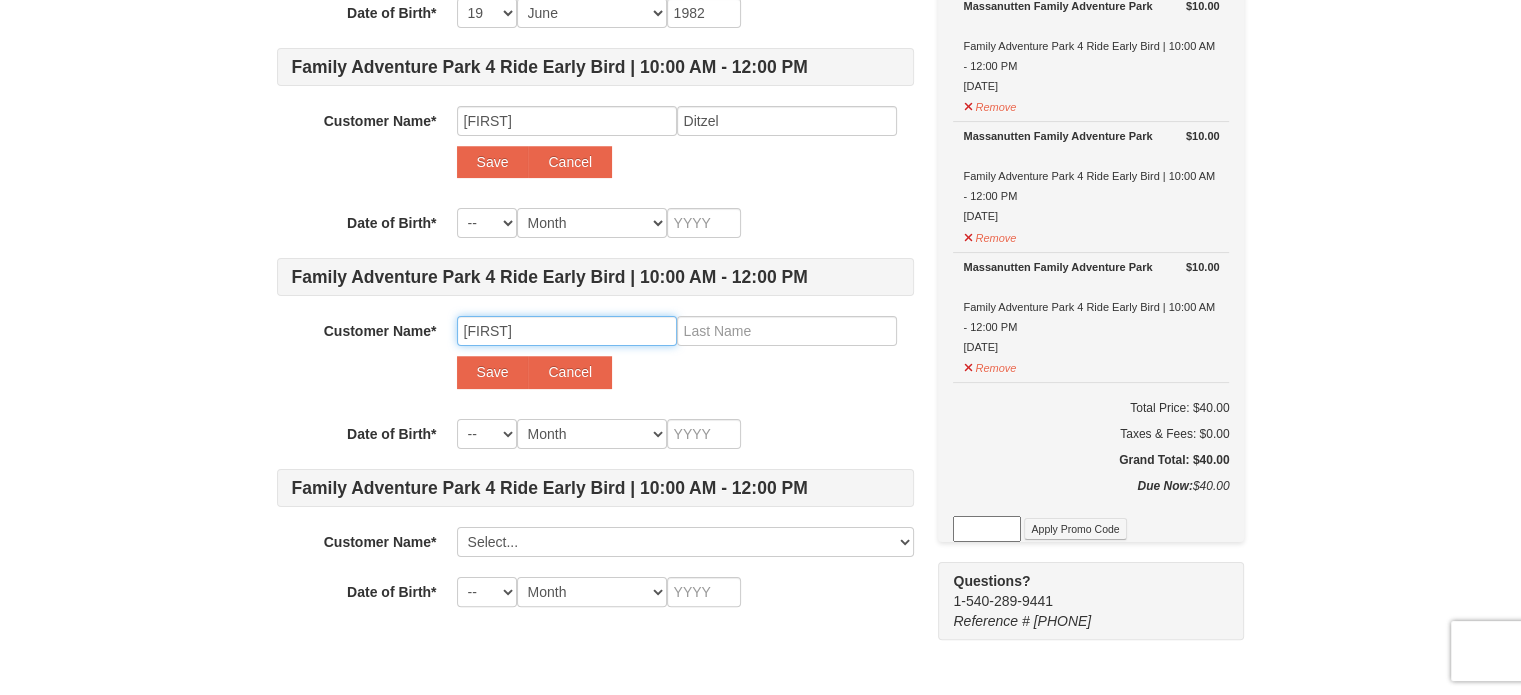 type on "Lucien" 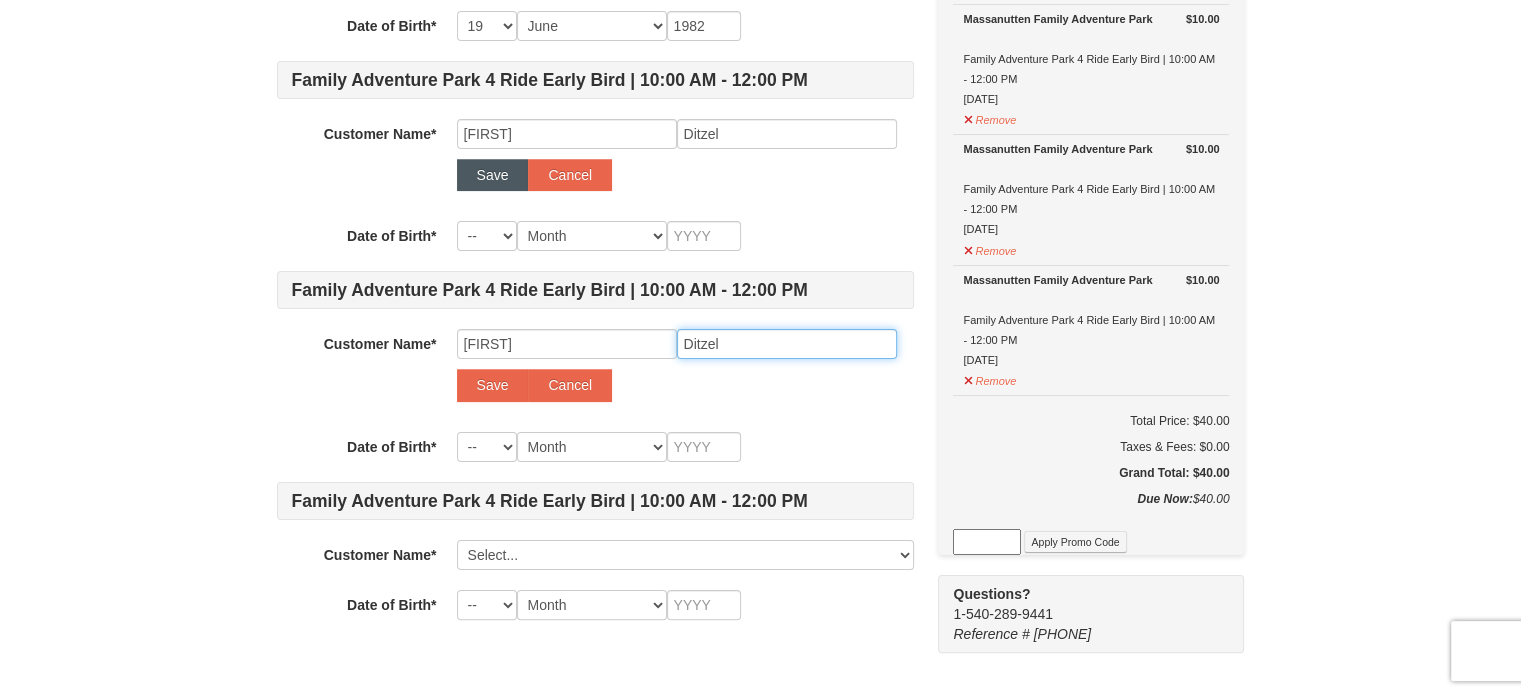 scroll, scrollTop: 344, scrollLeft: 0, axis: vertical 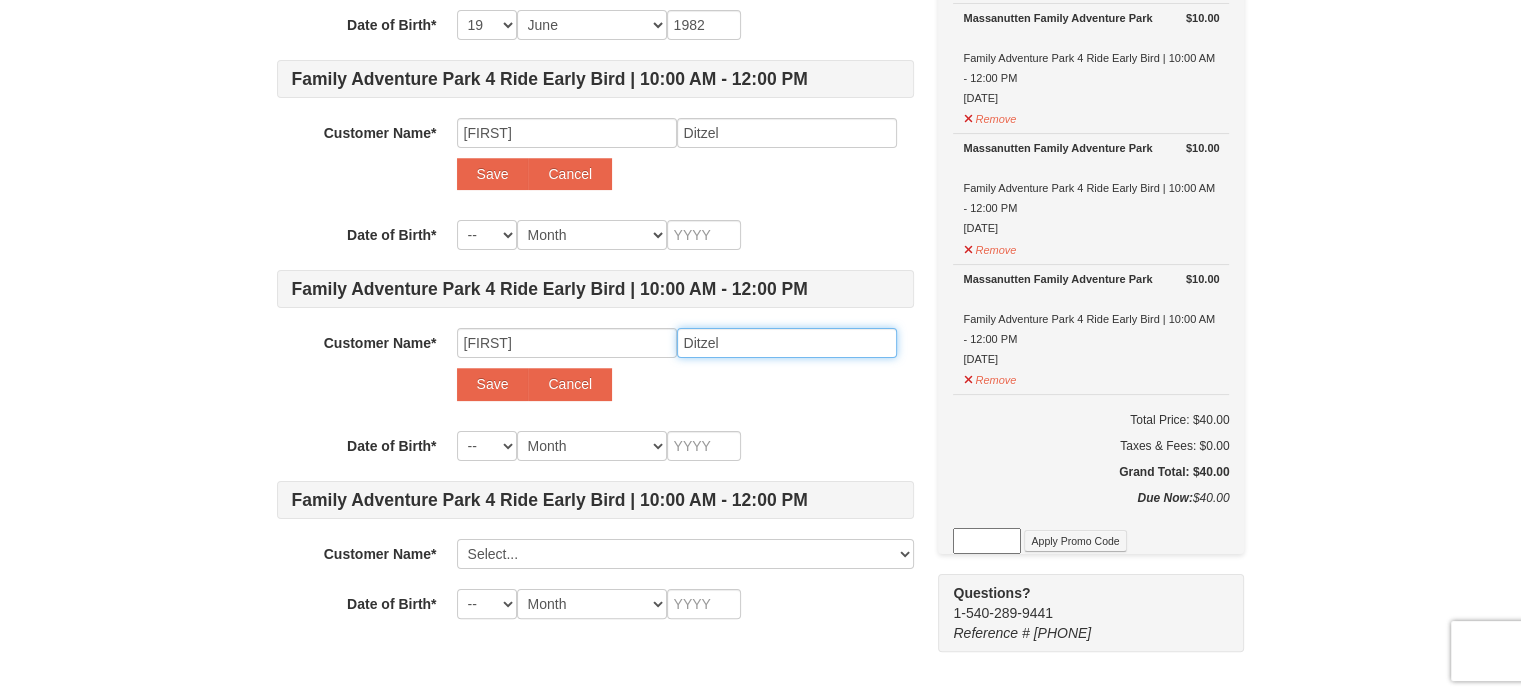 type on "Ditzel" 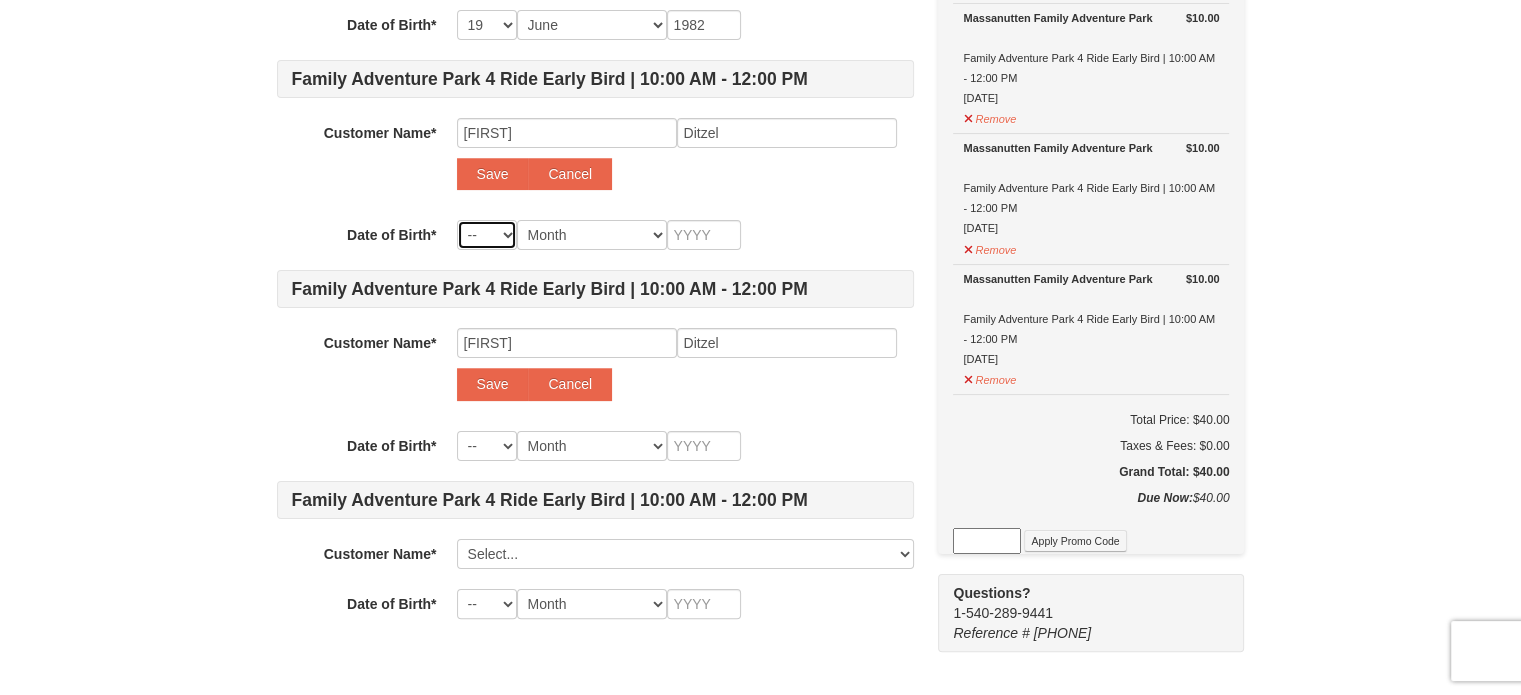 click on "-- 01 02 03 04 05 06 07 08 09 10 11 12 13 14 15 16 17 18 19 20 21 22 23 24 25 26 27 28 29 30 31" at bounding box center [487, 235] 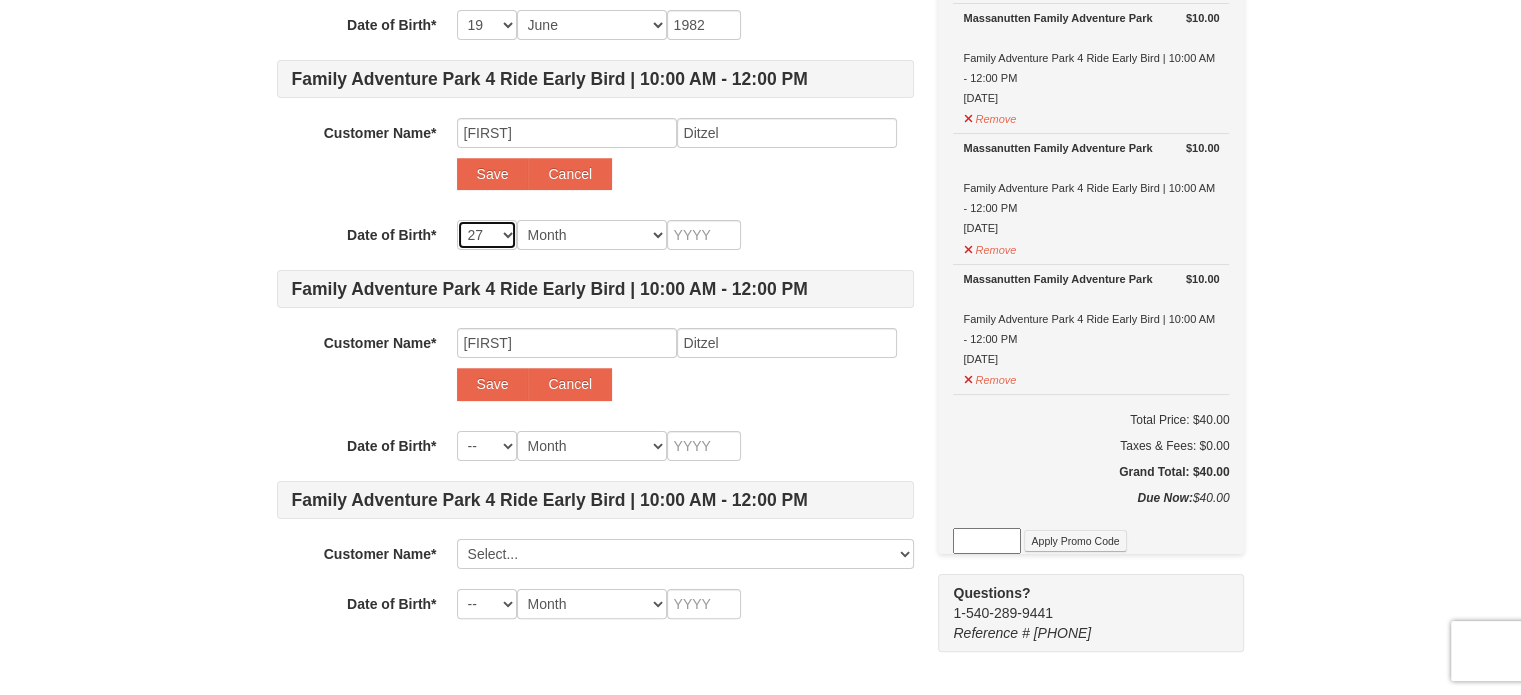 click on "-- 01 02 03 04 05 06 07 08 09 10 11 12 13 14 15 16 17 18 19 20 21 22 23 24 25 26 27 28 29 30 31" at bounding box center (487, 235) 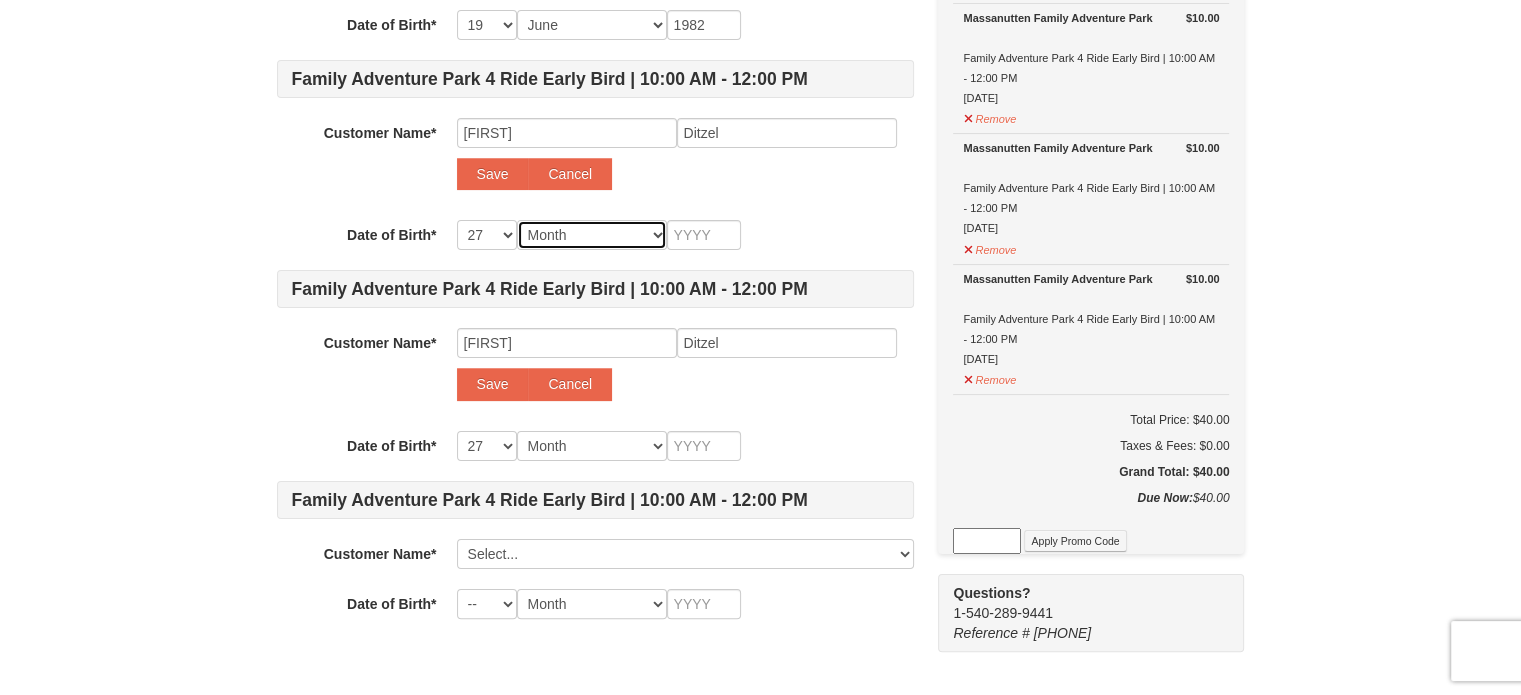 click on "Month January February March April May June July August September October November December" at bounding box center [592, 235] 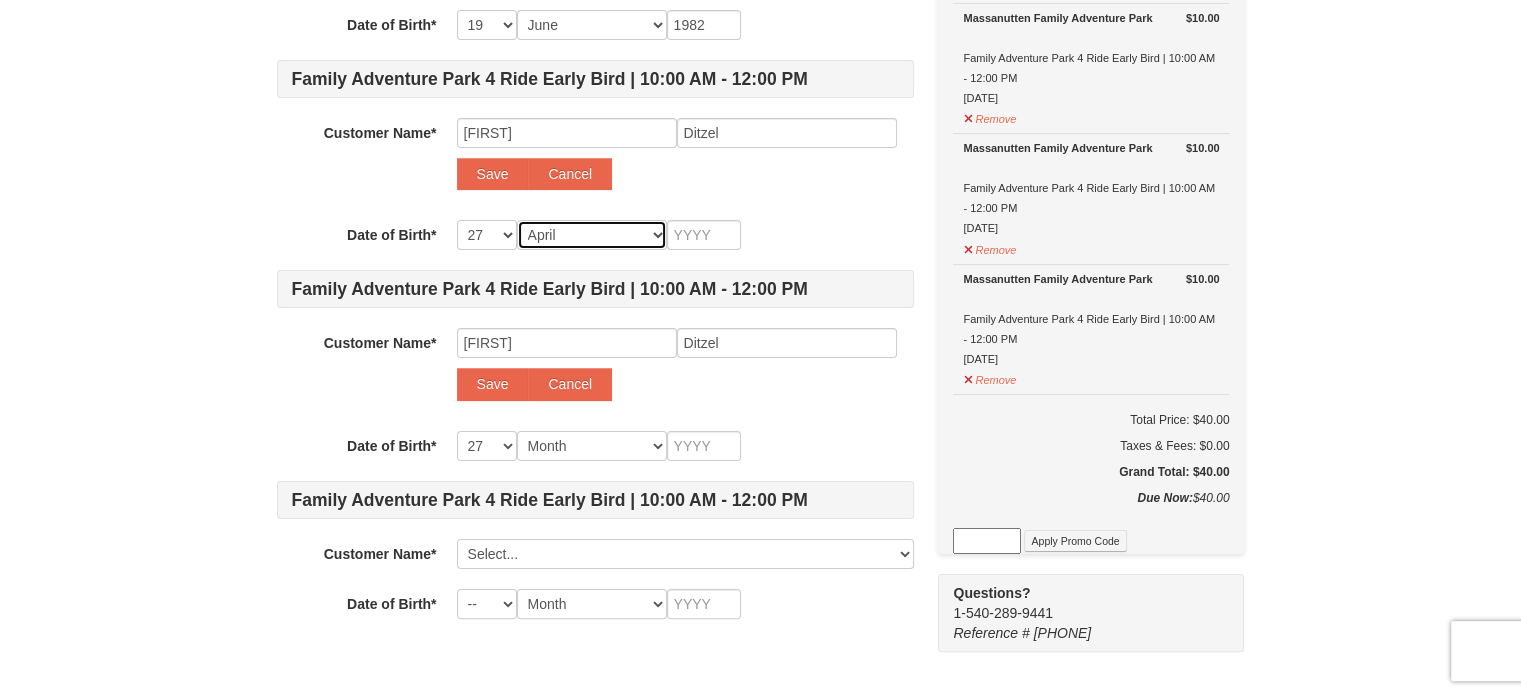 click on "Month January February March April May June July August September October November December" at bounding box center (592, 235) 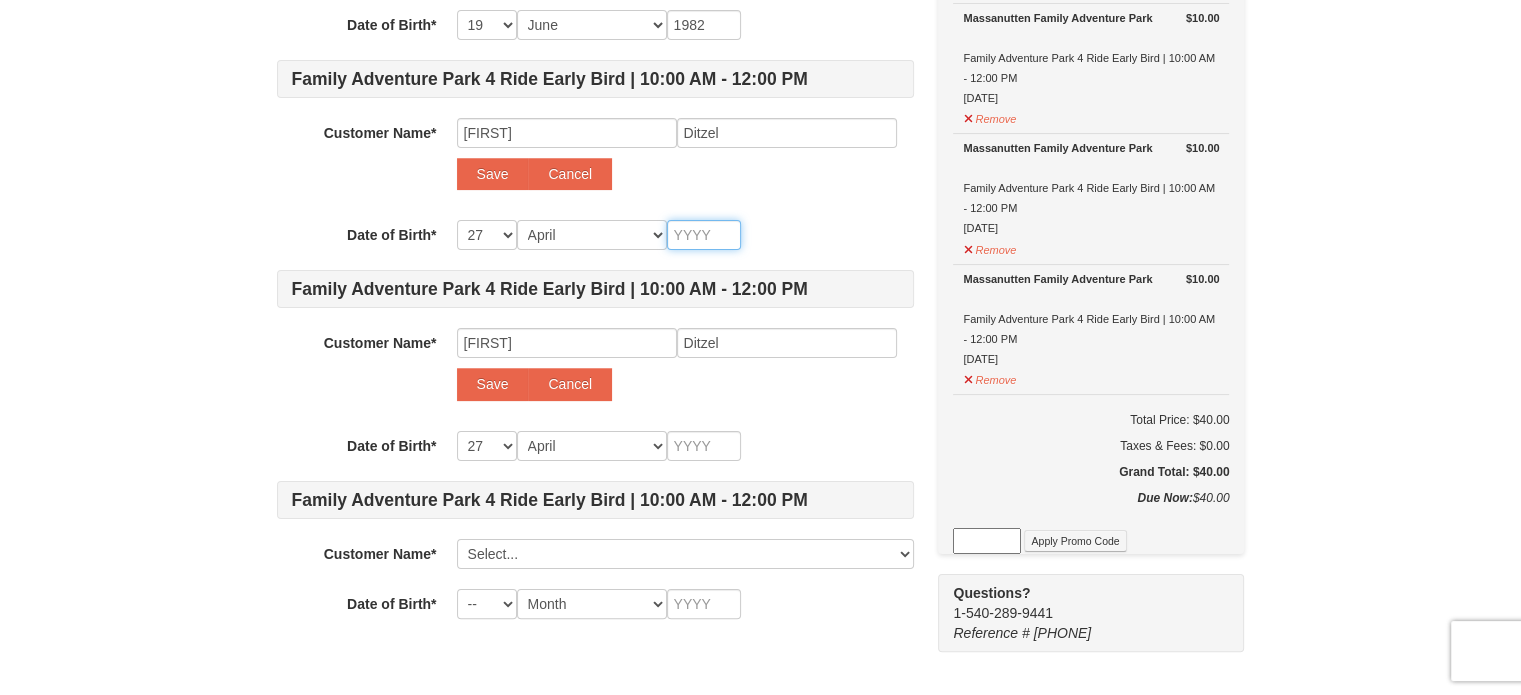 click at bounding box center (704, 235) 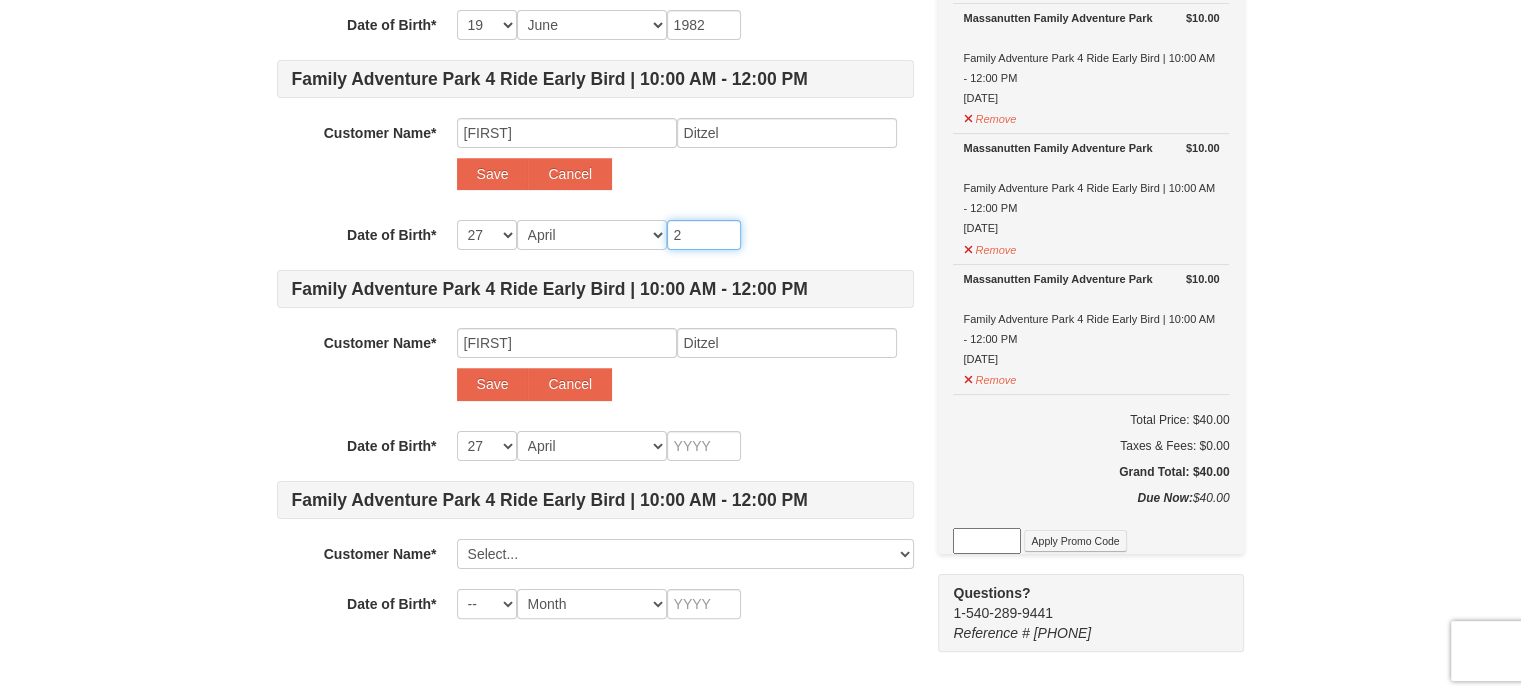 type on "2" 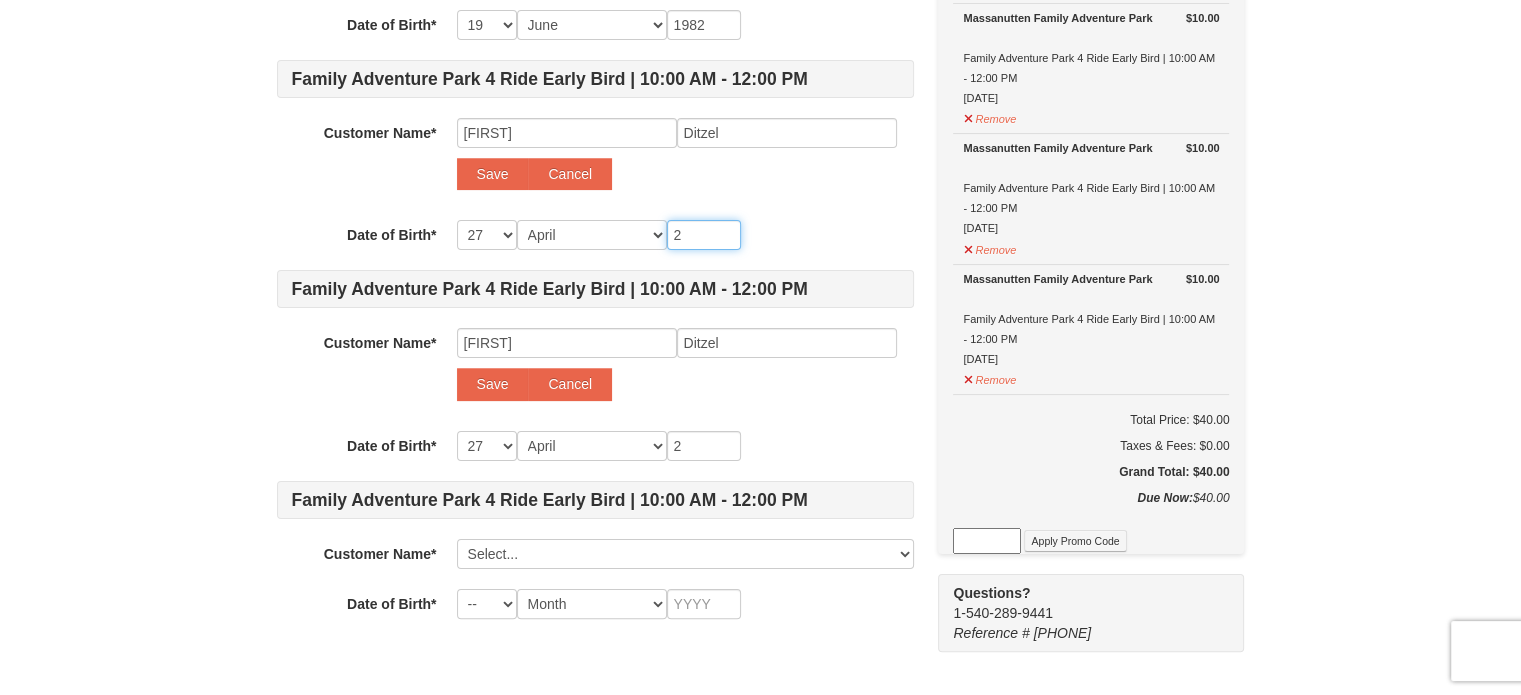 type on "20" 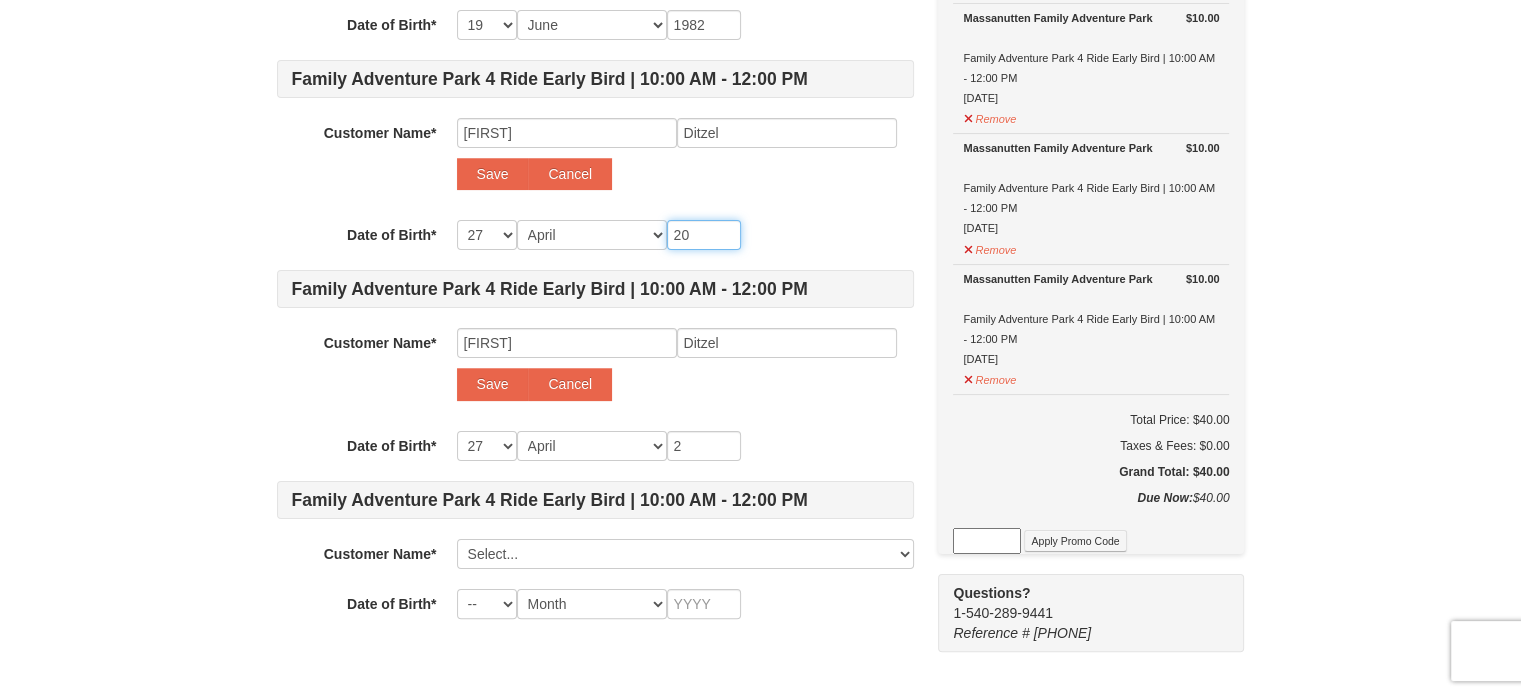 type on "20" 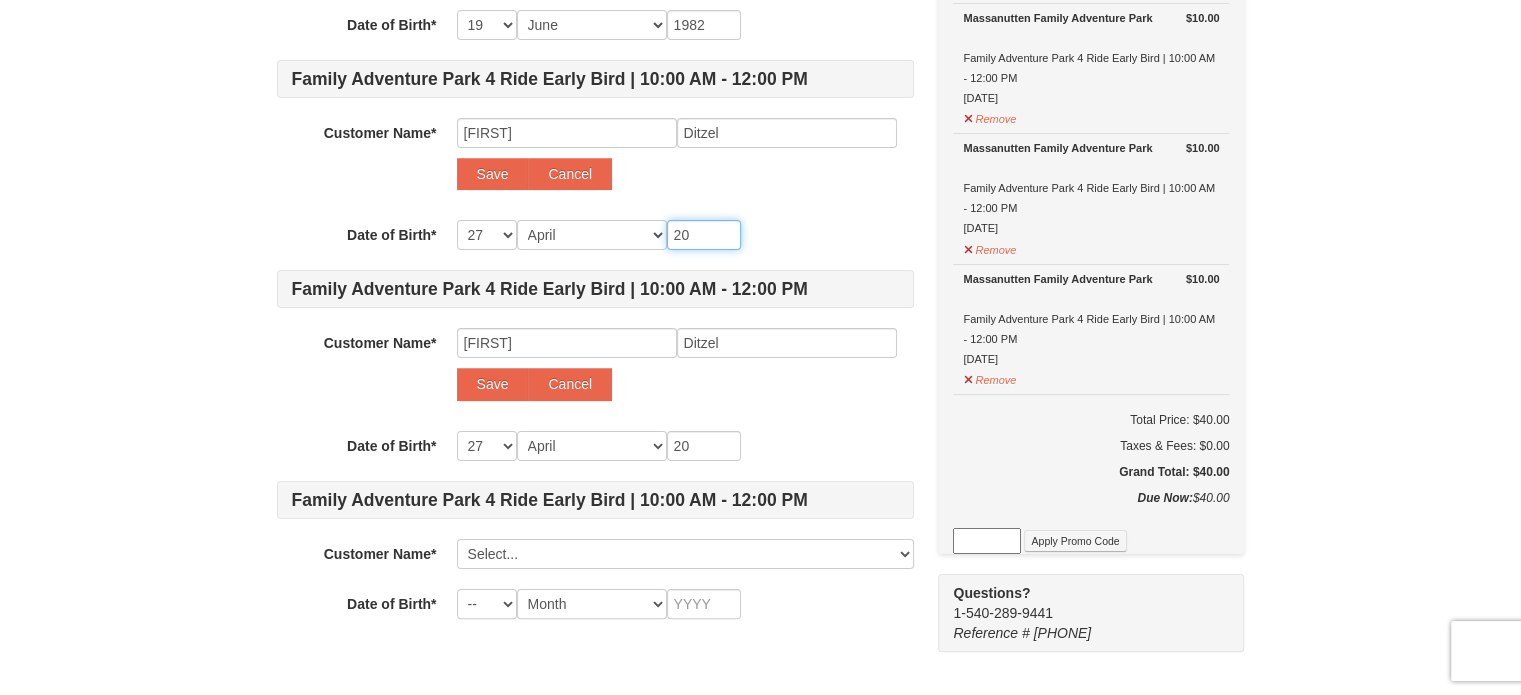 type on "201" 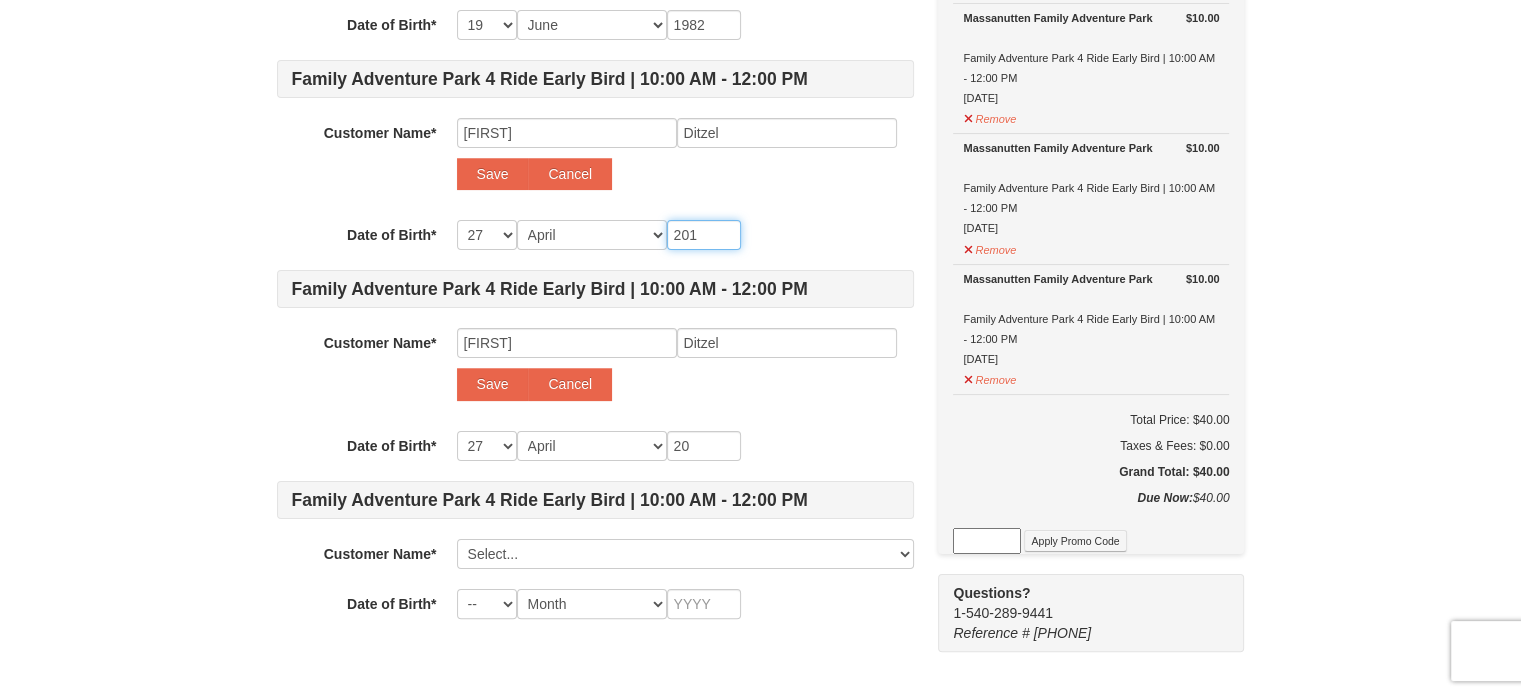 type on "201" 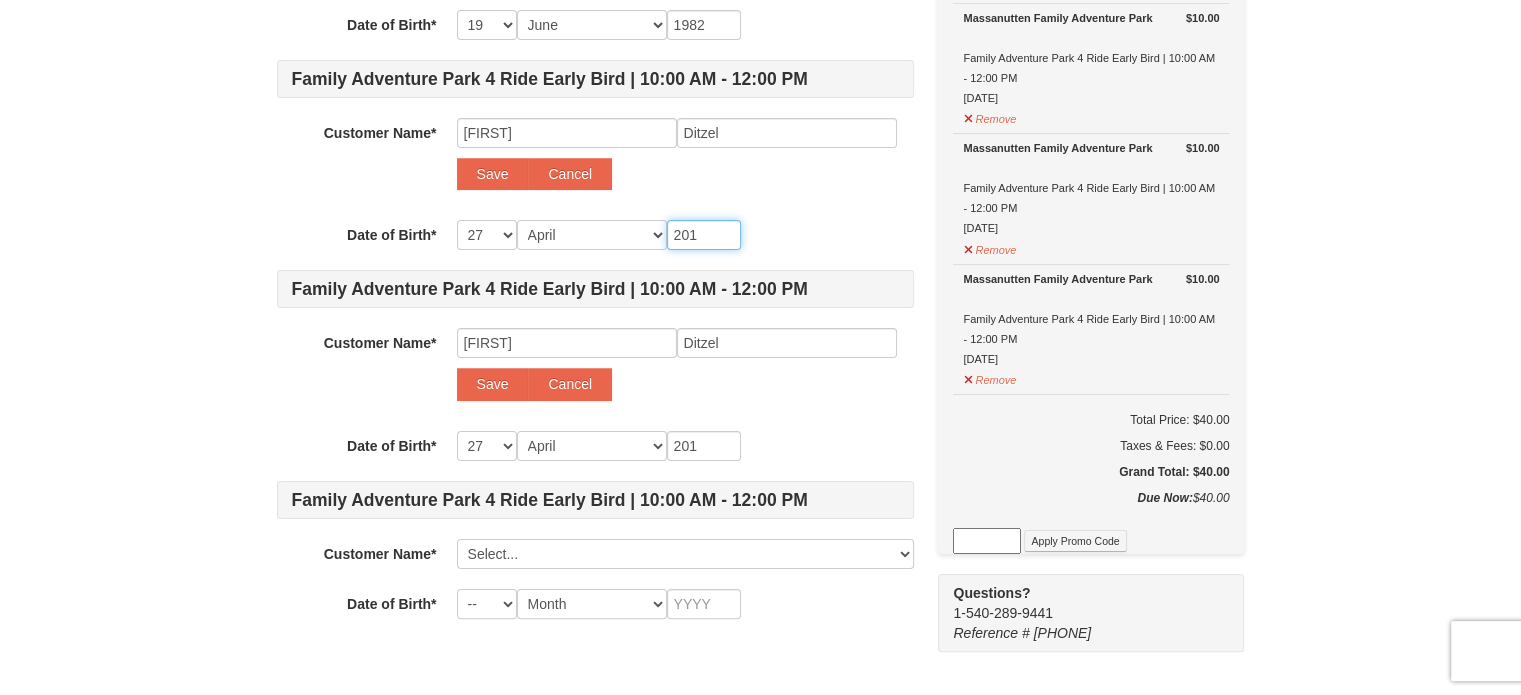type on "2011" 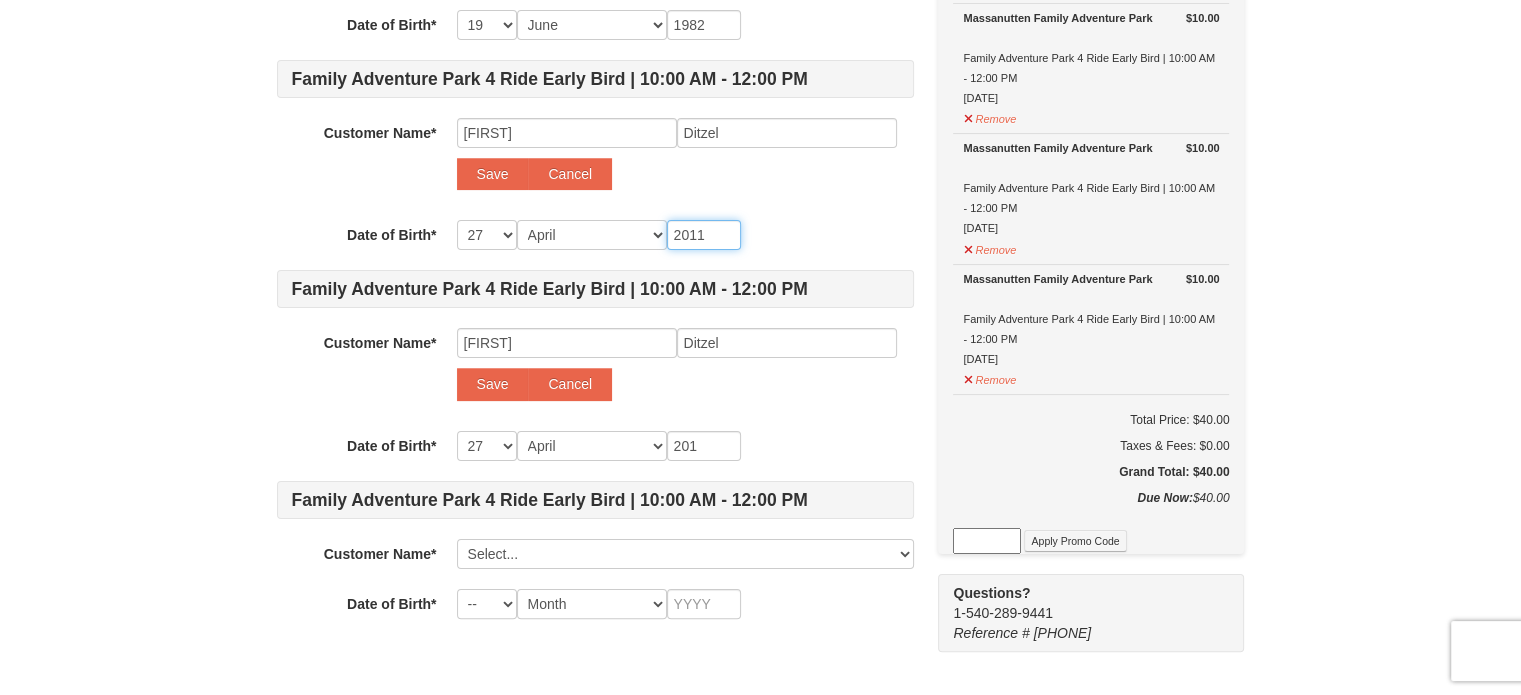 type on "2011" 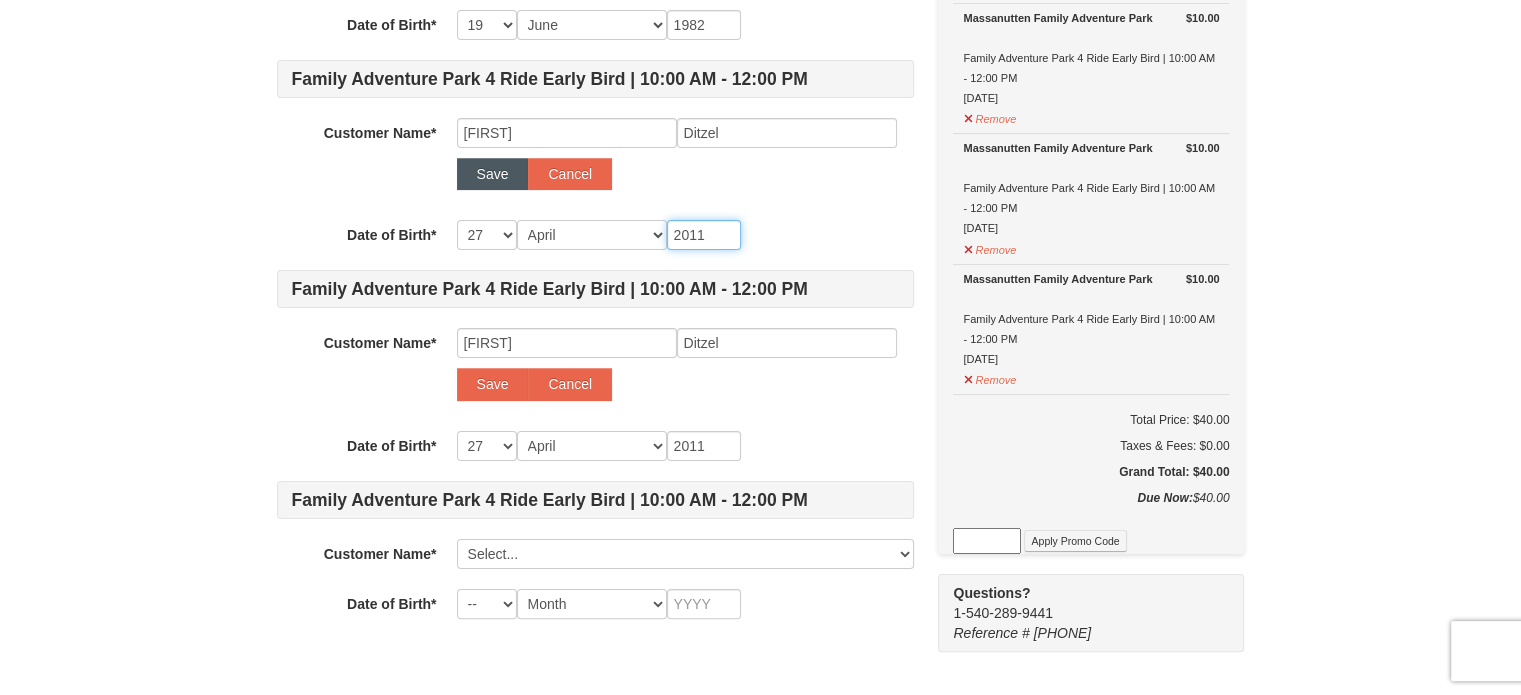 type on "2011" 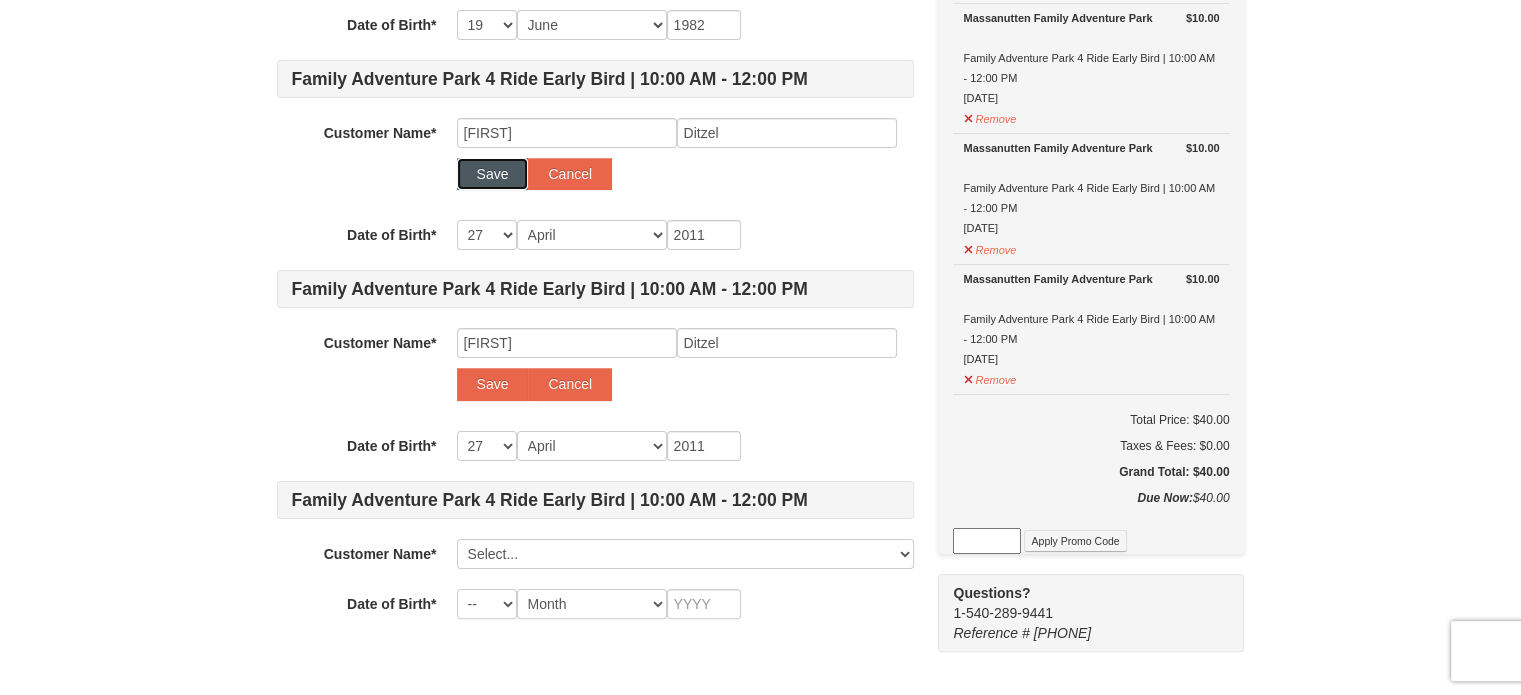 click on "Save" at bounding box center (493, 174) 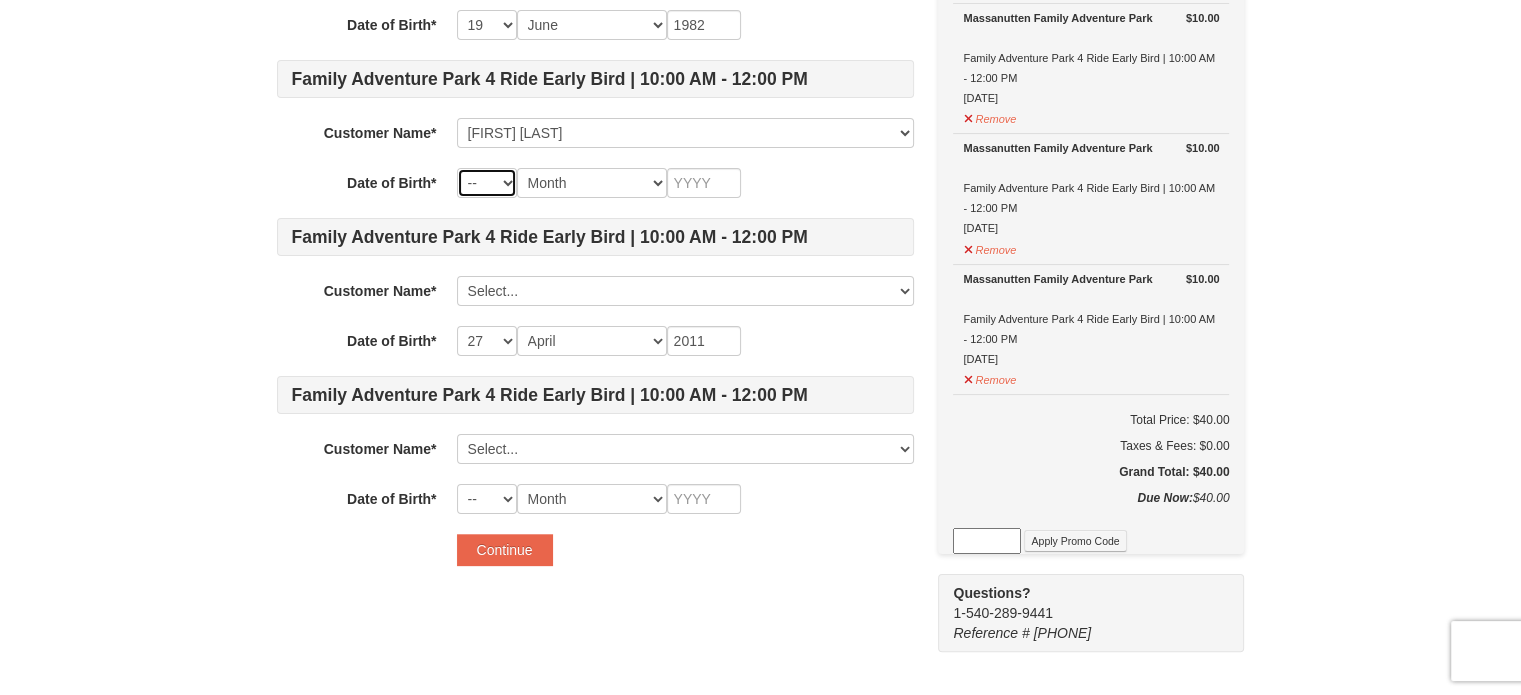 click on "-- 01 02 03 04 05 06 07 08 09 10 11 12 13 14 15 16 17 18 19 20 21 22 23 24 25 26 27 28 29 30 31" at bounding box center [487, 183] 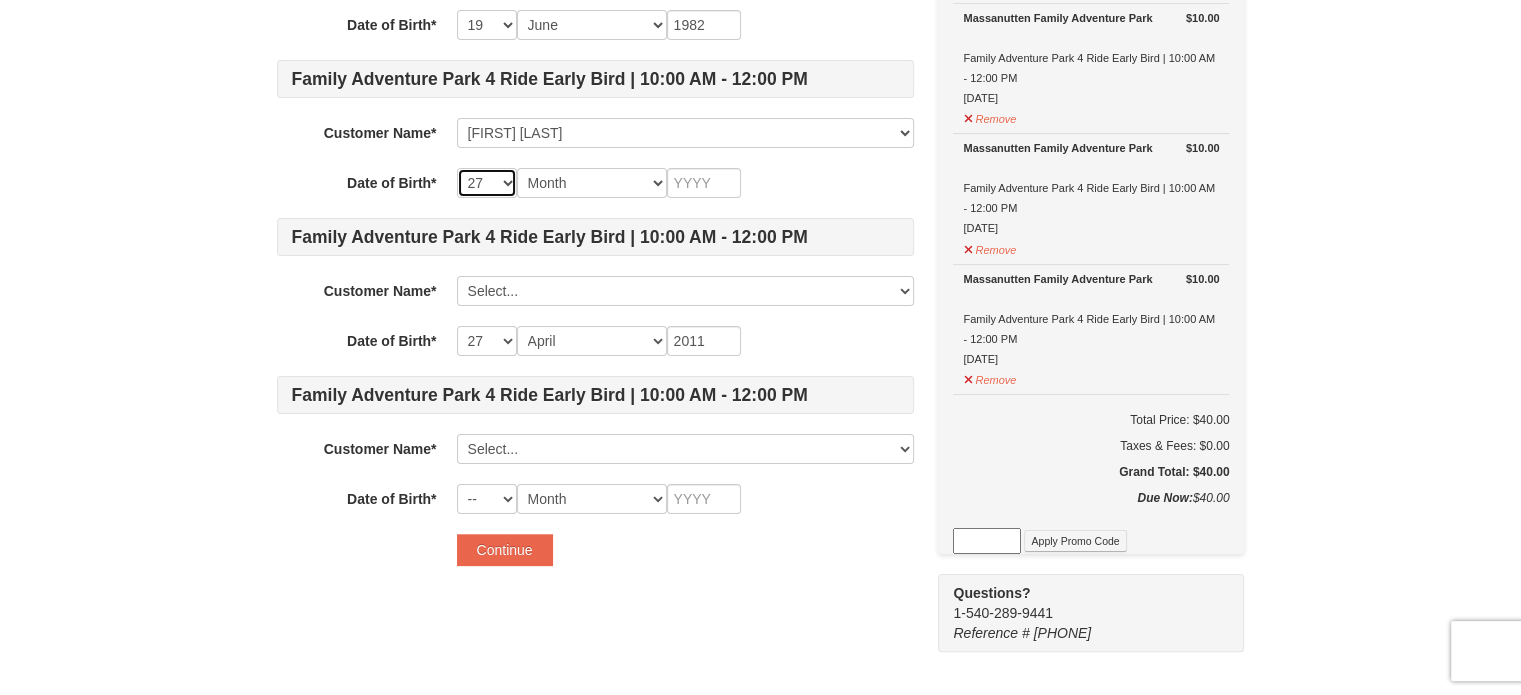 click on "-- 01 02 03 04 05 06 07 08 09 10 11 12 13 14 15 16 17 18 19 20 21 22 23 24 25 26 27 28 29 30 31" at bounding box center [487, 183] 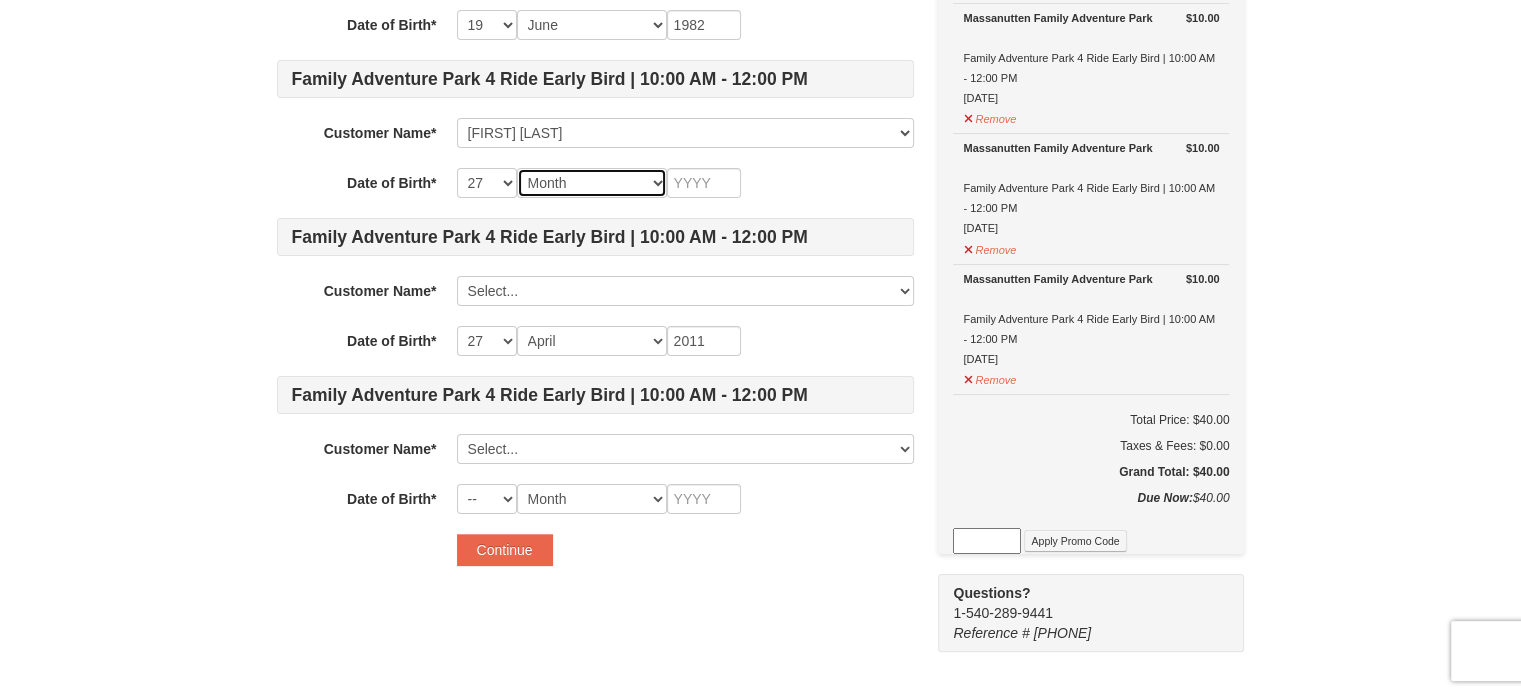 click on "Month January February March April May June July August September October November December" at bounding box center [592, 183] 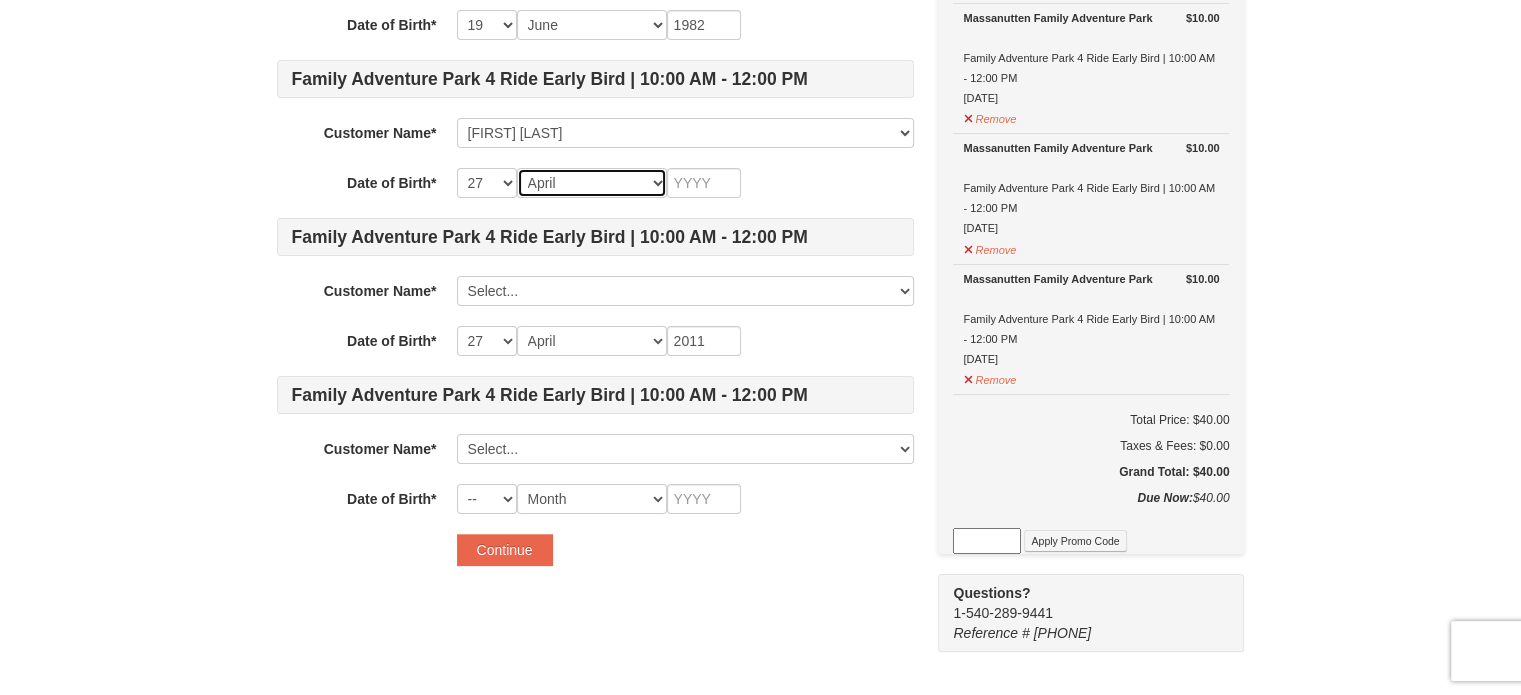 click on "Month January February March April May June July August September October November December" at bounding box center [592, 183] 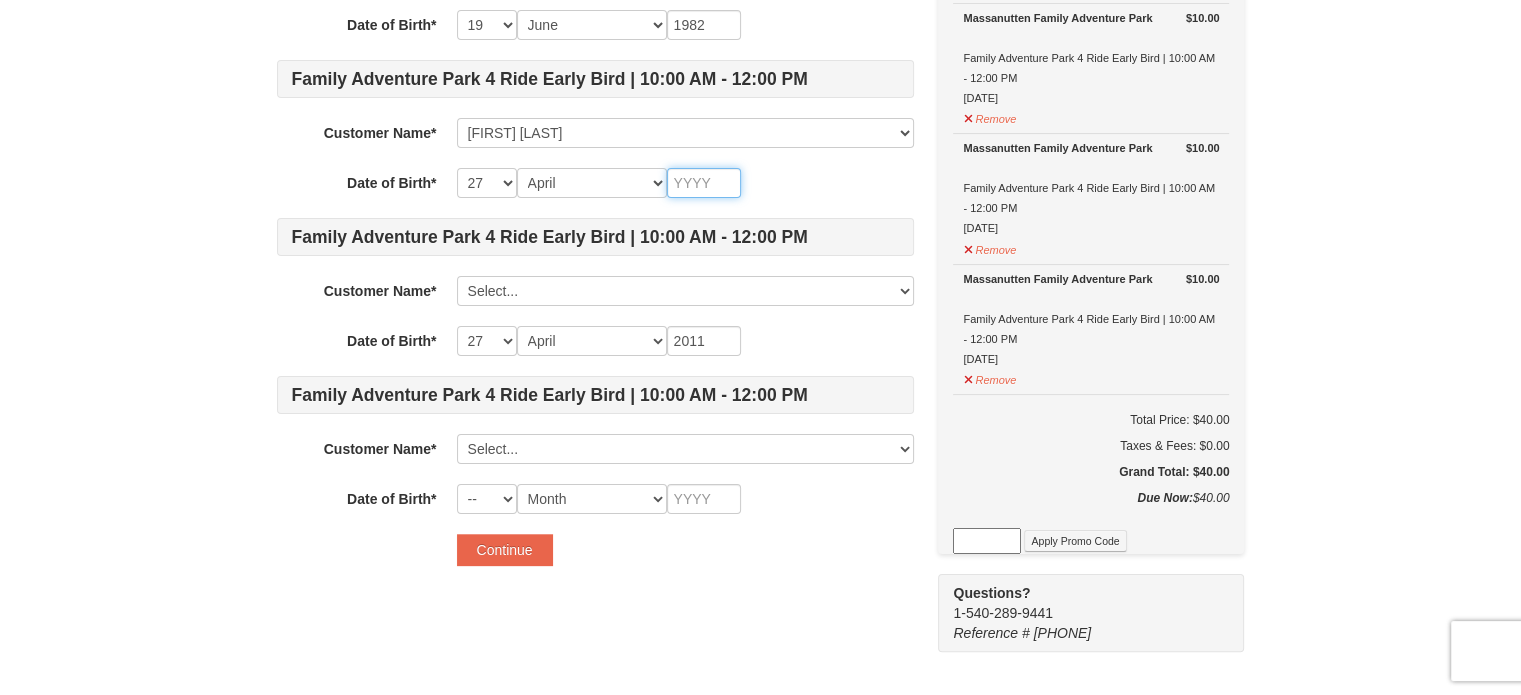 click at bounding box center [704, 183] 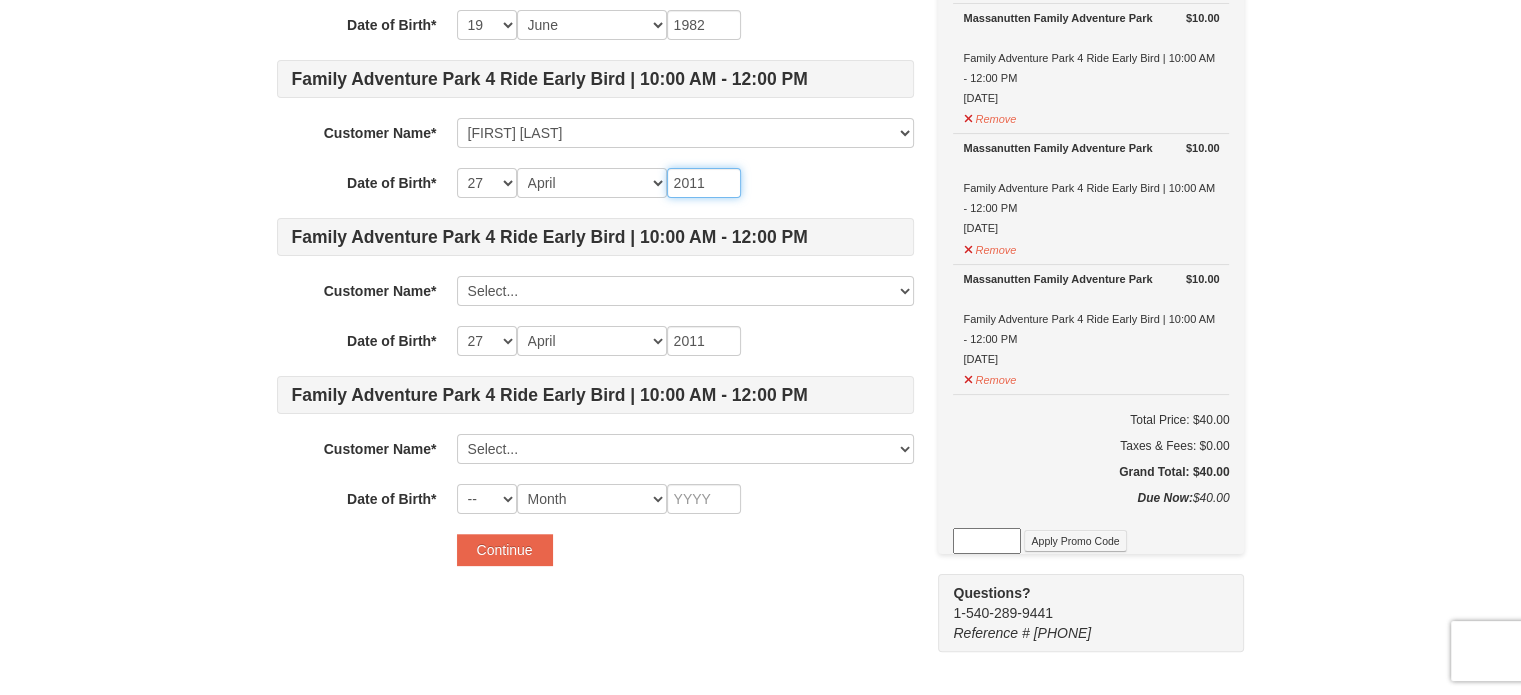 type on "2011" 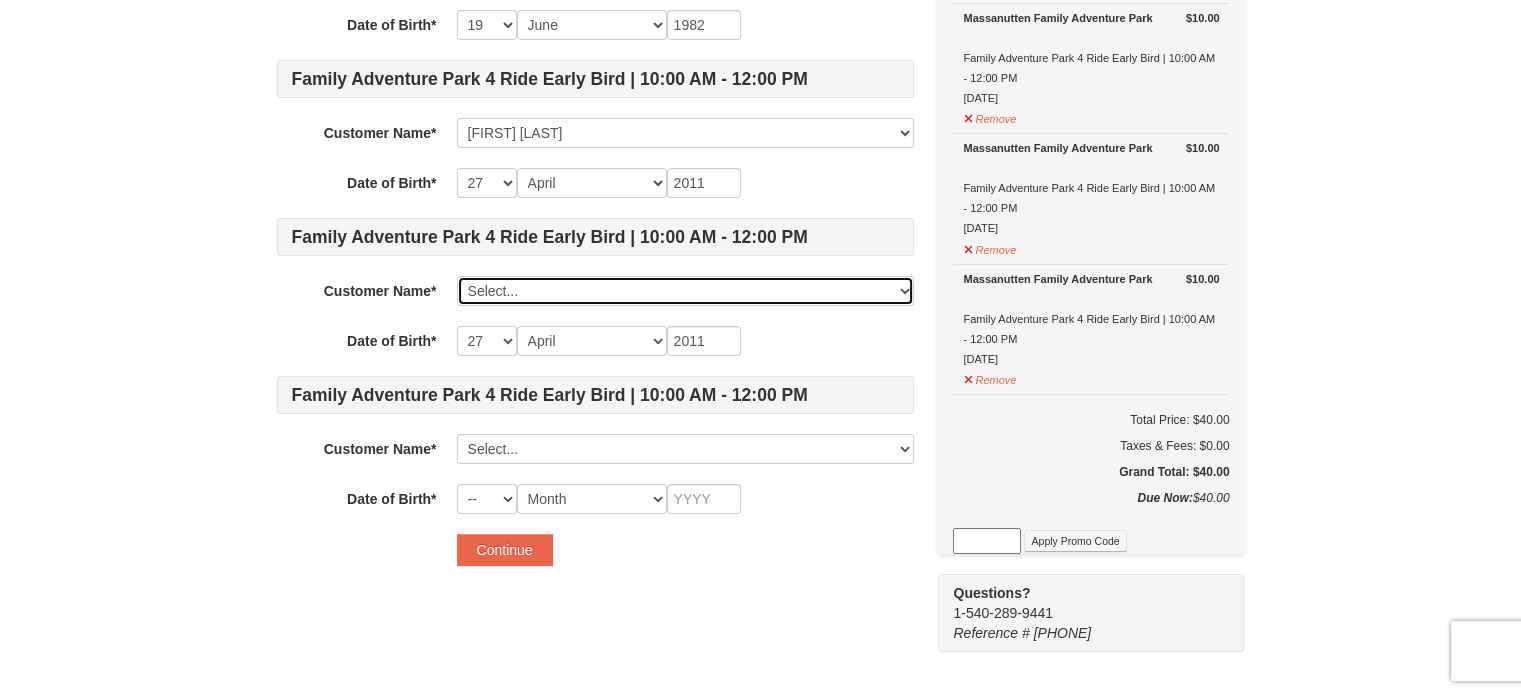 click on "Select... Joseph Ditzel Michael Ditzel Add New..." at bounding box center (685, 291) 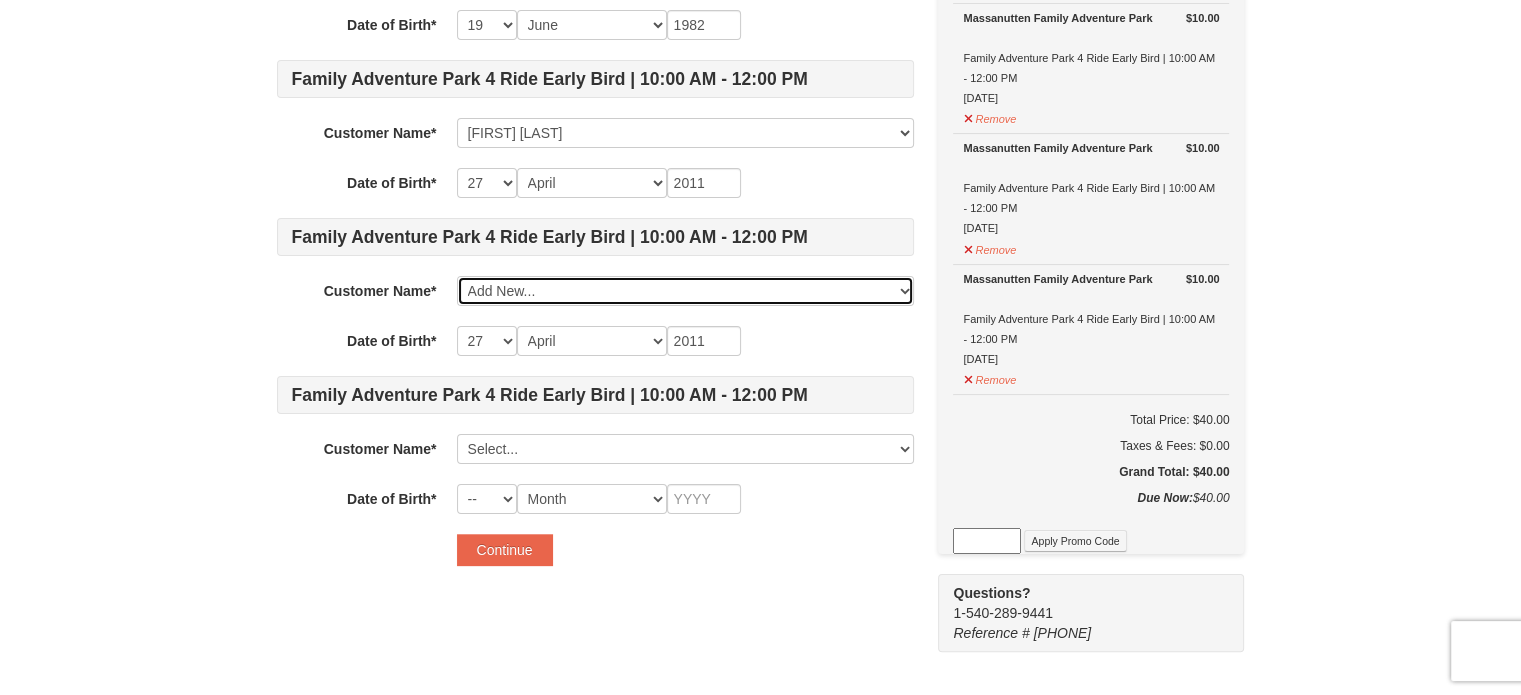 type 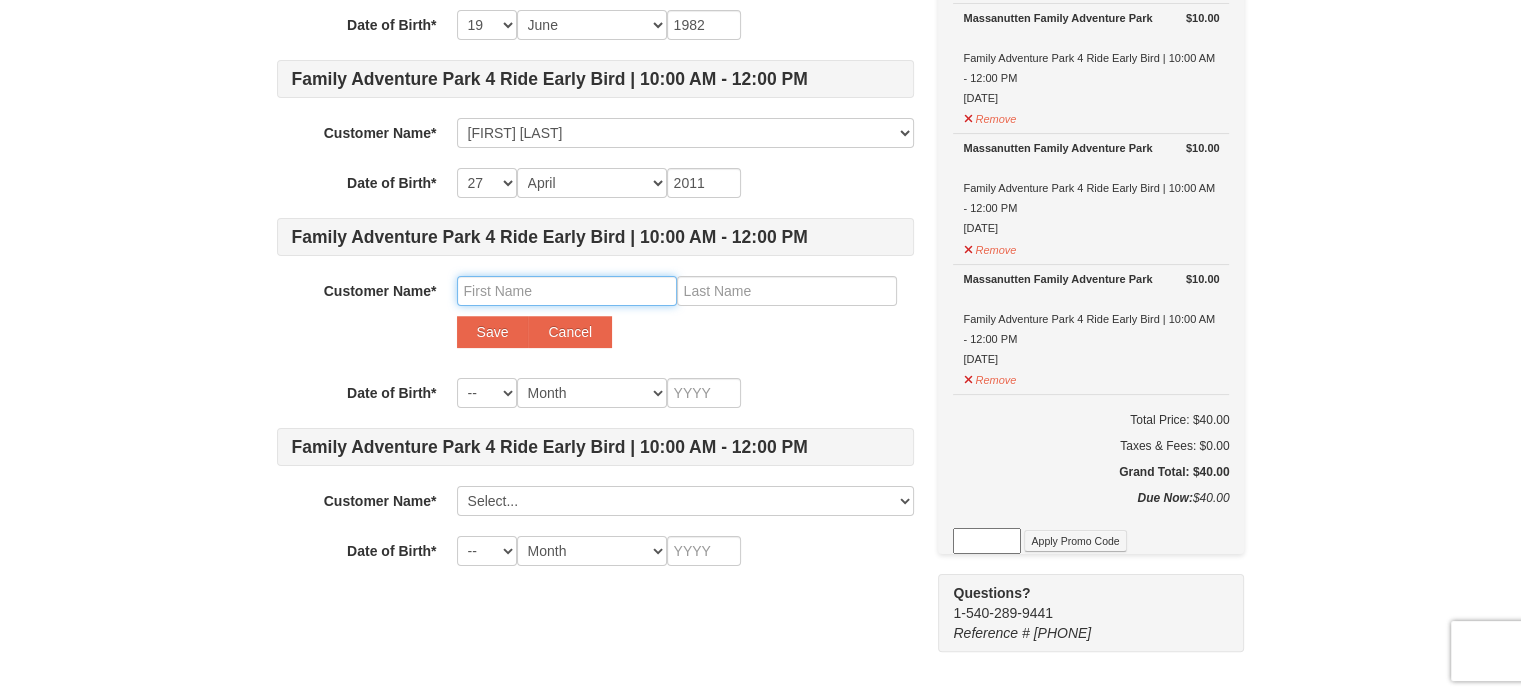 click at bounding box center [567, 291] 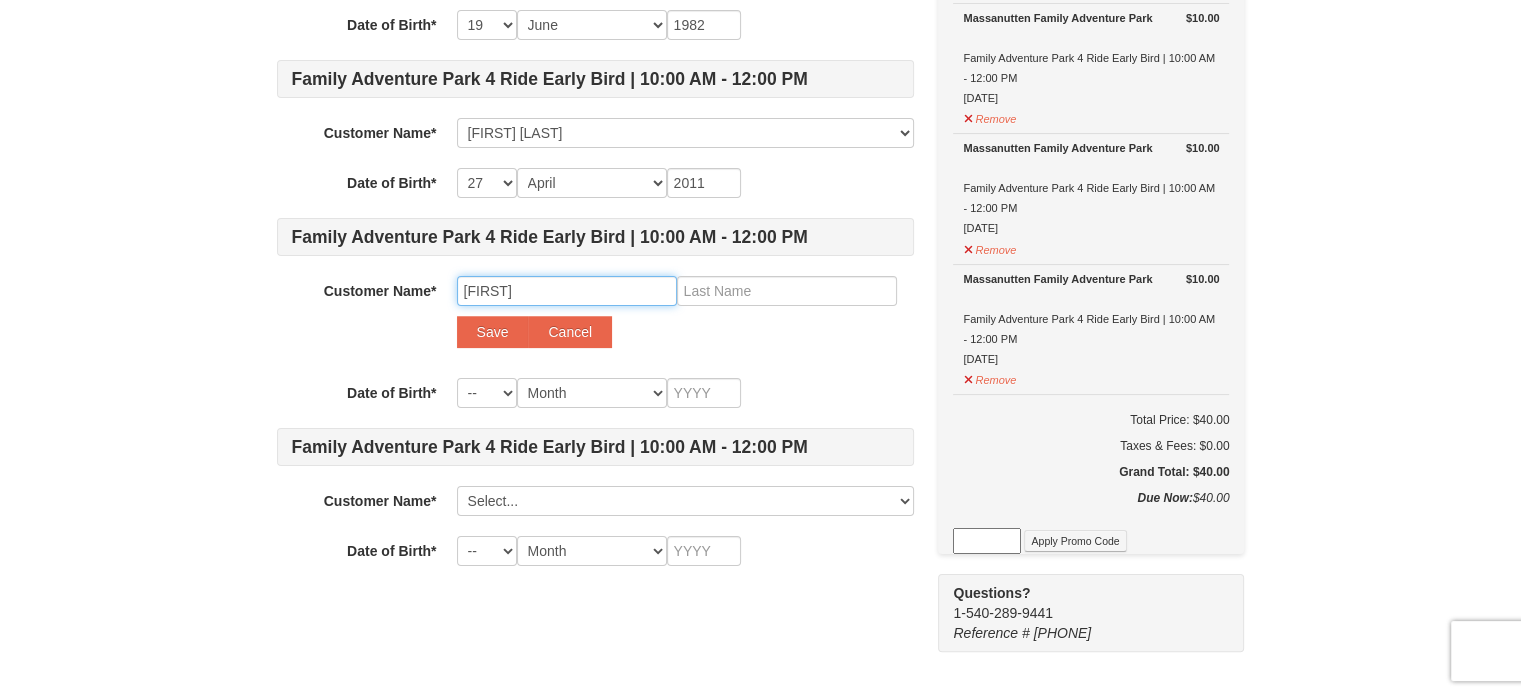 type on "Lucien" 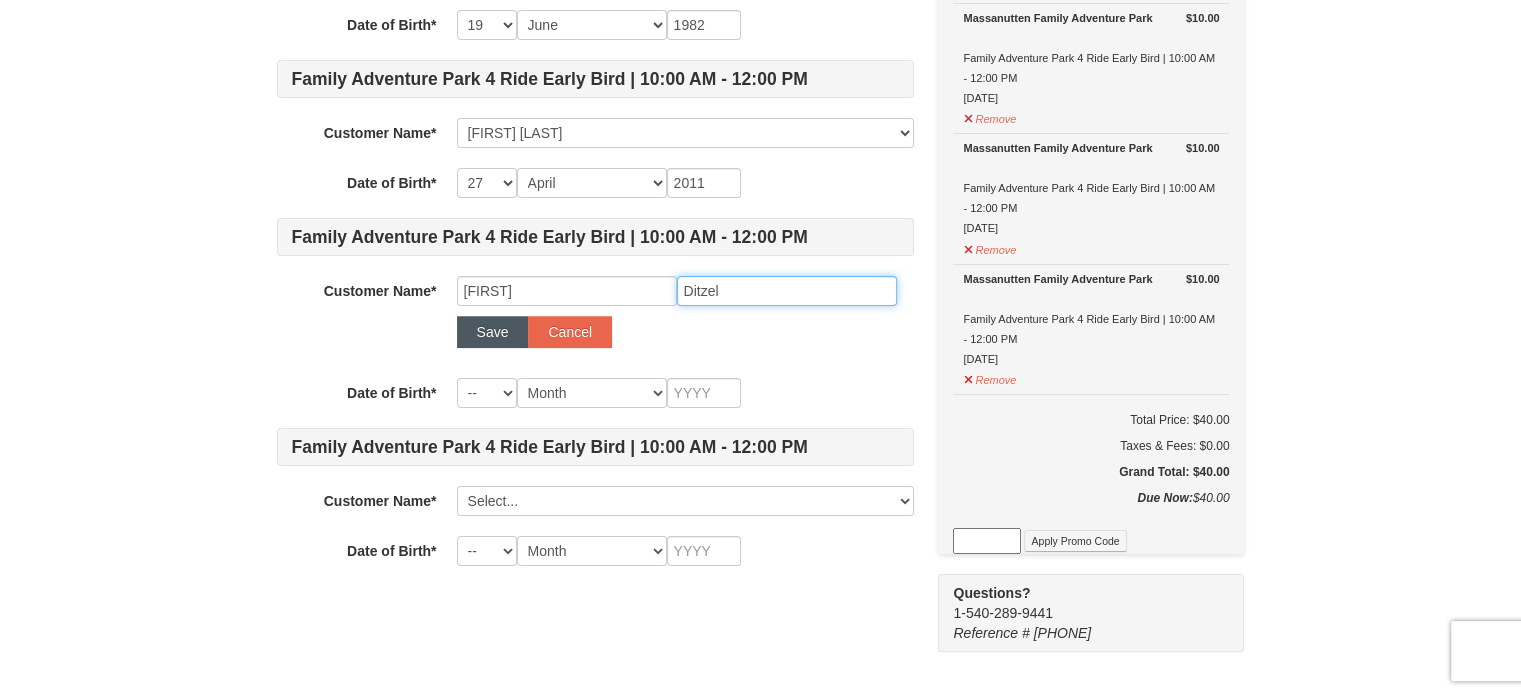 type on "Ditzel" 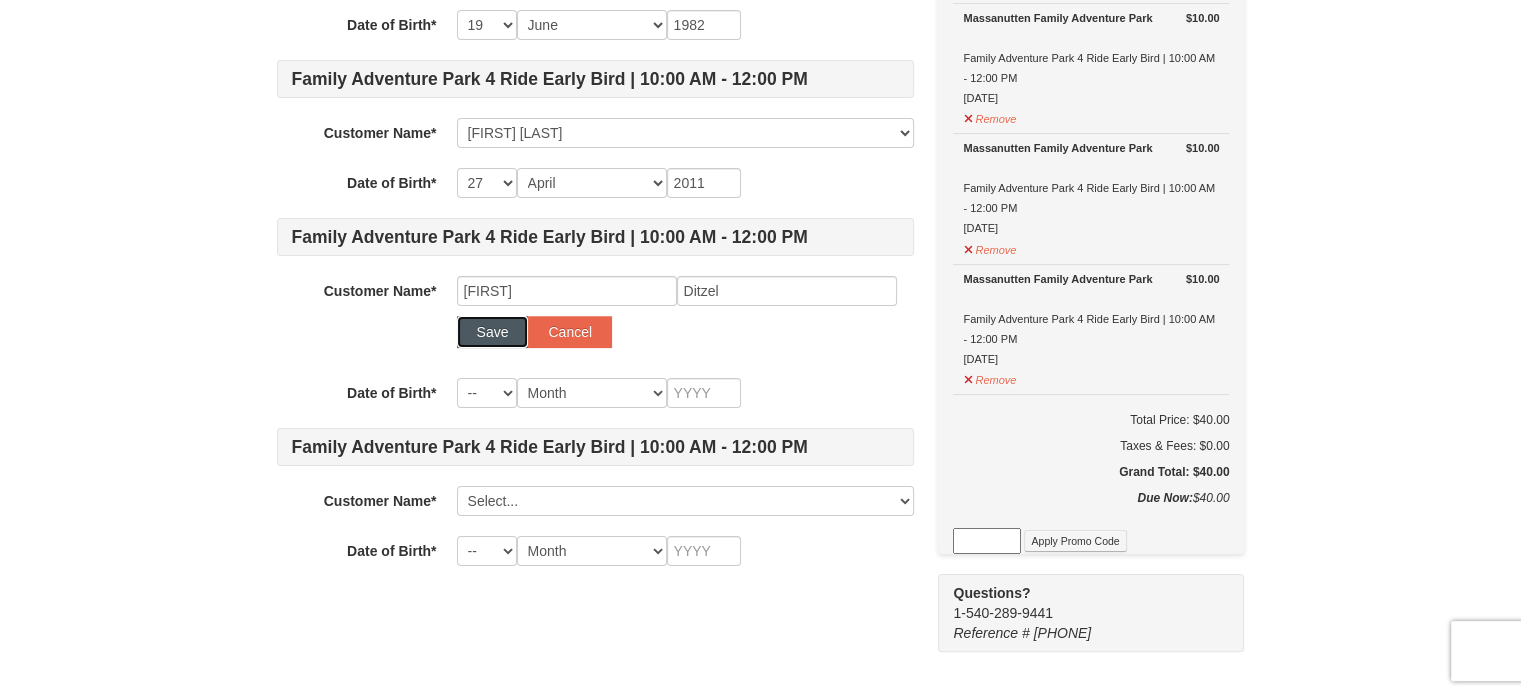 click on "Save" at bounding box center [493, 332] 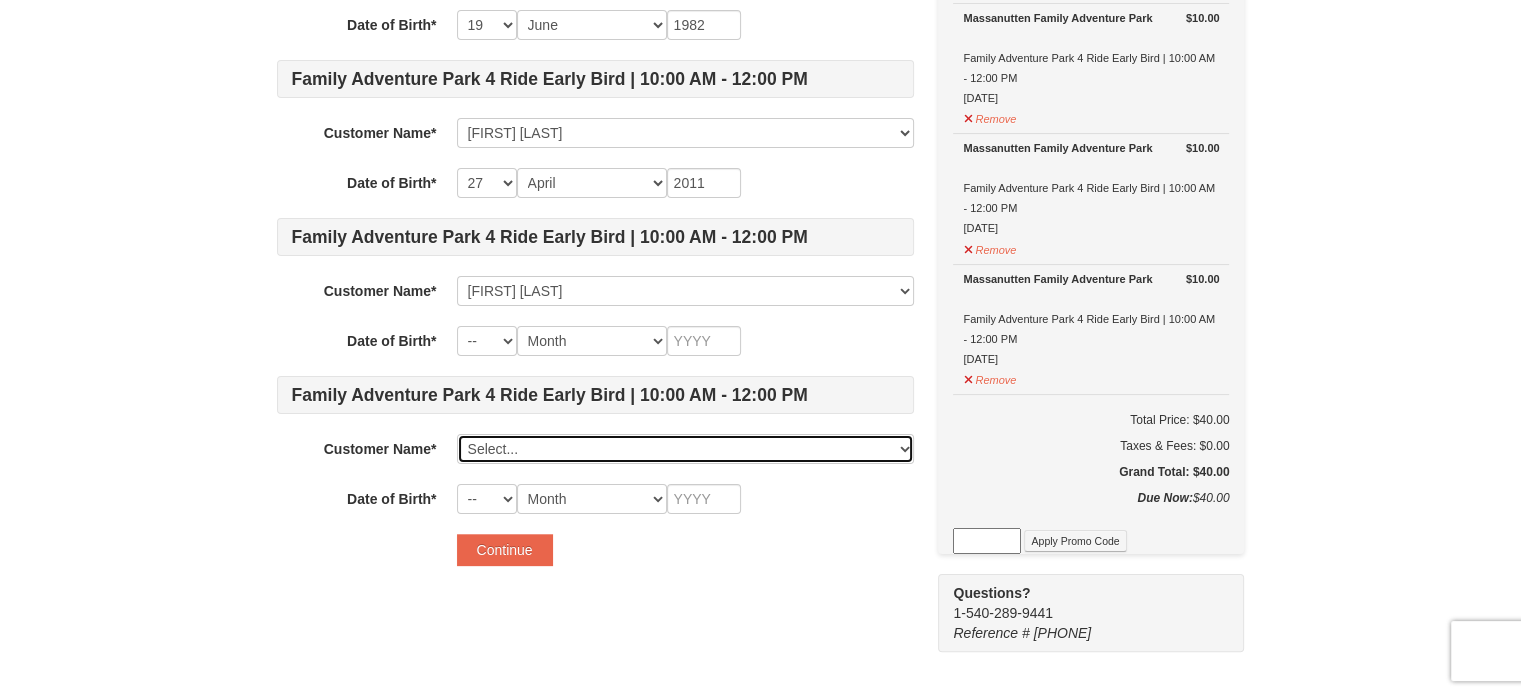 click on "Select... Joseph Ditzel Michael Ditzel Lucien Ditzel Add New..." at bounding box center (685, 449) 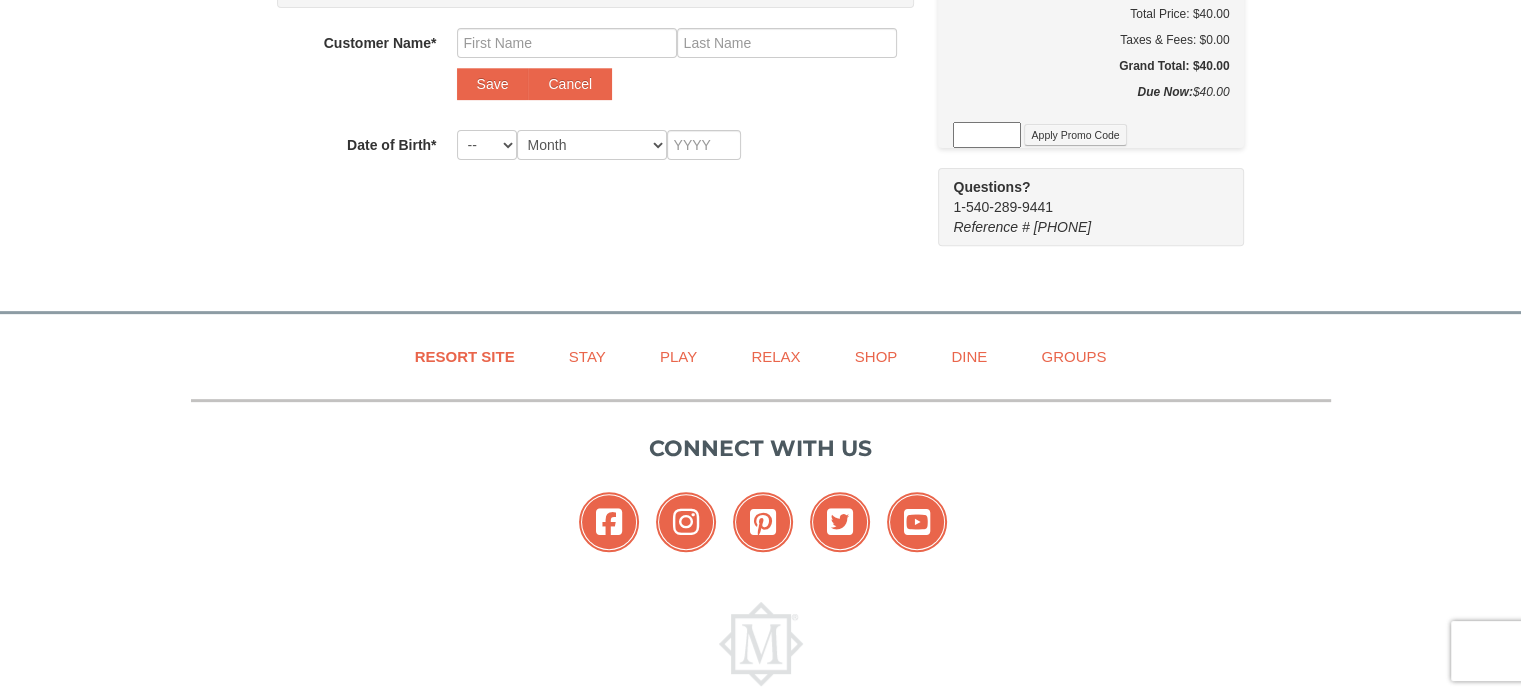 scroll, scrollTop: 729, scrollLeft: 0, axis: vertical 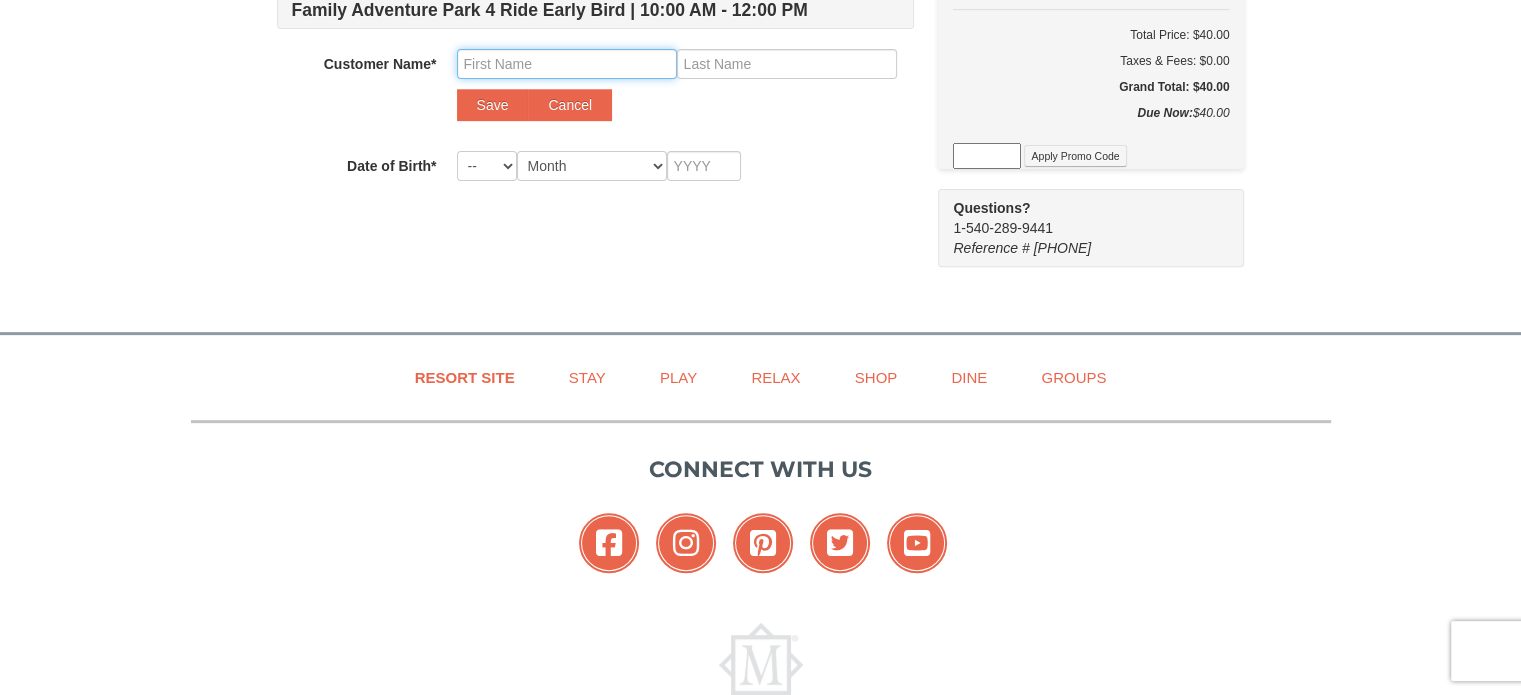 click at bounding box center [567, 64] 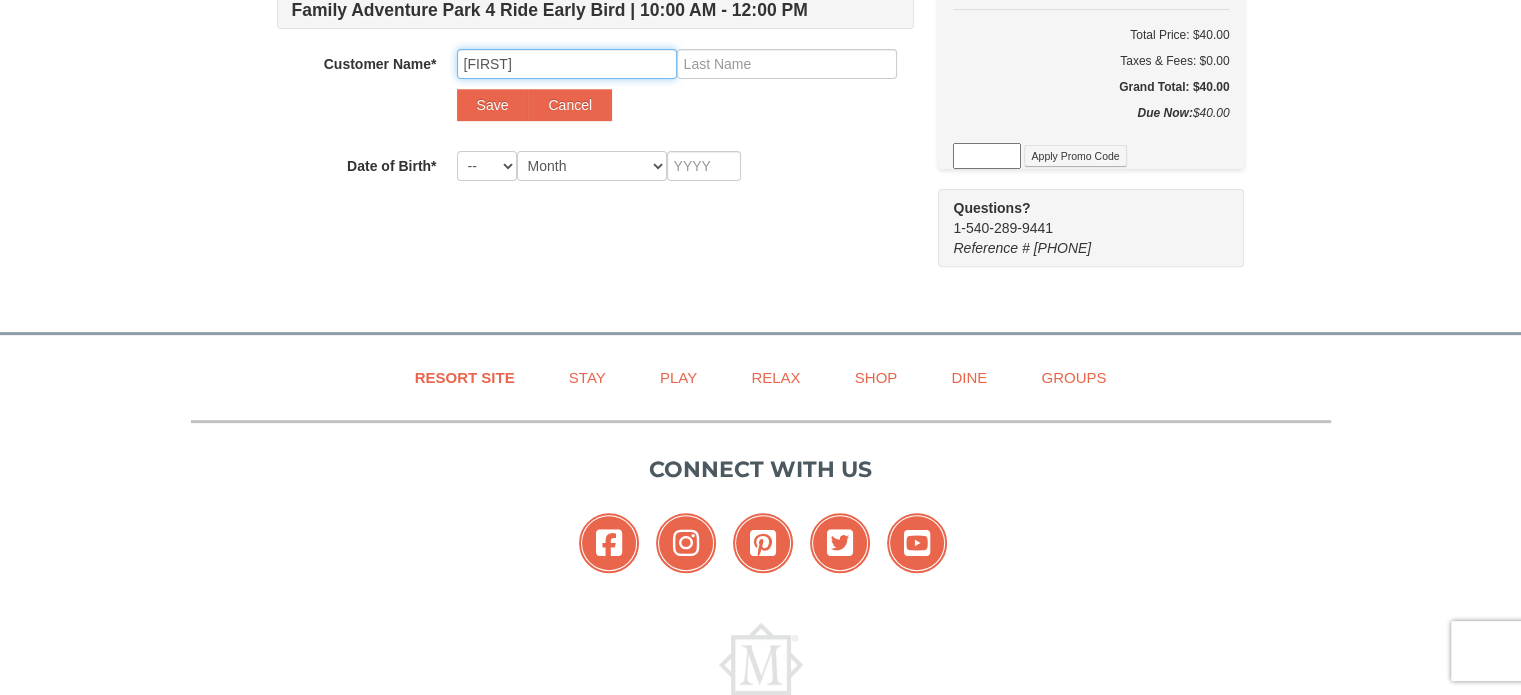 type on "Fiona" 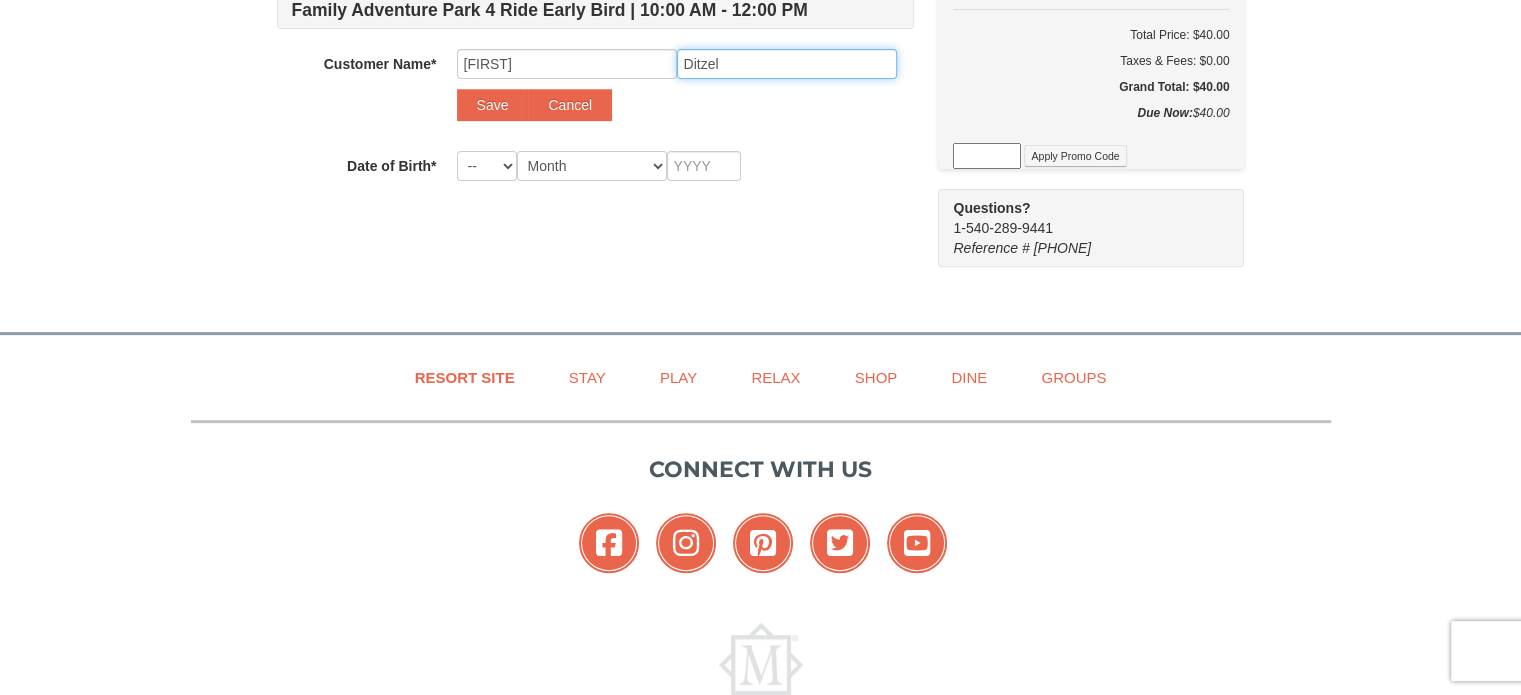 type on "Ditzel" 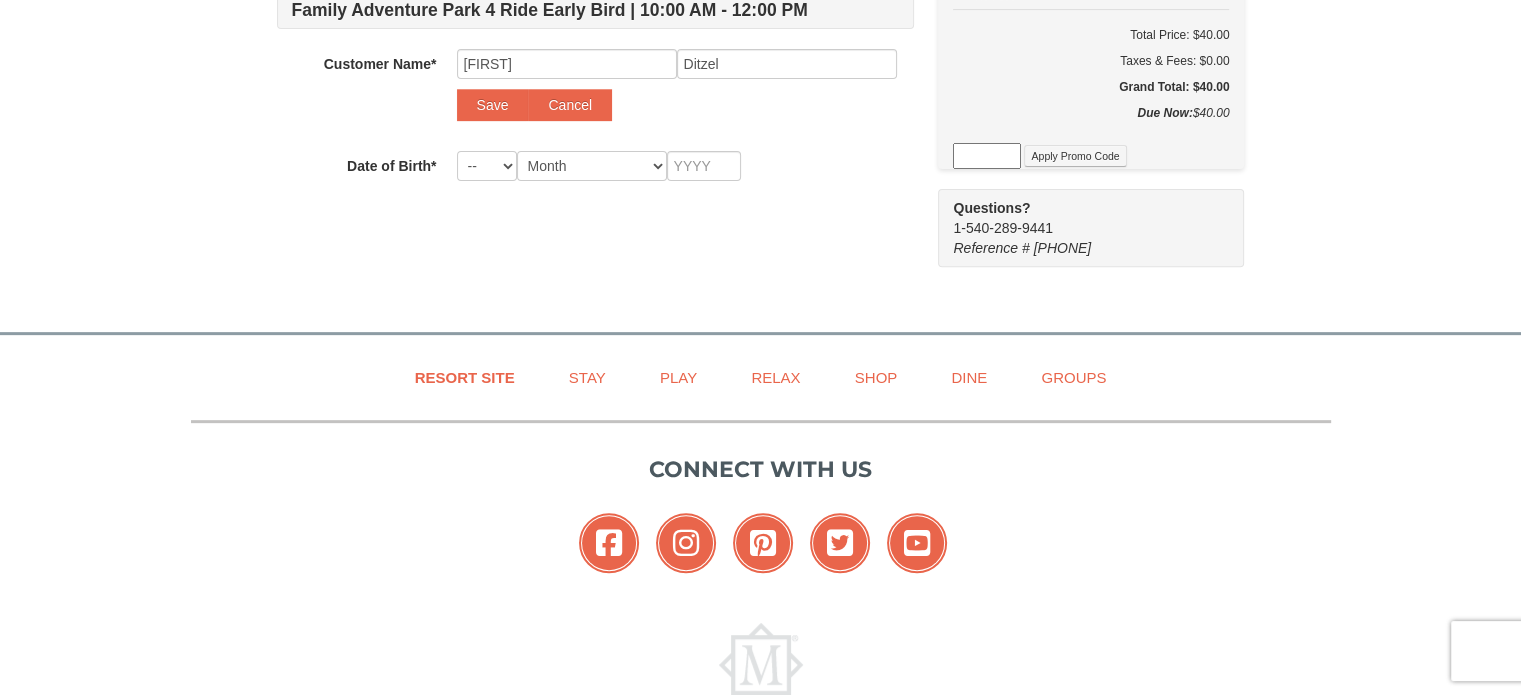 click on "Customer Name* Select... Joseph Ditzel Michael Ditzel Lucien Ditzel Add New... Fiona Ditzel Save Cancel" at bounding box center [595, 90] 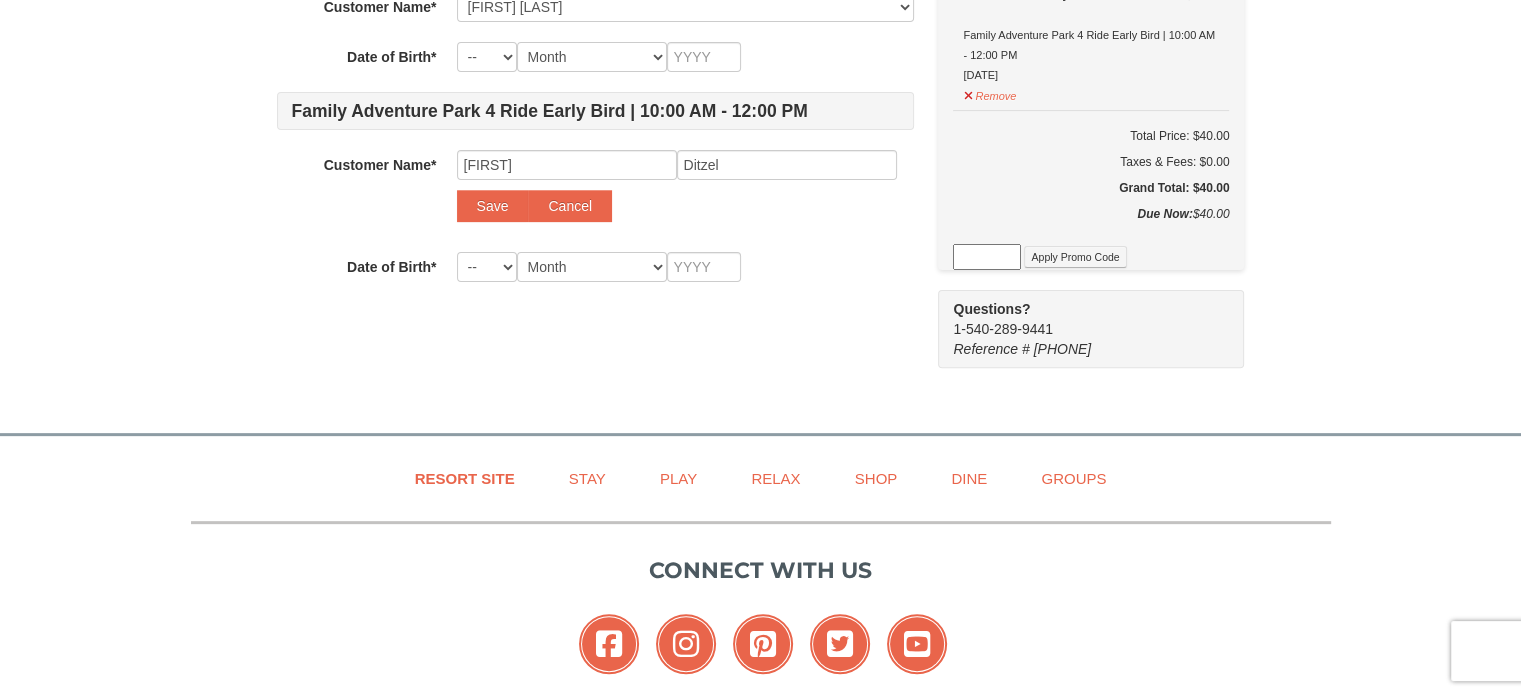 scroll, scrollTop: 622, scrollLeft: 0, axis: vertical 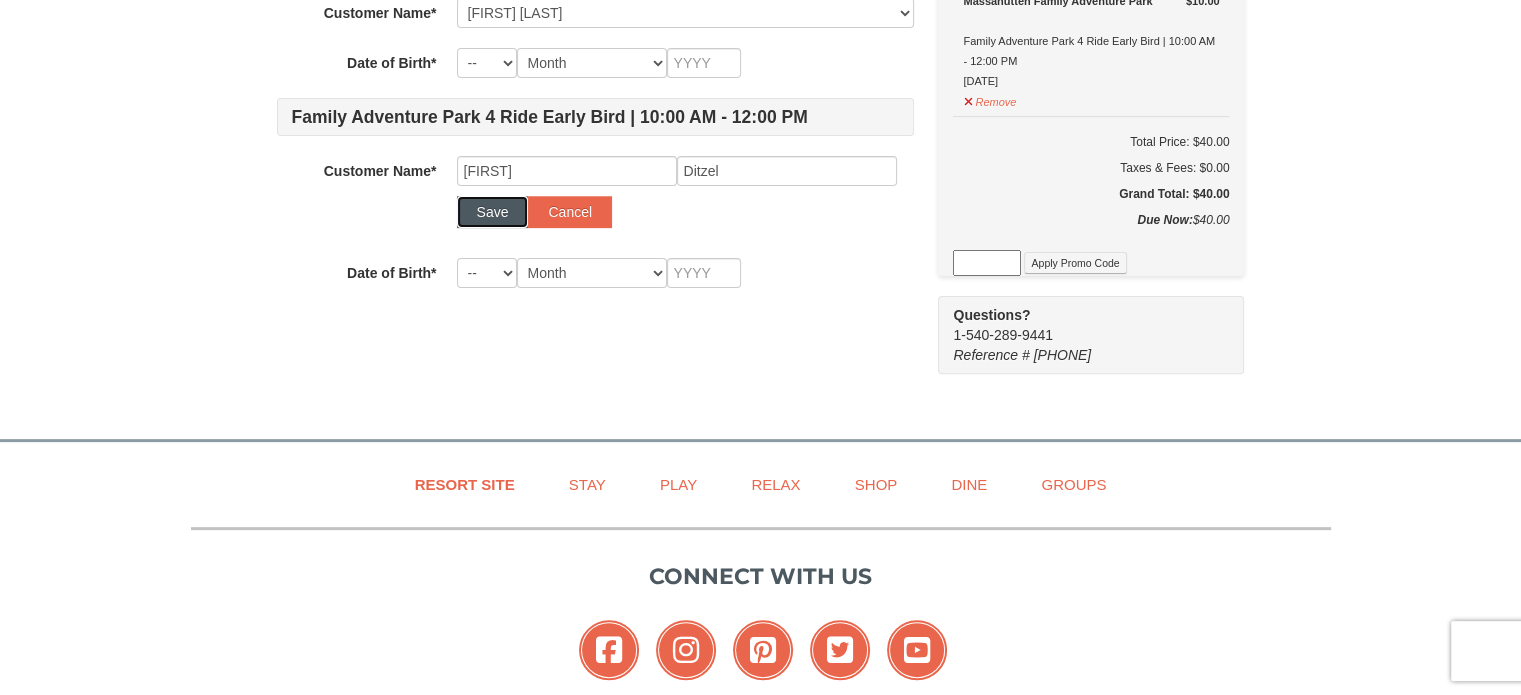 click on "Save" at bounding box center [493, 212] 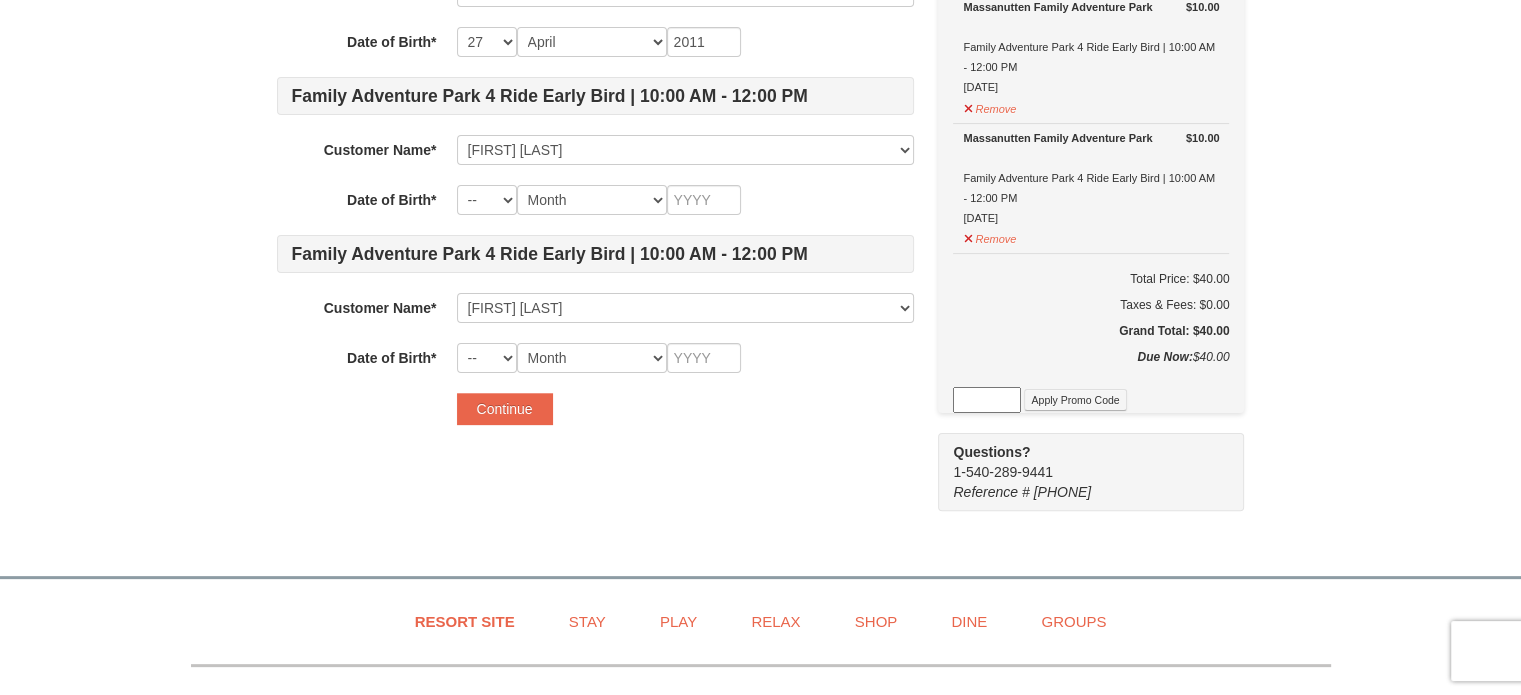scroll, scrollTop: 480, scrollLeft: 0, axis: vertical 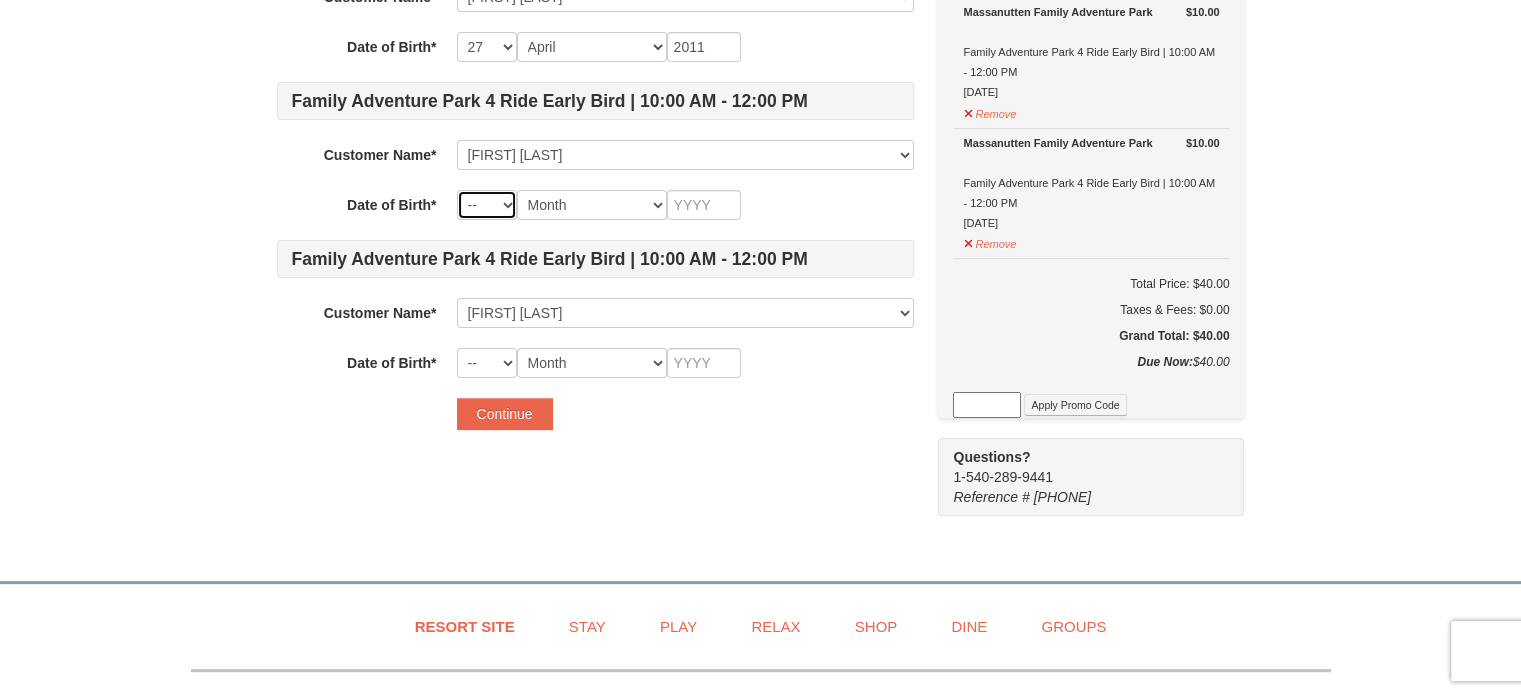 click on "-- 01 02 03 04 05 06 07 08 09 10 11 12 13 14 15 16 17 18 19 20 21 22 23 24 25 26 27 28 29 30 31" at bounding box center (487, 205) 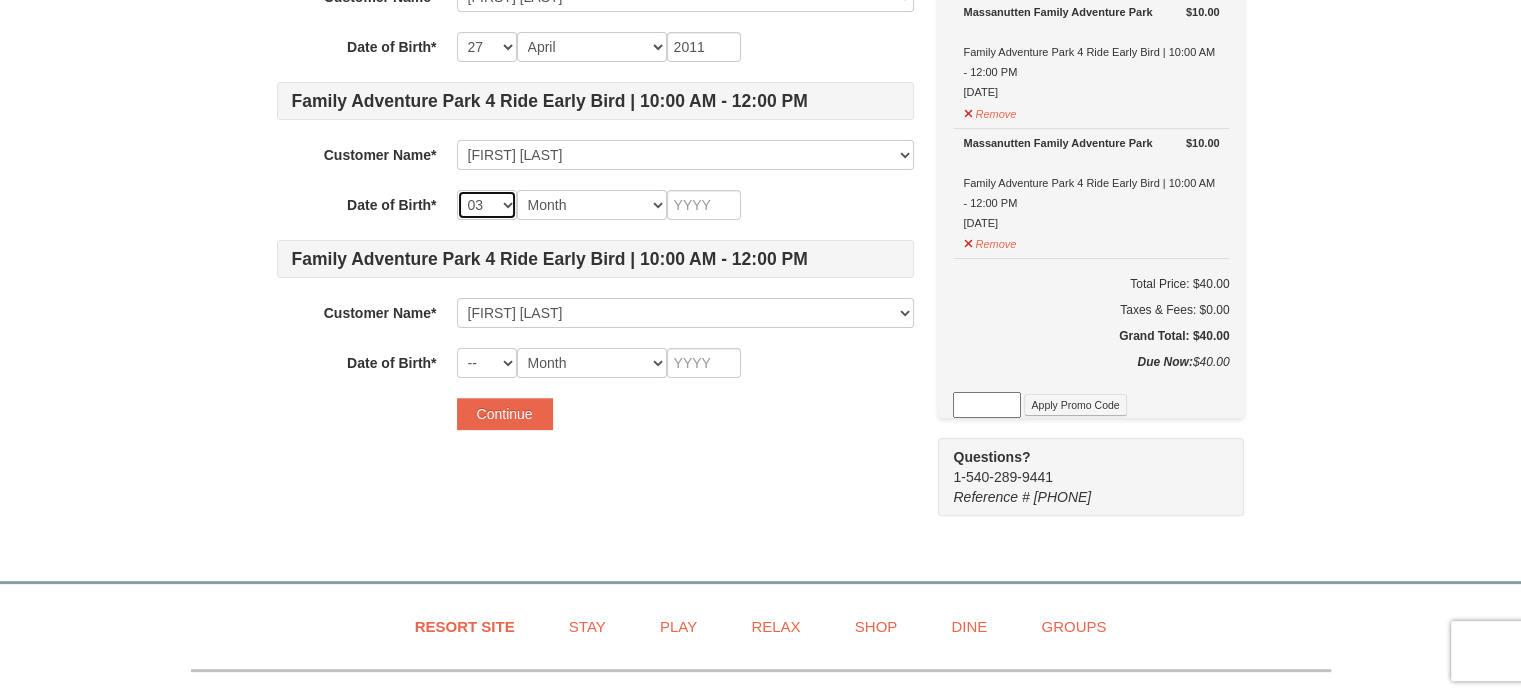 click on "-- 01 02 03 04 05 06 07 08 09 10 11 12 13 14 15 16 17 18 19 20 21 22 23 24 25 26 27 28 29 30 31" at bounding box center [487, 205] 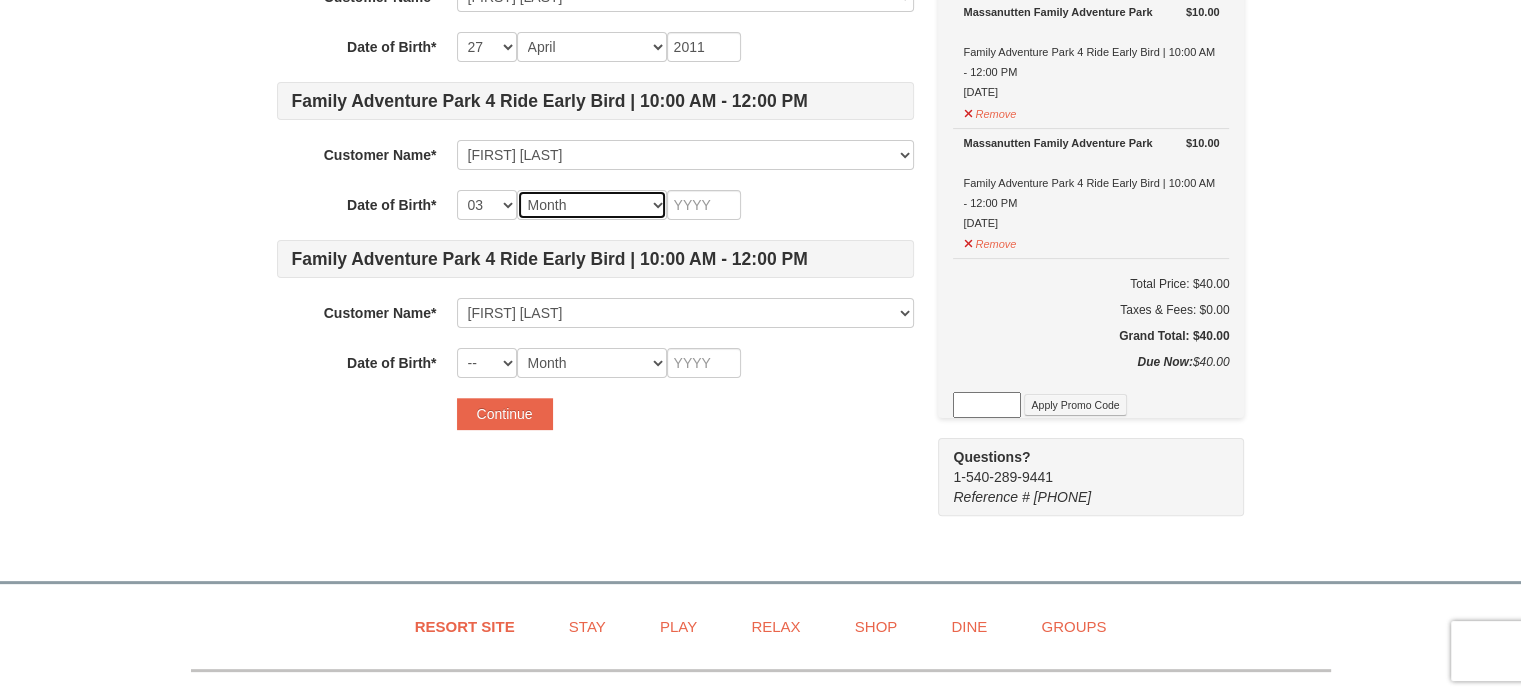 click on "Month January February March April May June July August September October November December" at bounding box center [592, 205] 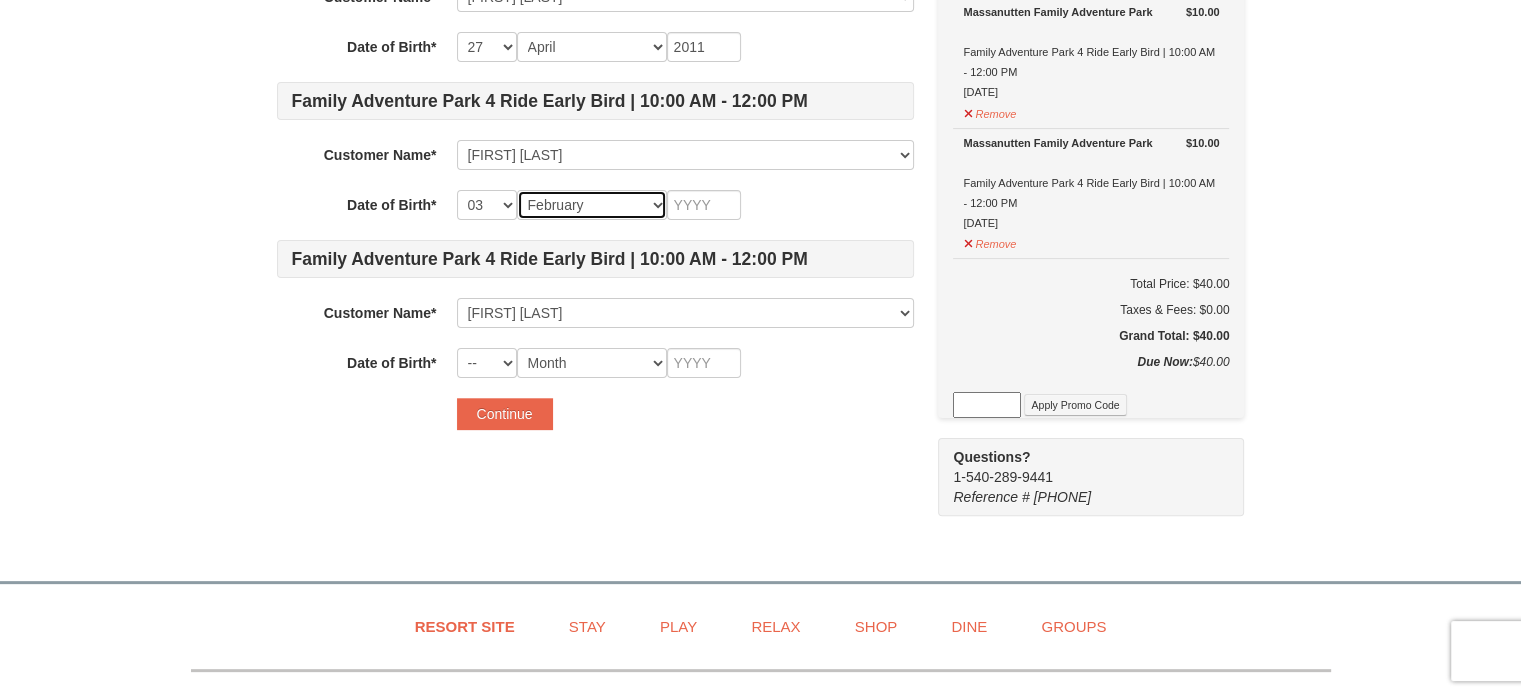 click on "Month January February March April May June July August September October November December" at bounding box center (592, 205) 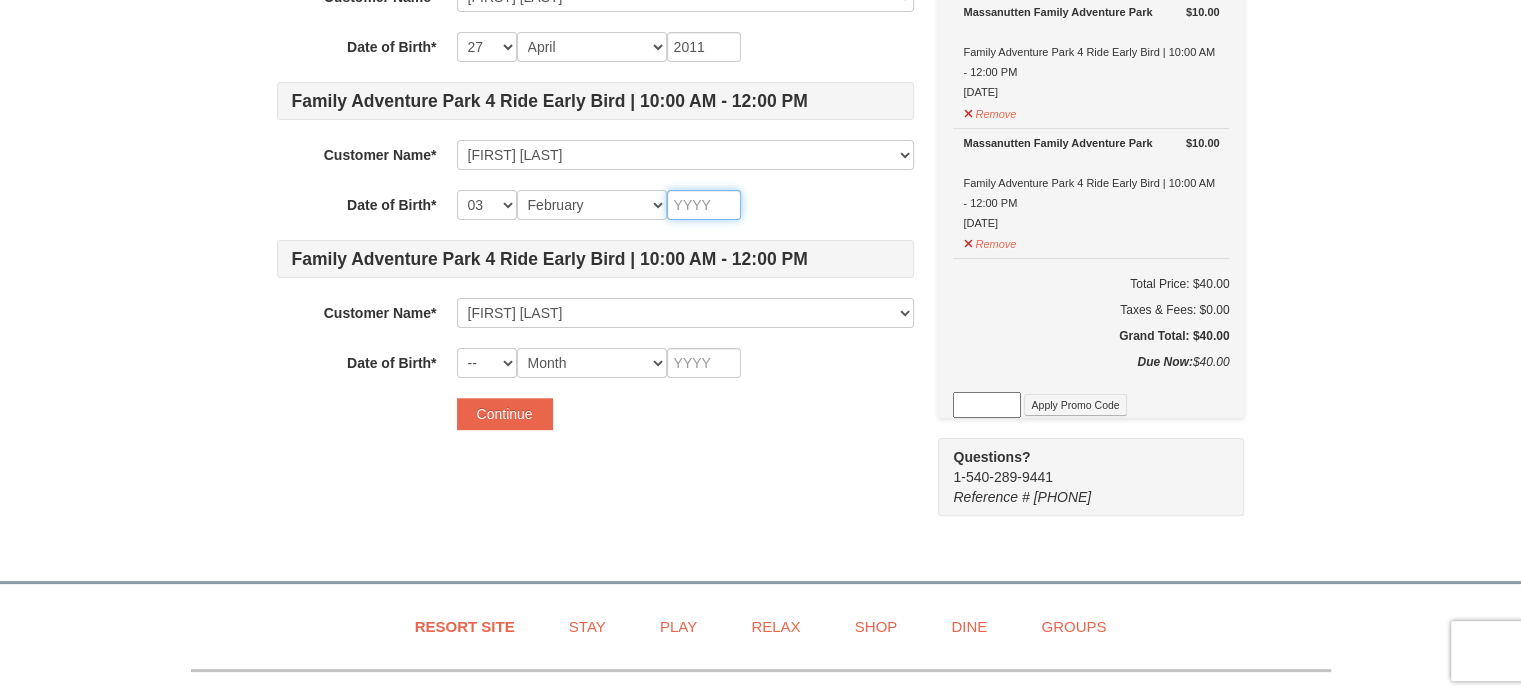 click at bounding box center [704, 205] 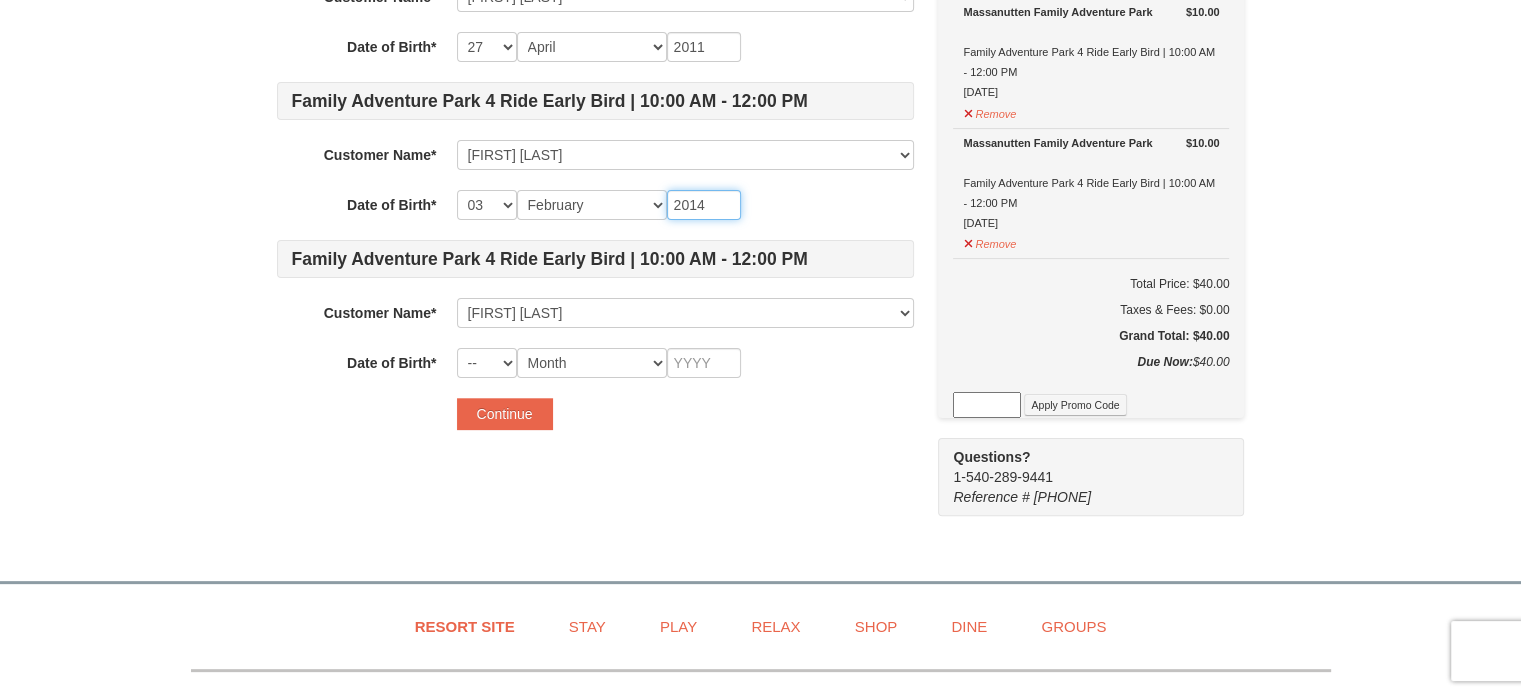 type on "2014" 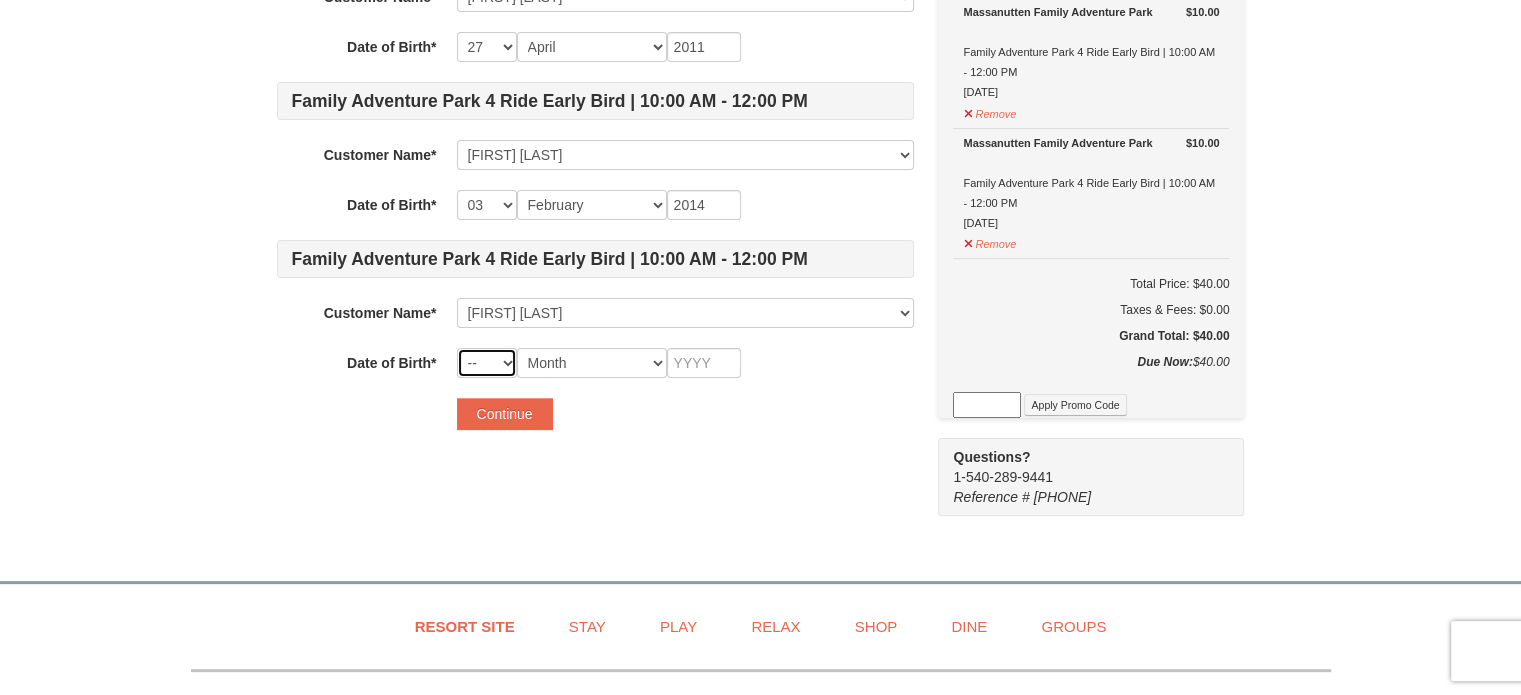 click on "-- 01 02 03 04 05 06 07 08 09 10 11 12 13 14 15 16 17 18 19 20 21 22 23 24 25 26 27 28 29 30 31" at bounding box center (487, 363) 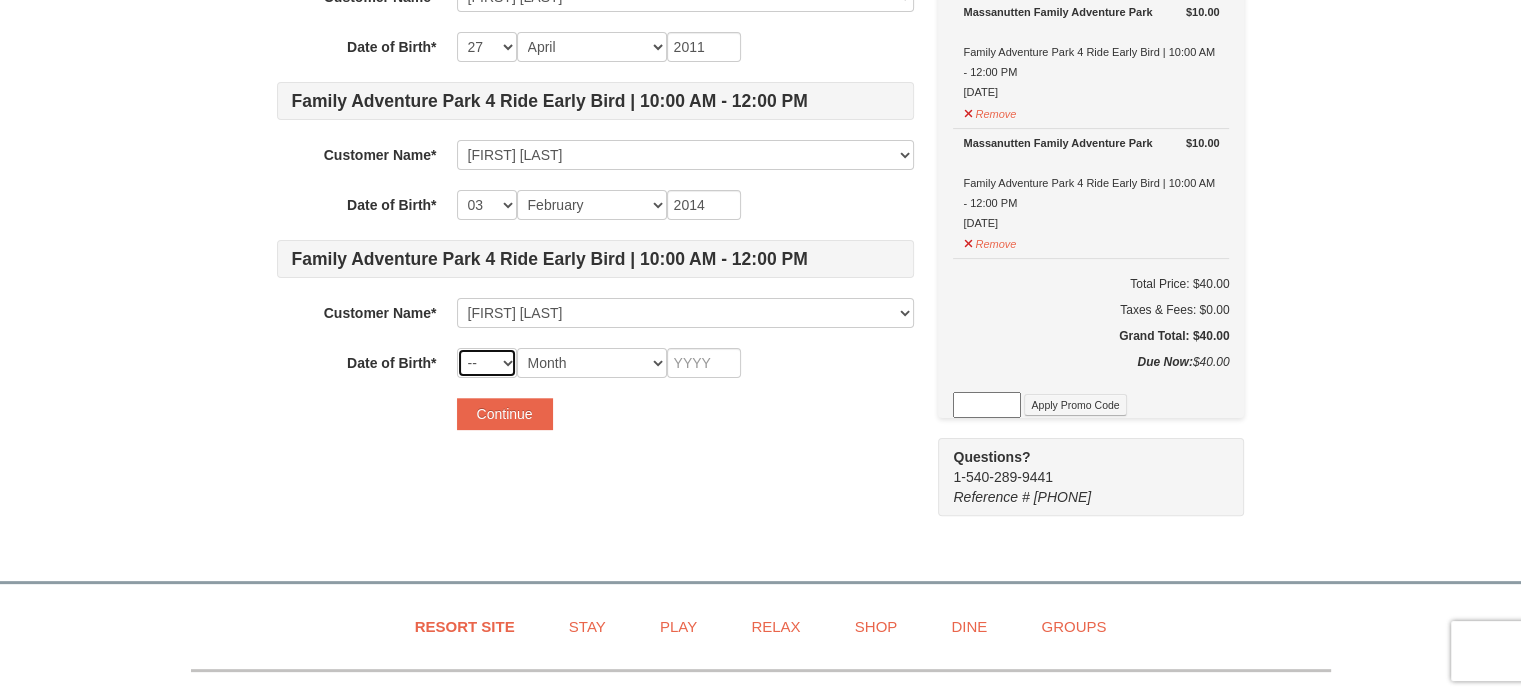 select on "15" 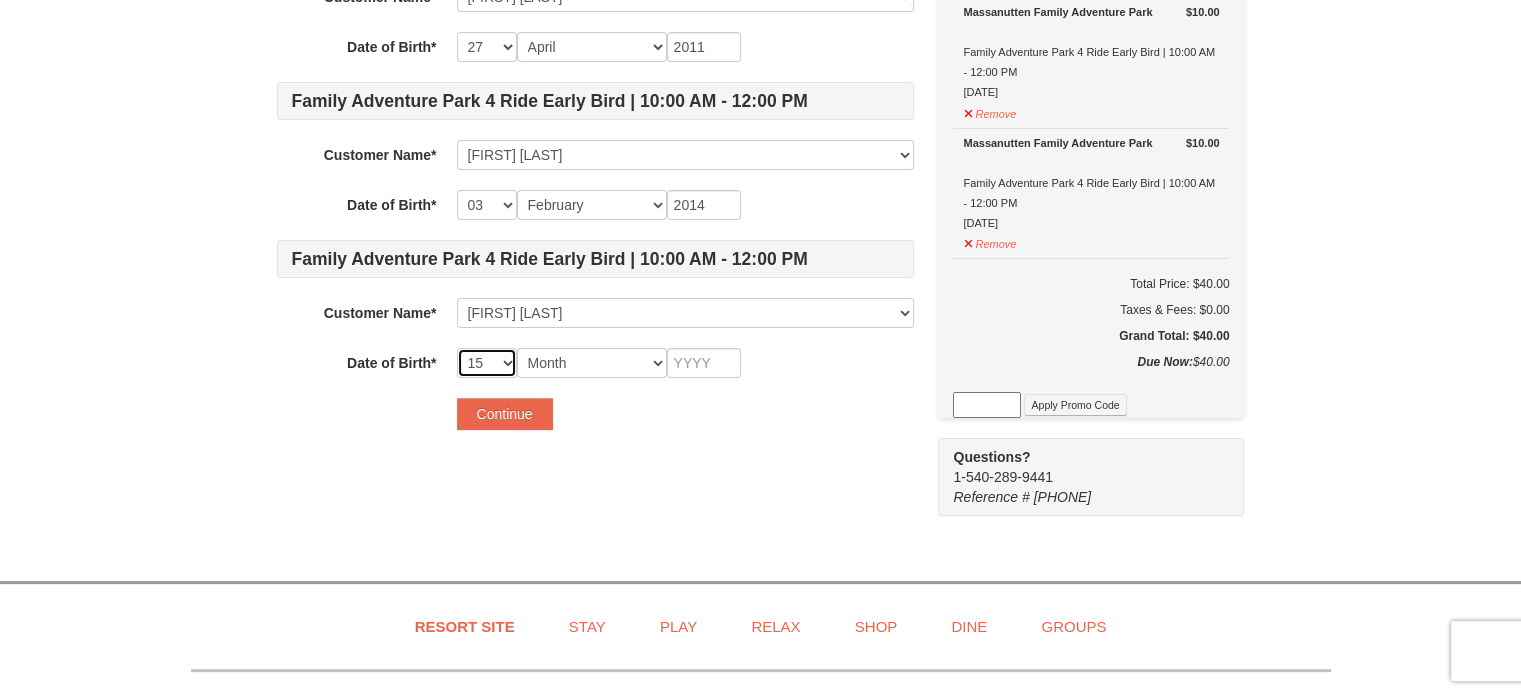click on "-- 01 02 03 04 05 06 07 08 09 10 11 12 13 14 15 16 17 18 19 20 21 22 23 24 25 26 27 28 29 30 31" at bounding box center (487, 363) 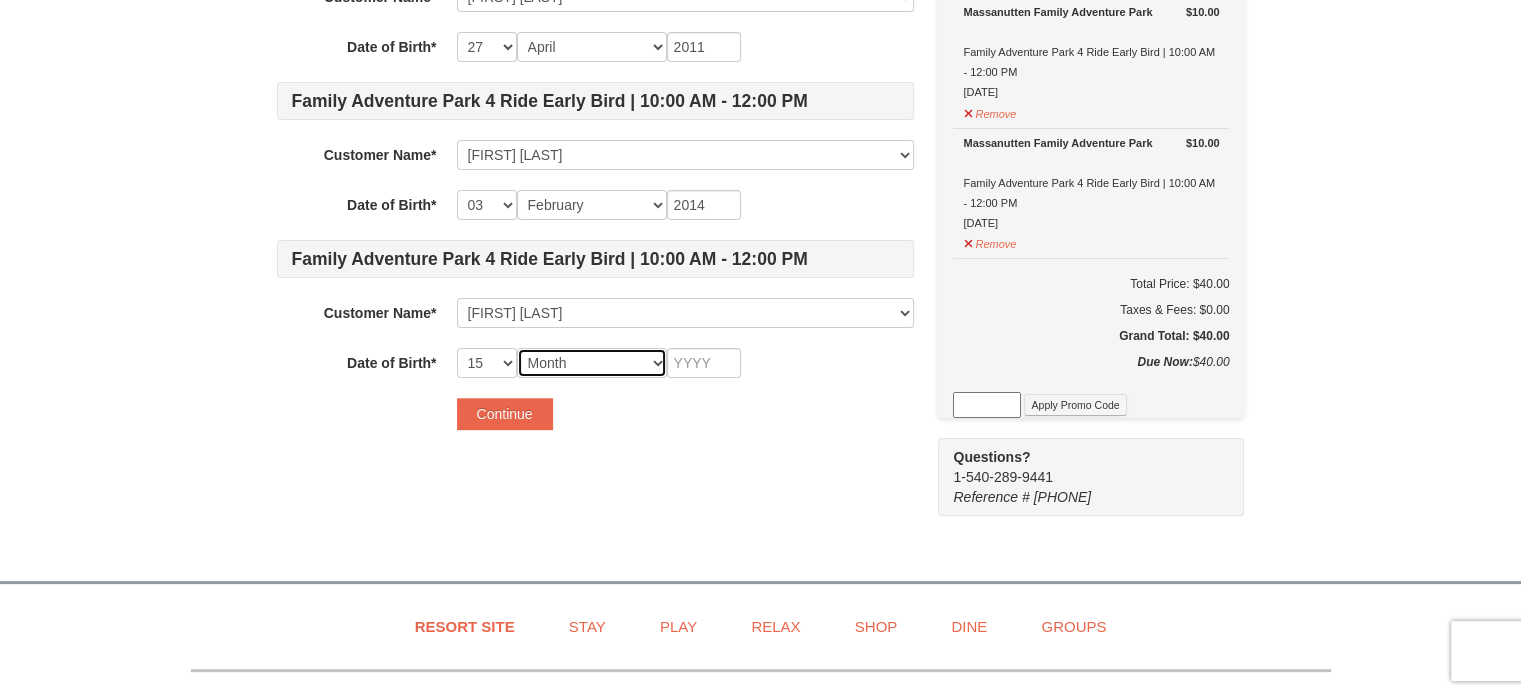 click on "Month January February March April May June July August September October November December" at bounding box center [592, 363] 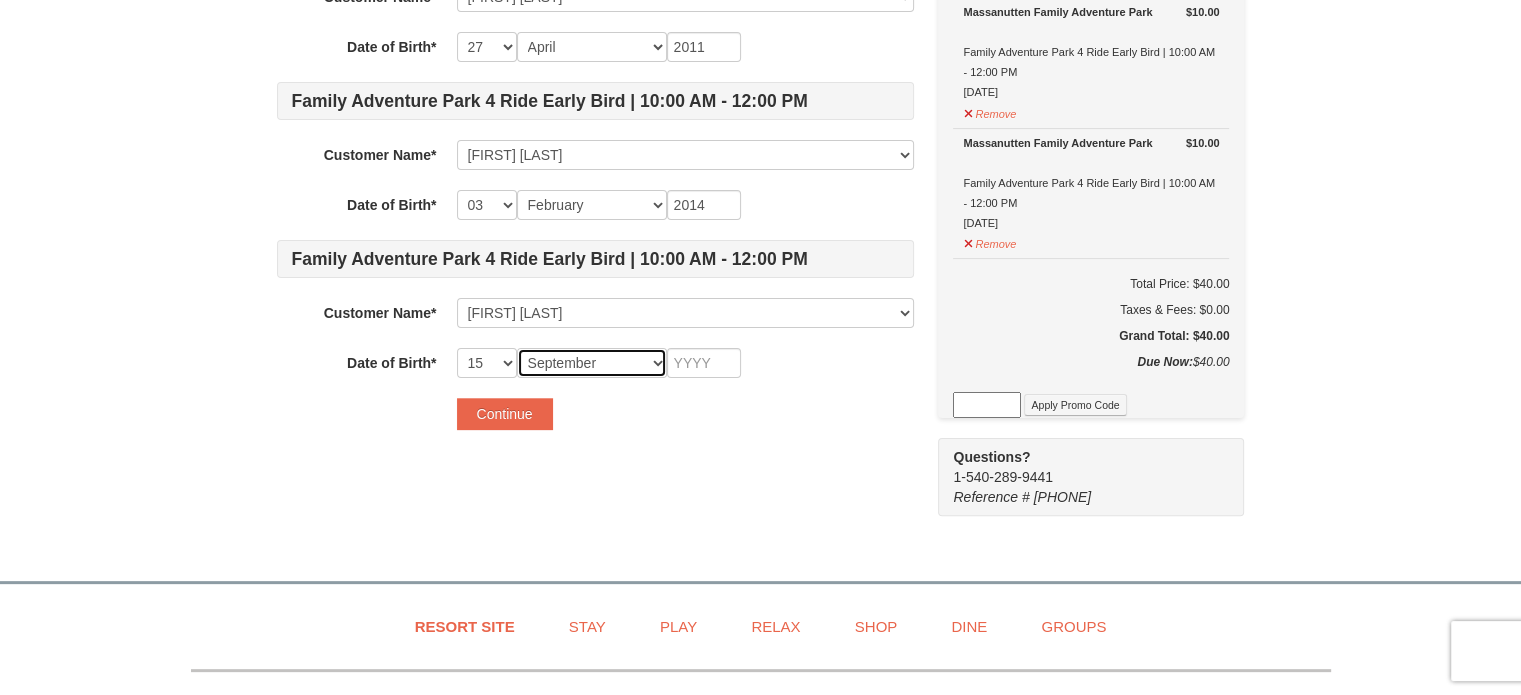 click on "Month January February March April May June July August September October November December" at bounding box center [592, 363] 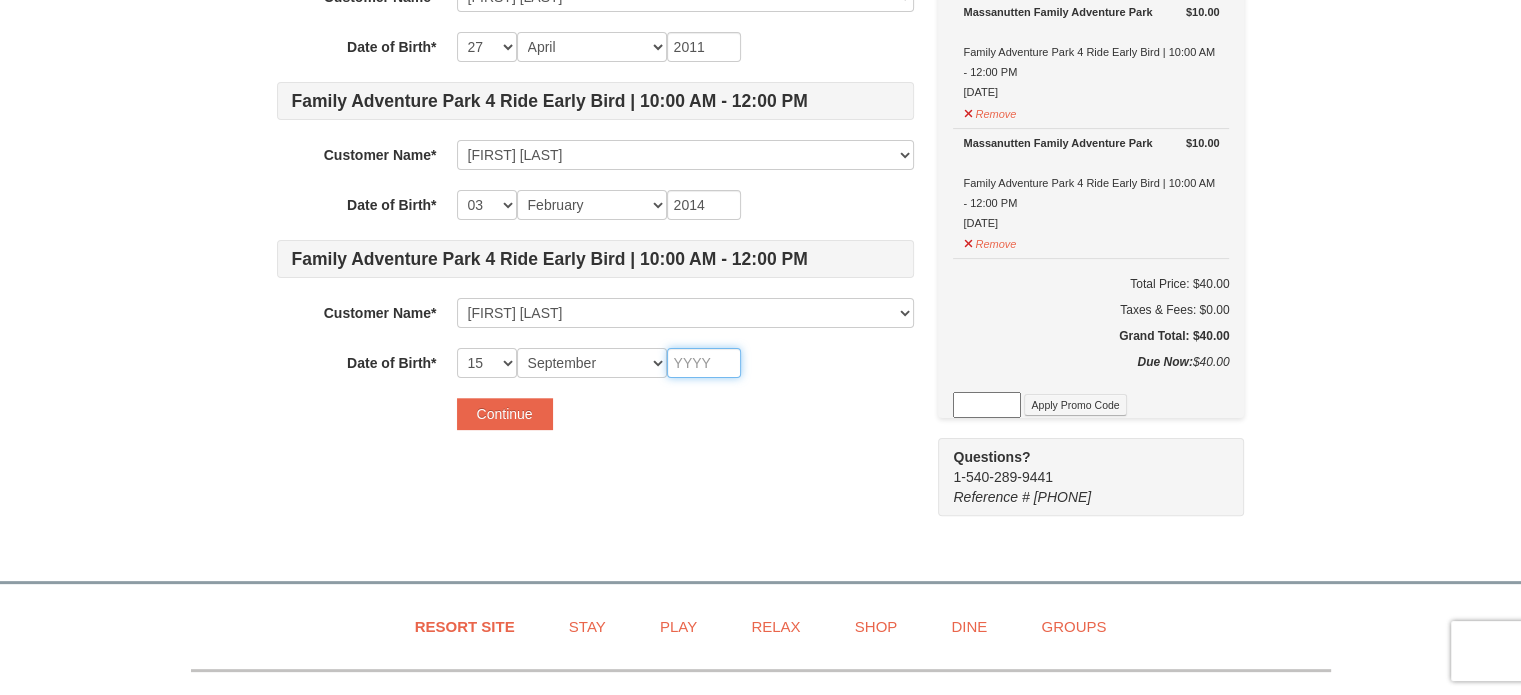 click at bounding box center [704, 363] 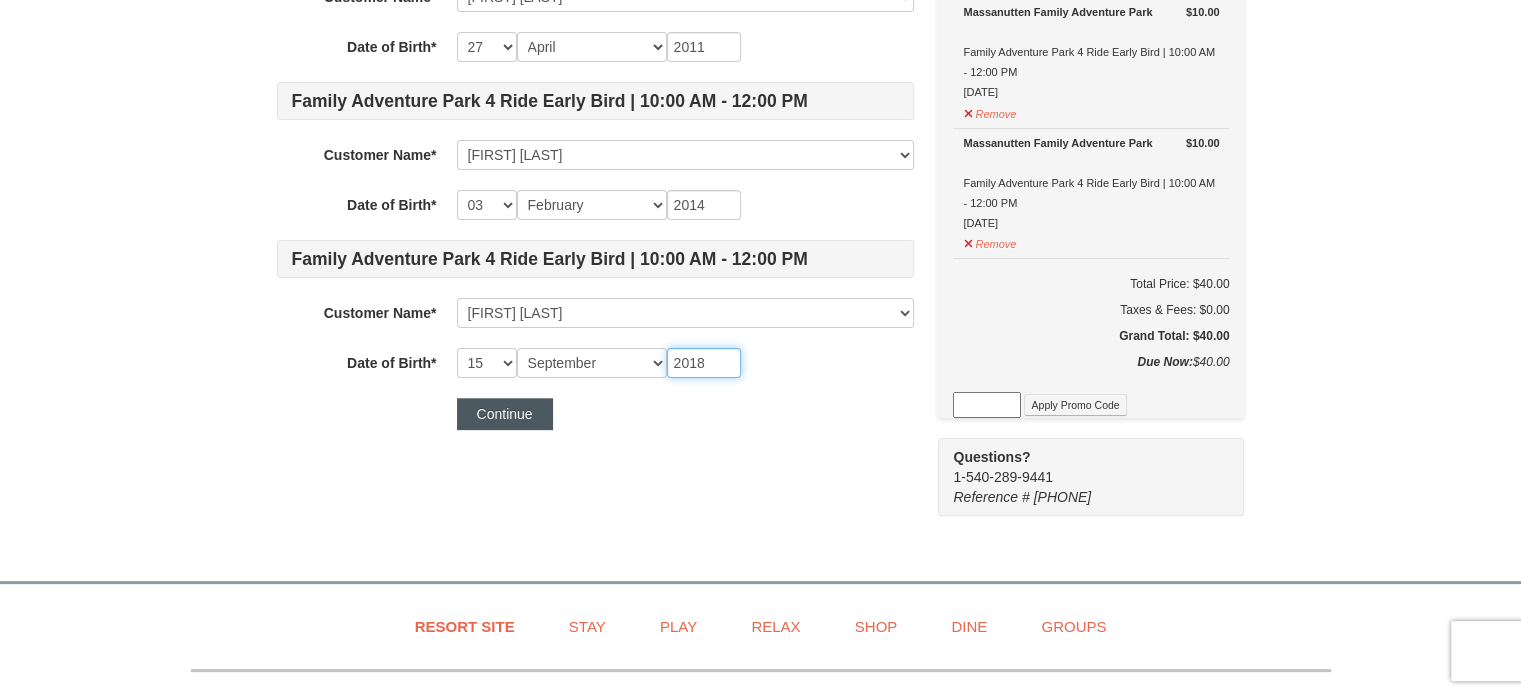 type on "2018" 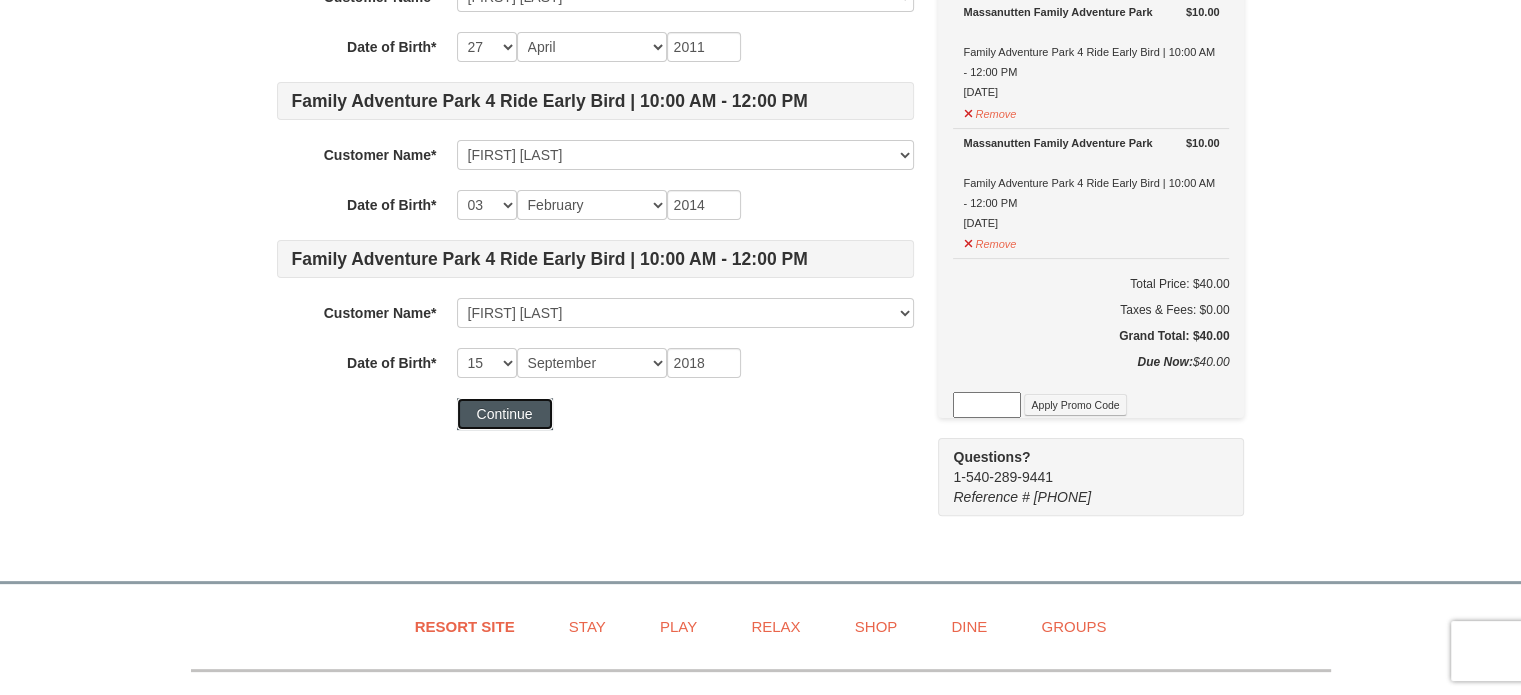 click on "Continue" at bounding box center [505, 414] 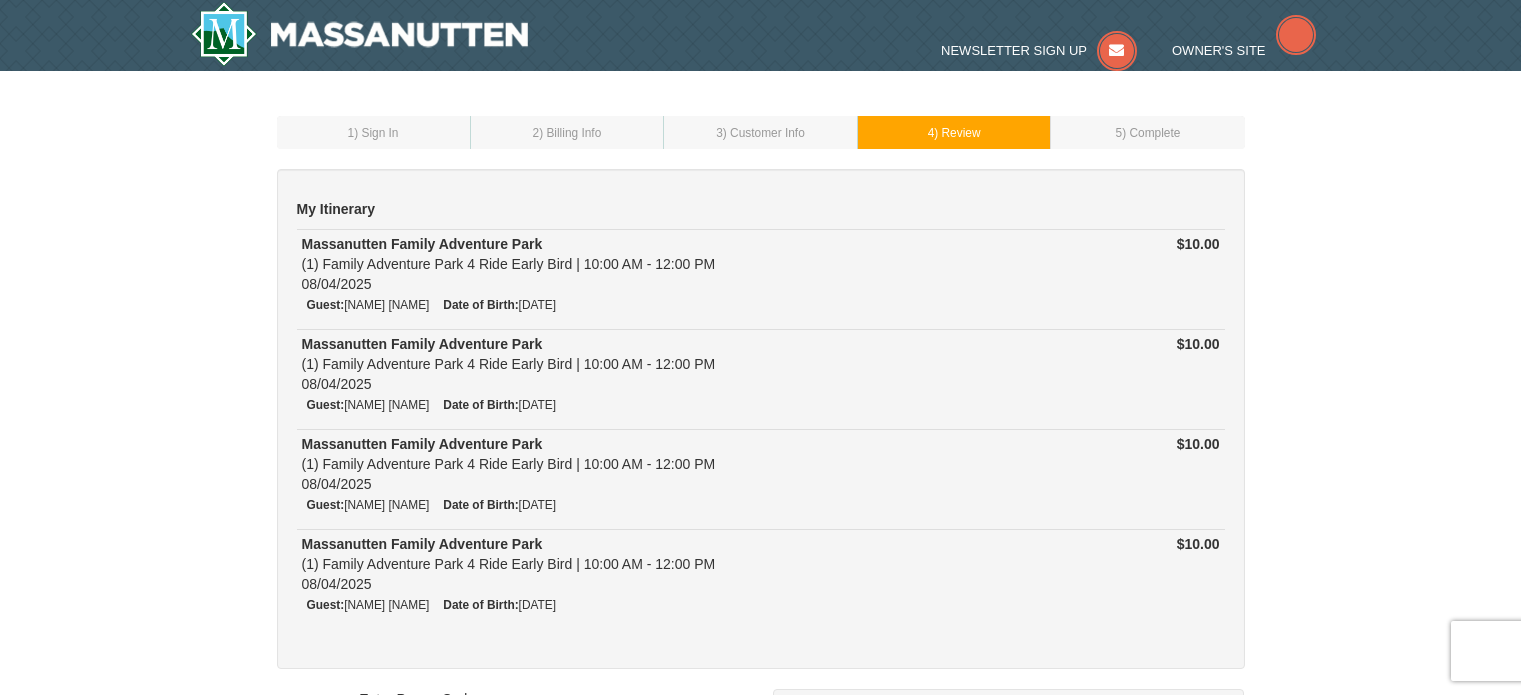 scroll, scrollTop: 0, scrollLeft: 0, axis: both 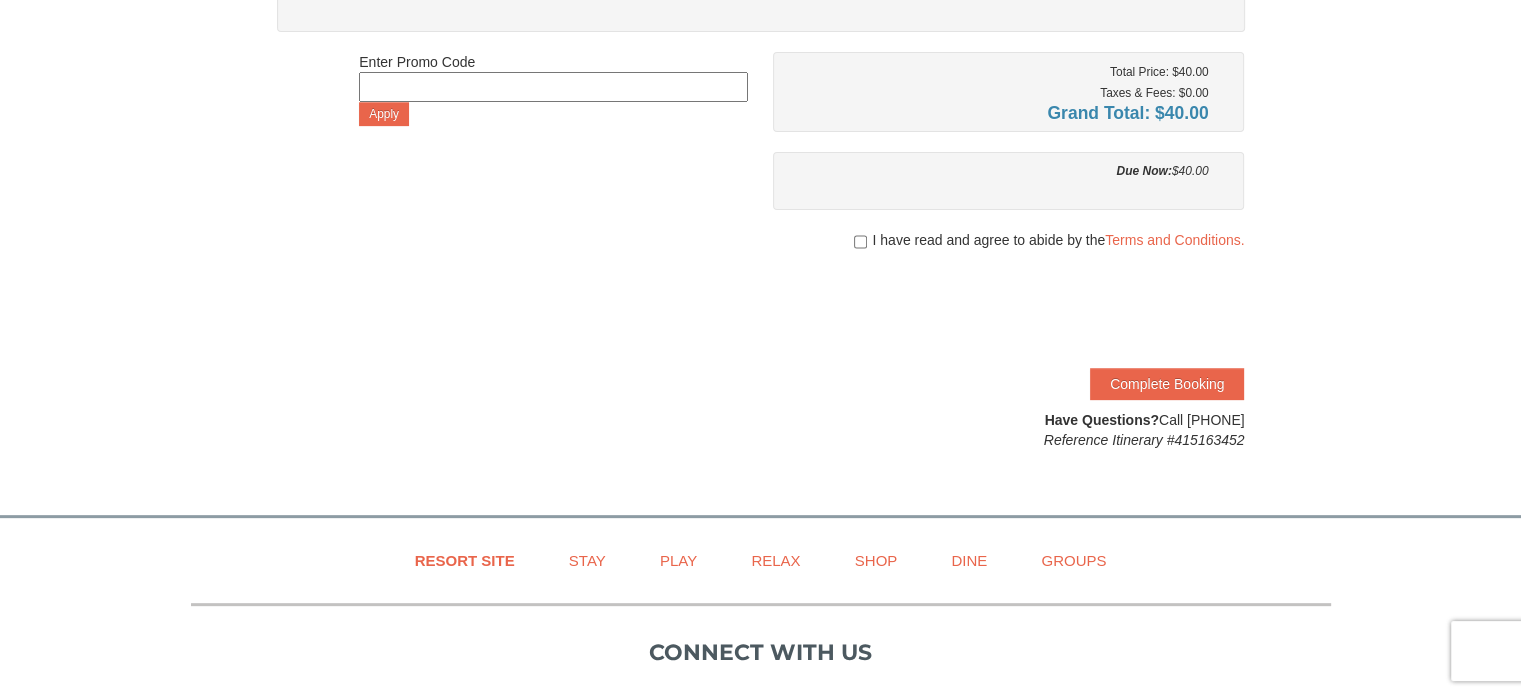 click on "I have read and agree to abide by the  Terms and Conditions." at bounding box center (1009, 240) 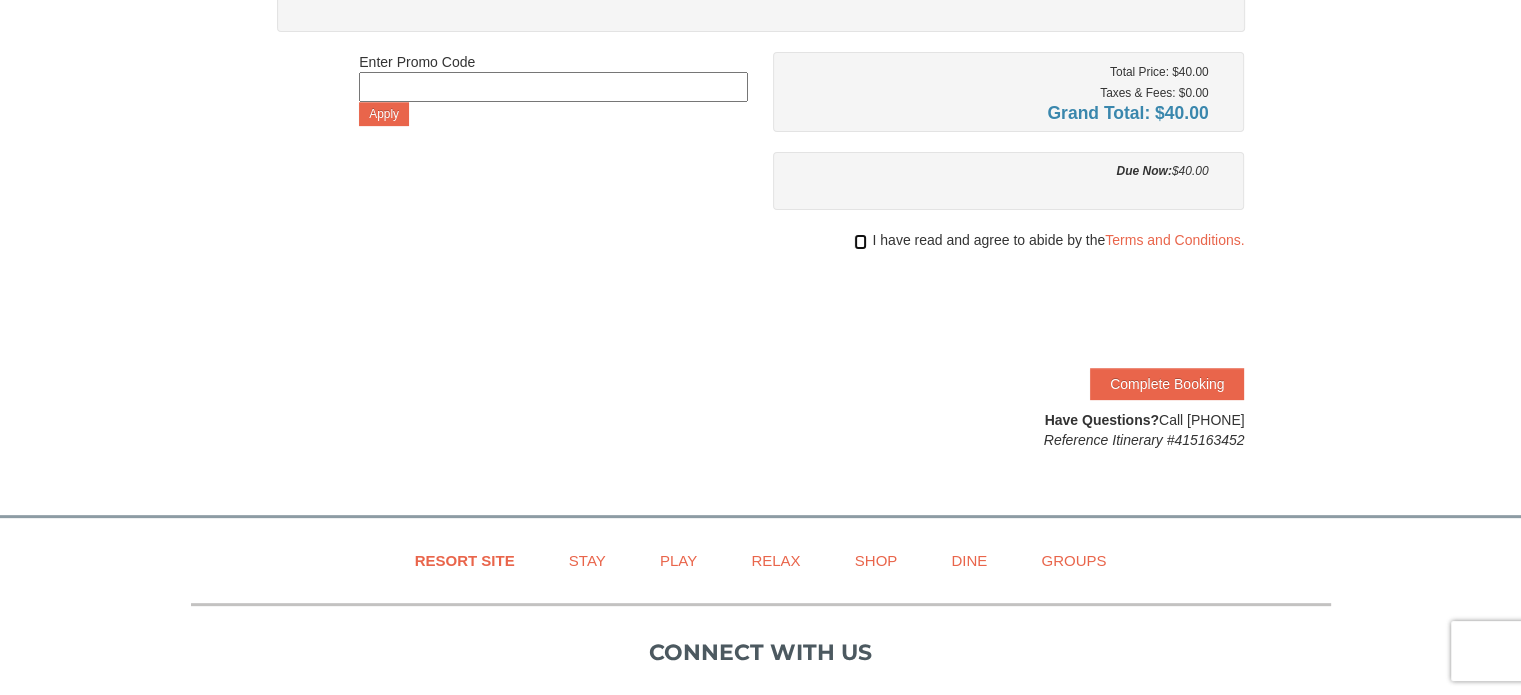 click at bounding box center (860, 242) 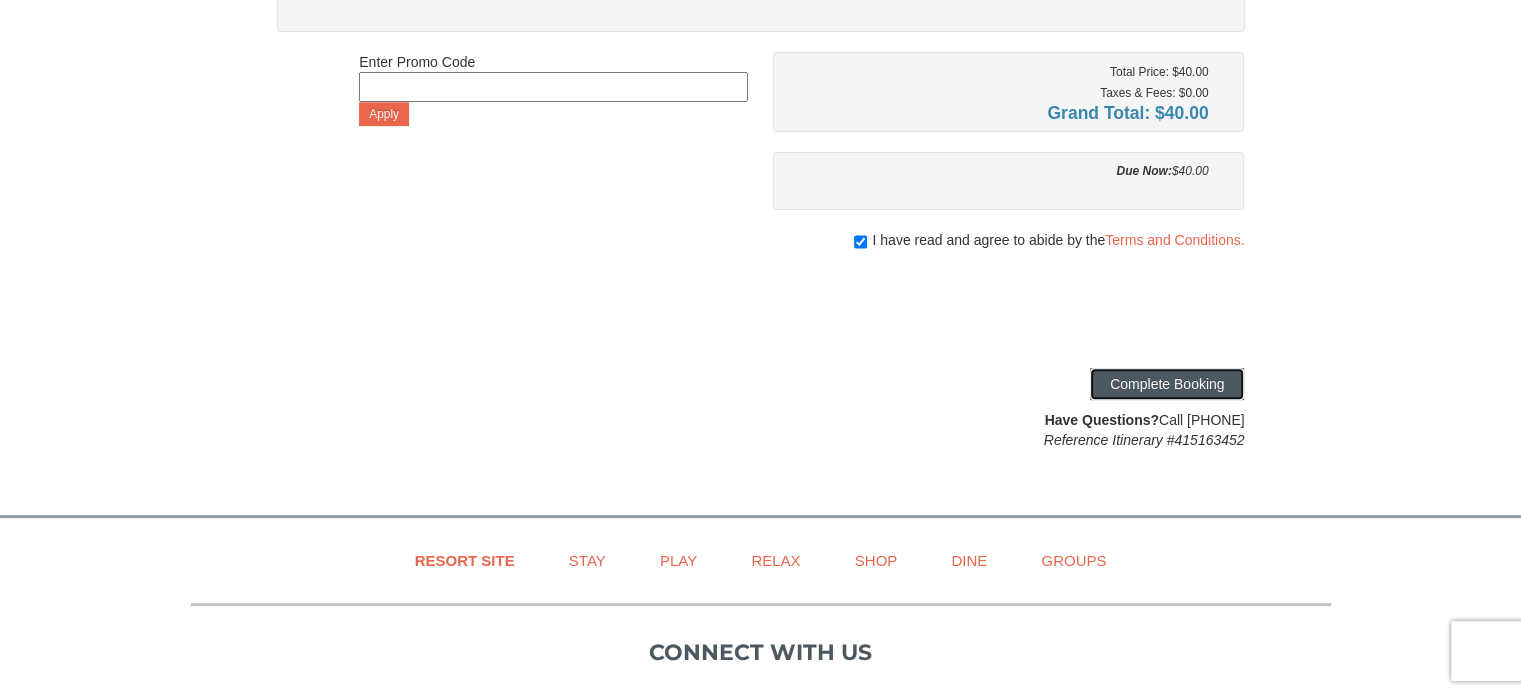 click on "Complete Booking" at bounding box center [1167, 384] 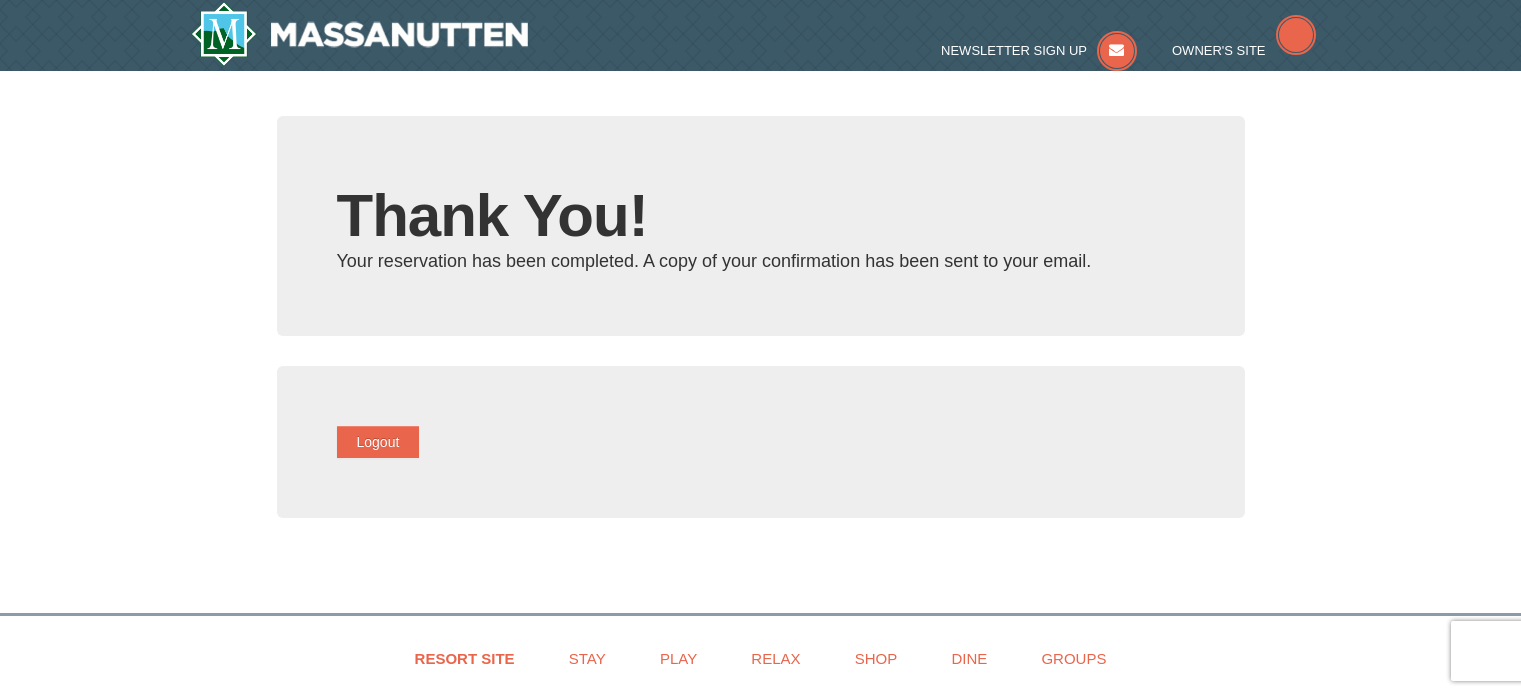scroll, scrollTop: 0, scrollLeft: 0, axis: both 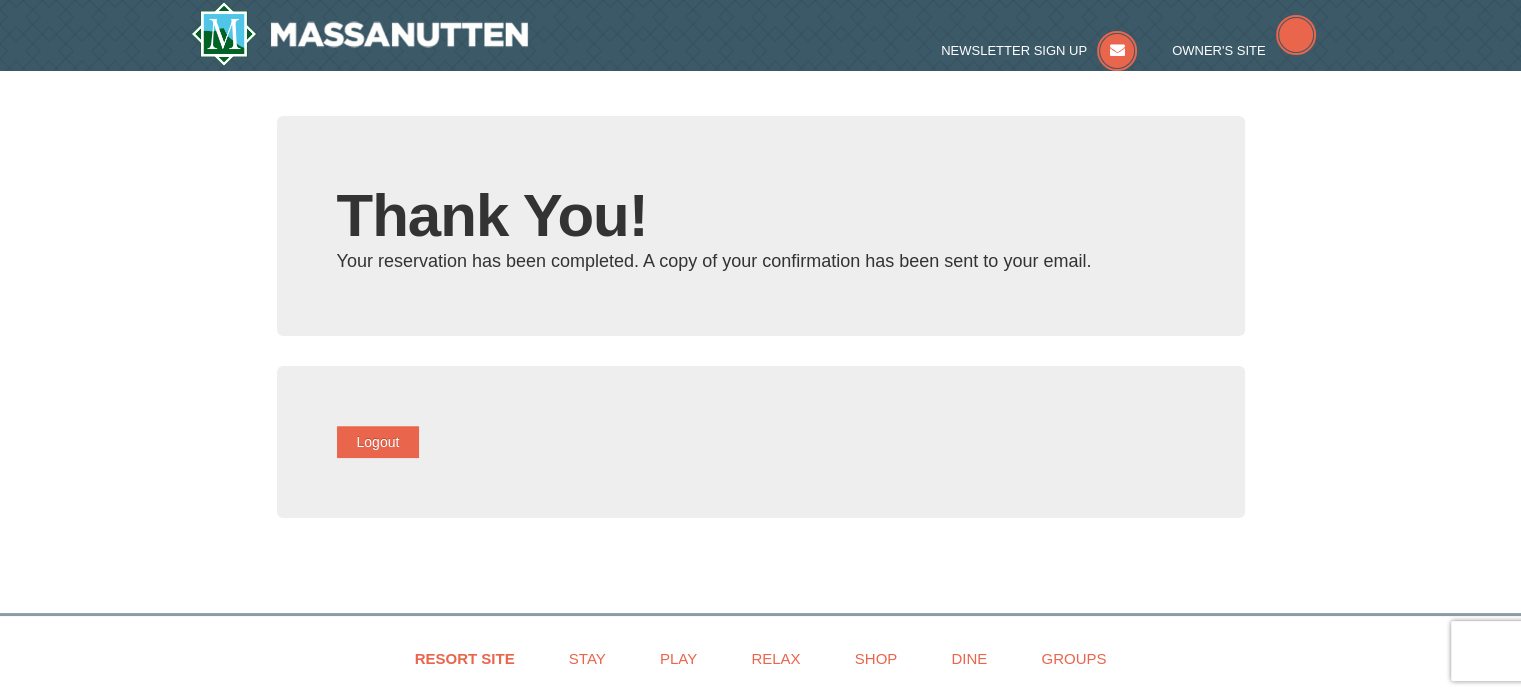type on "joseph.ditzel@example.com" 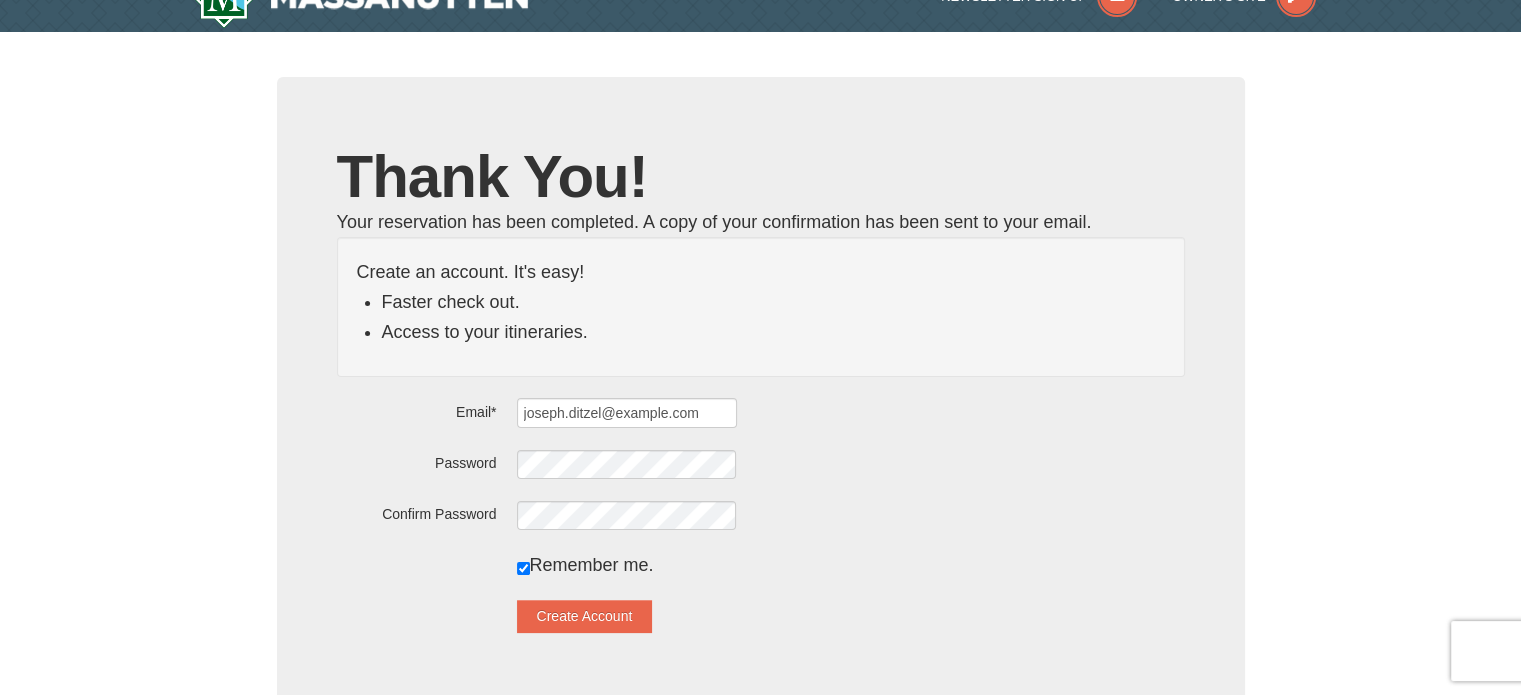 scroll, scrollTop: 36, scrollLeft: 0, axis: vertical 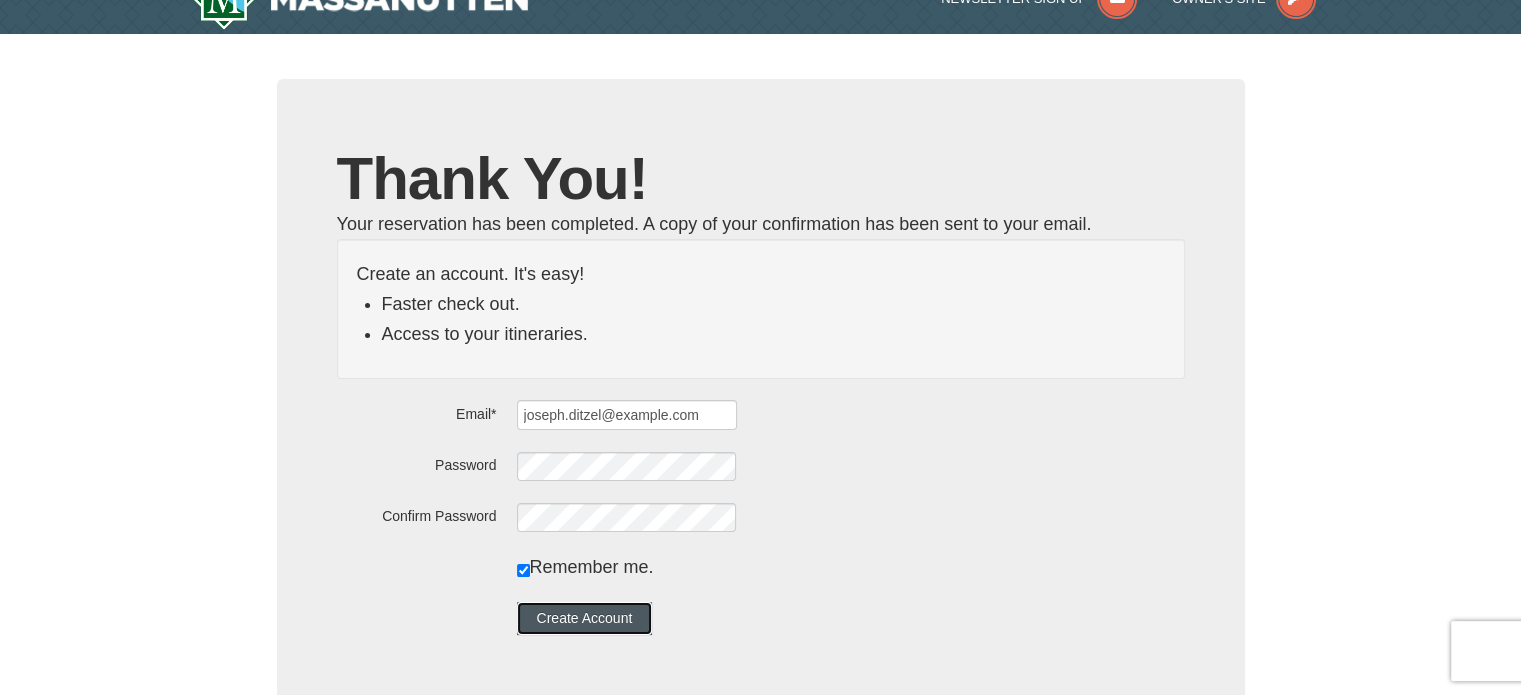 click on "Create Account" at bounding box center [585, 618] 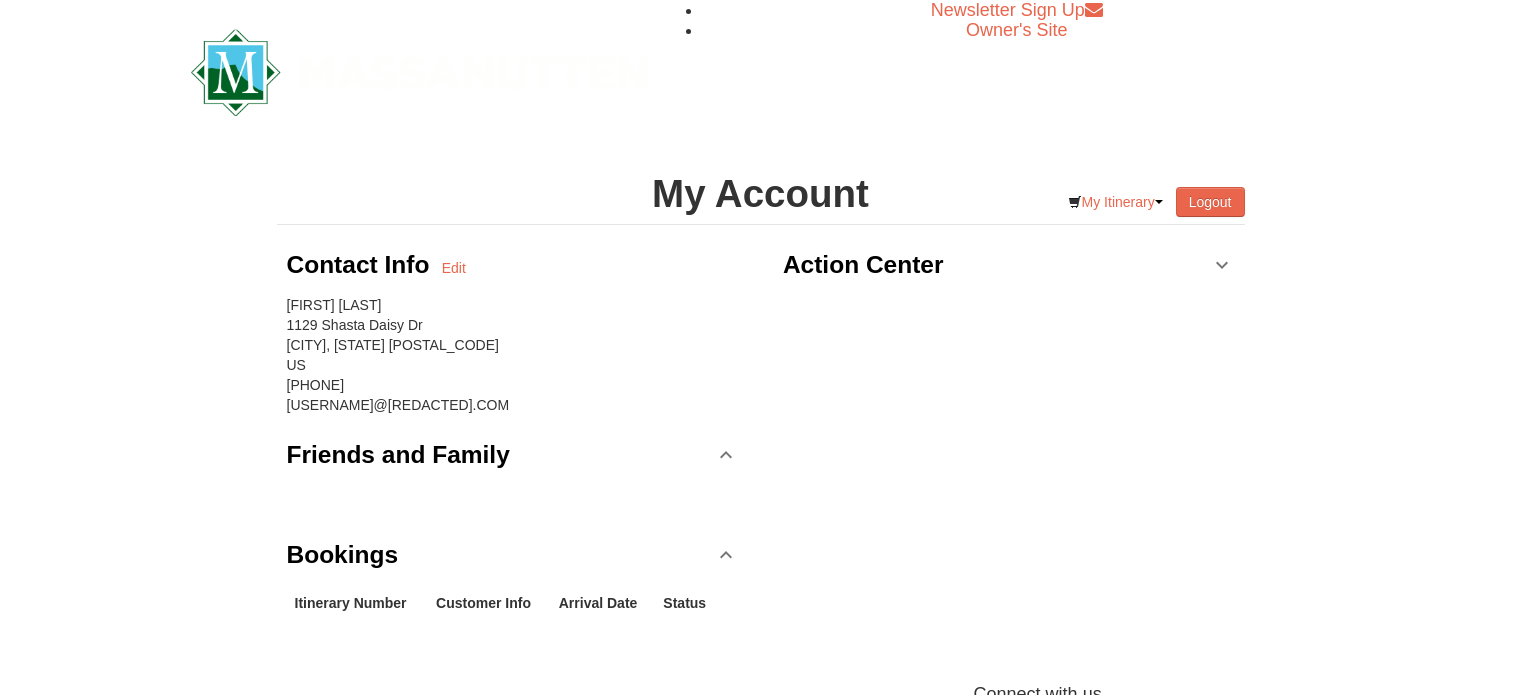 scroll, scrollTop: 0, scrollLeft: 0, axis: both 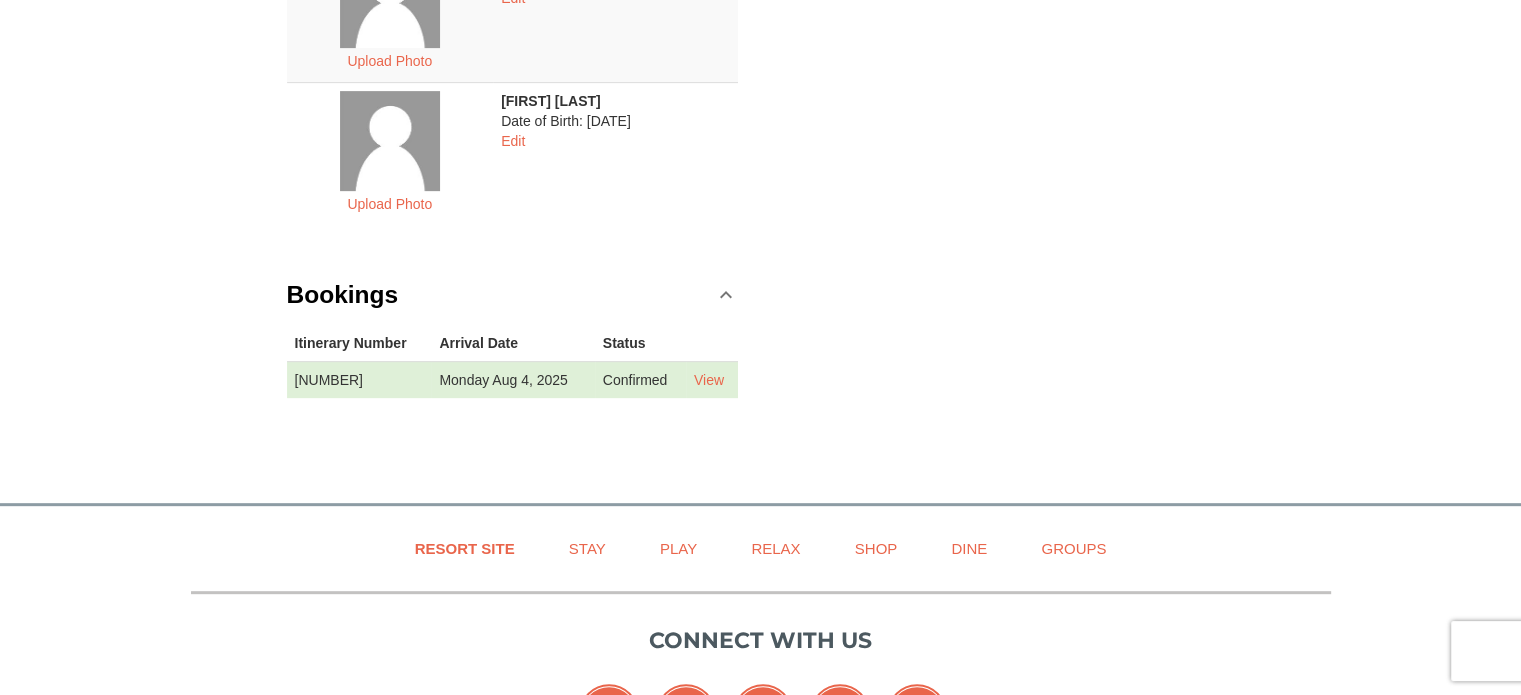 click on "View" at bounding box center [712, 379] 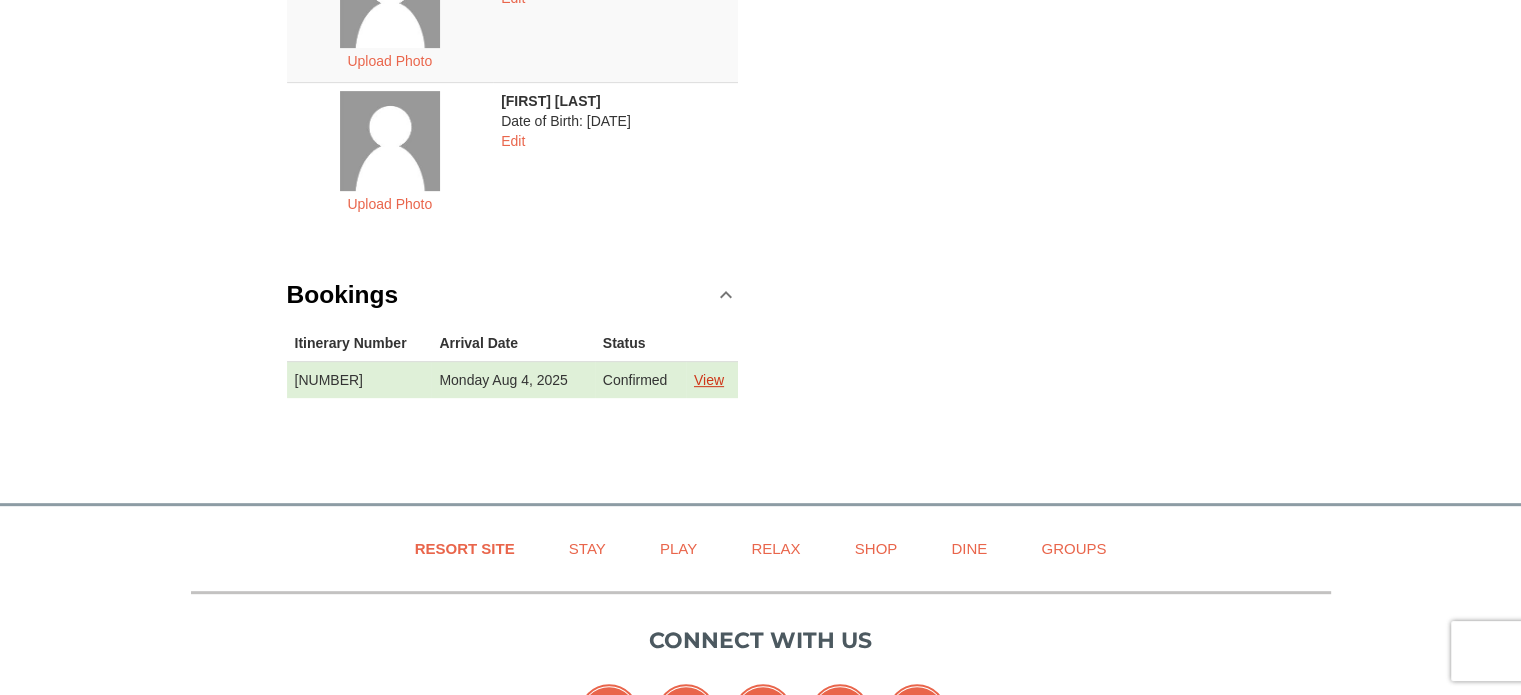 click on "View" at bounding box center (709, 380) 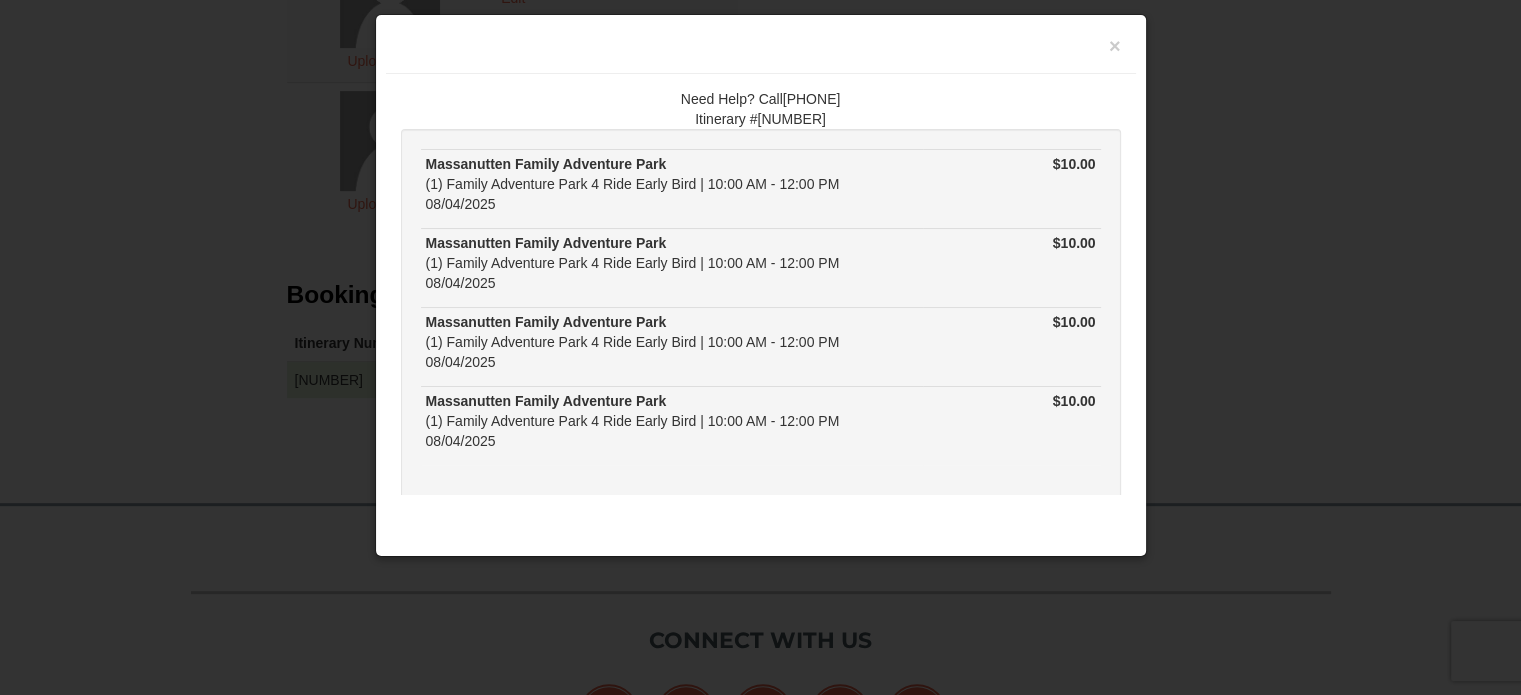 scroll, scrollTop: 76, scrollLeft: 0, axis: vertical 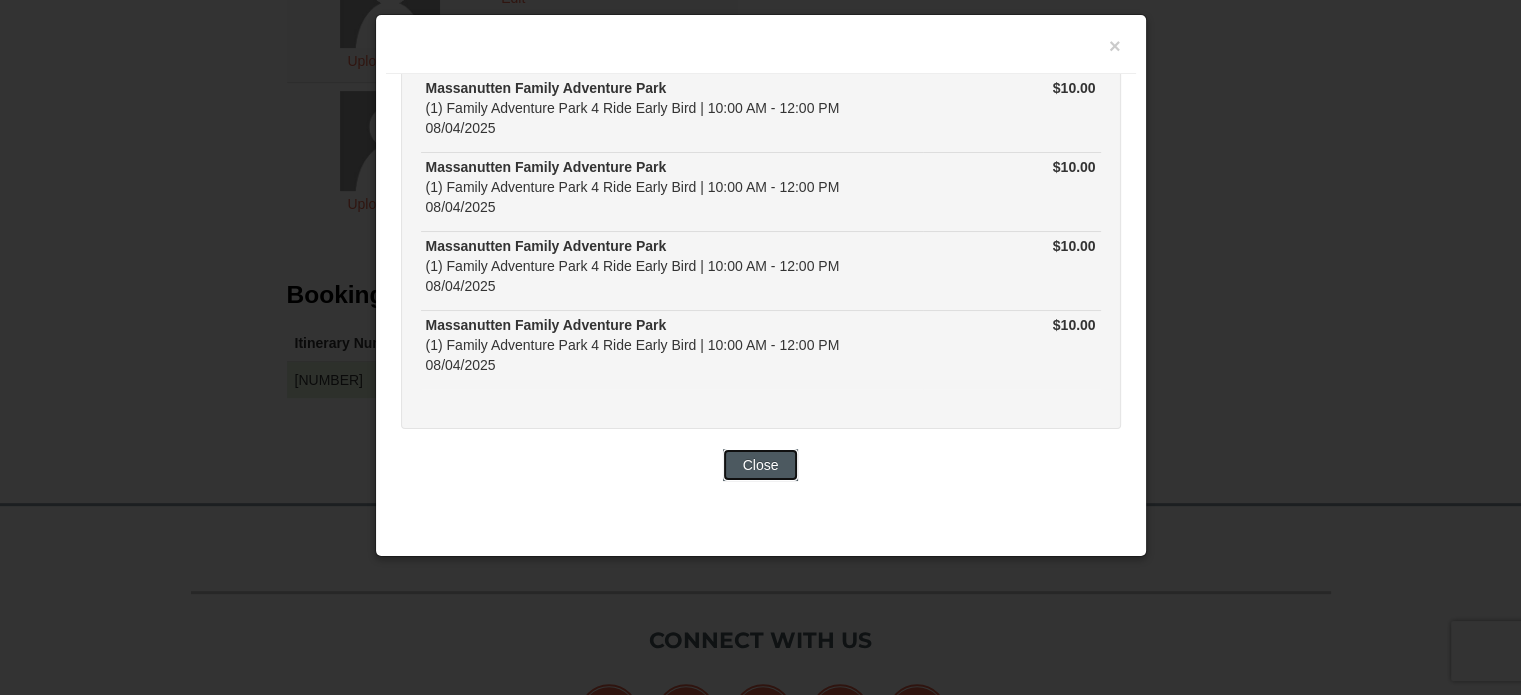 click on "Close" at bounding box center (761, 465) 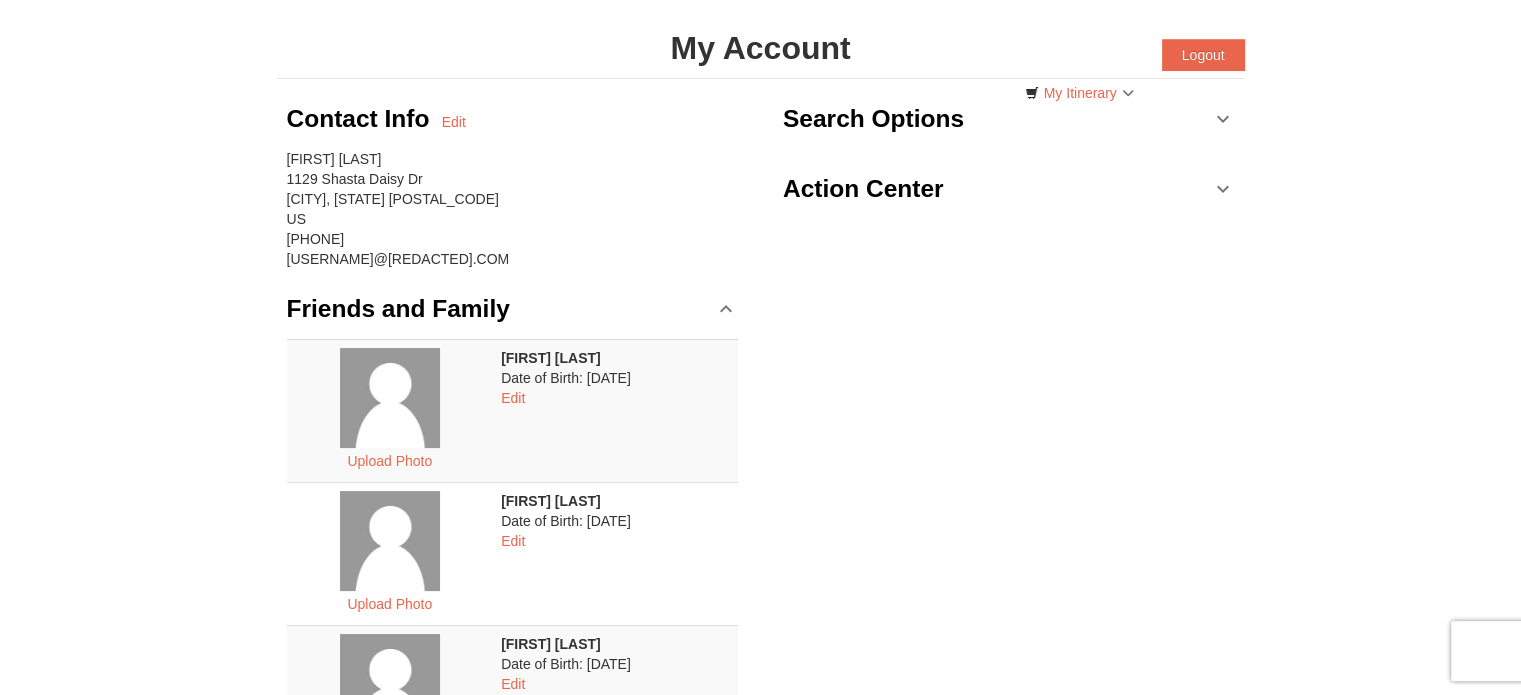 scroll, scrollTop: 96, scrollLeft: 0, axis: vertical 